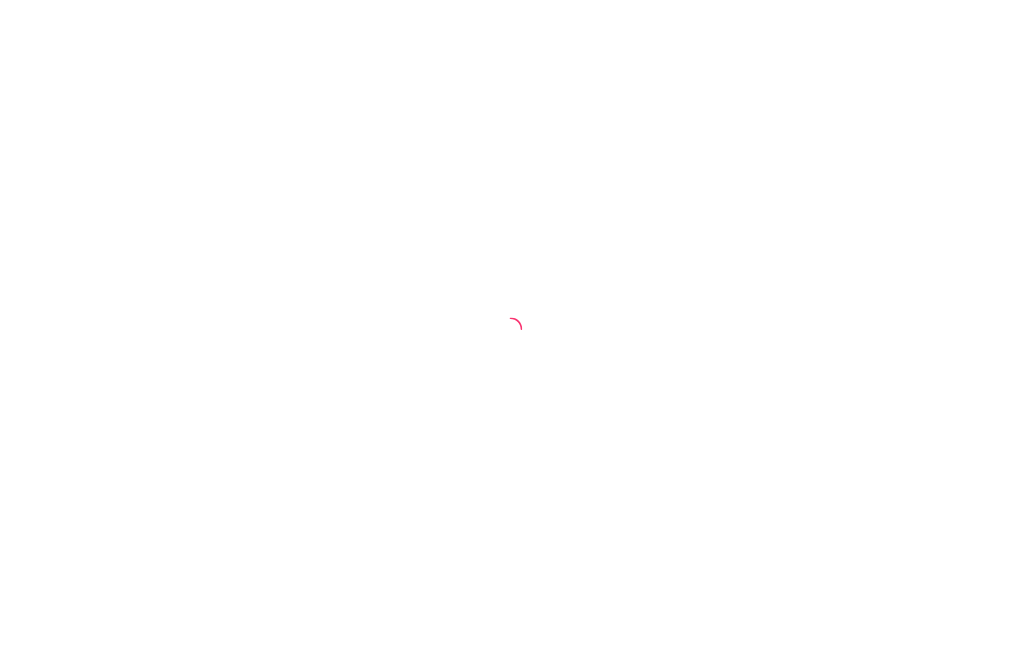scroll, scrollTop: 0, scrollLeft: 0, axis: both 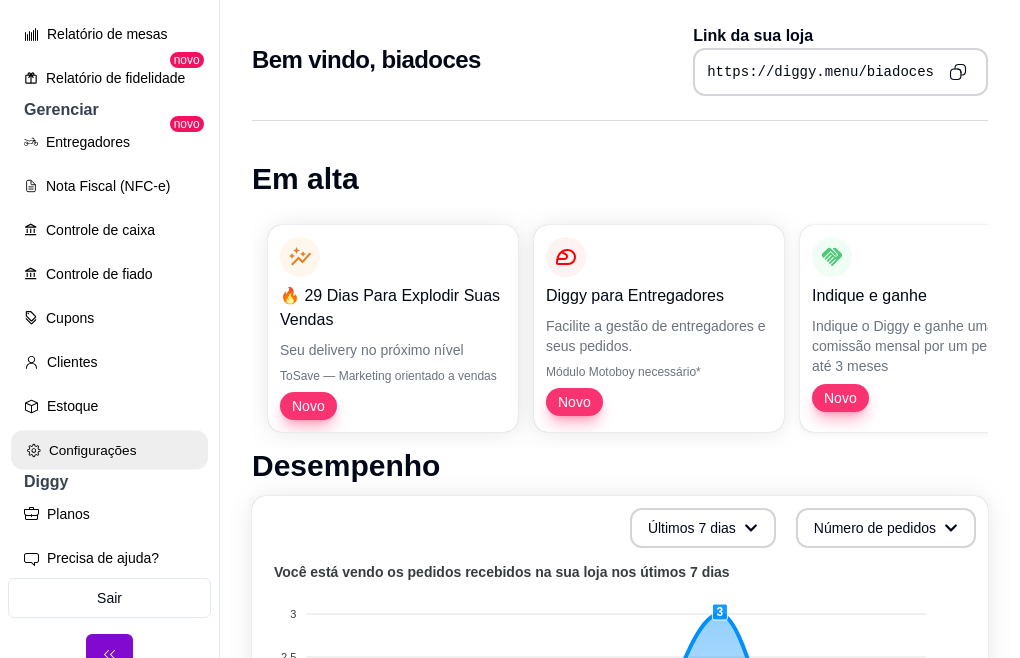 click on "Configurações" at bounding box center (109, 450) 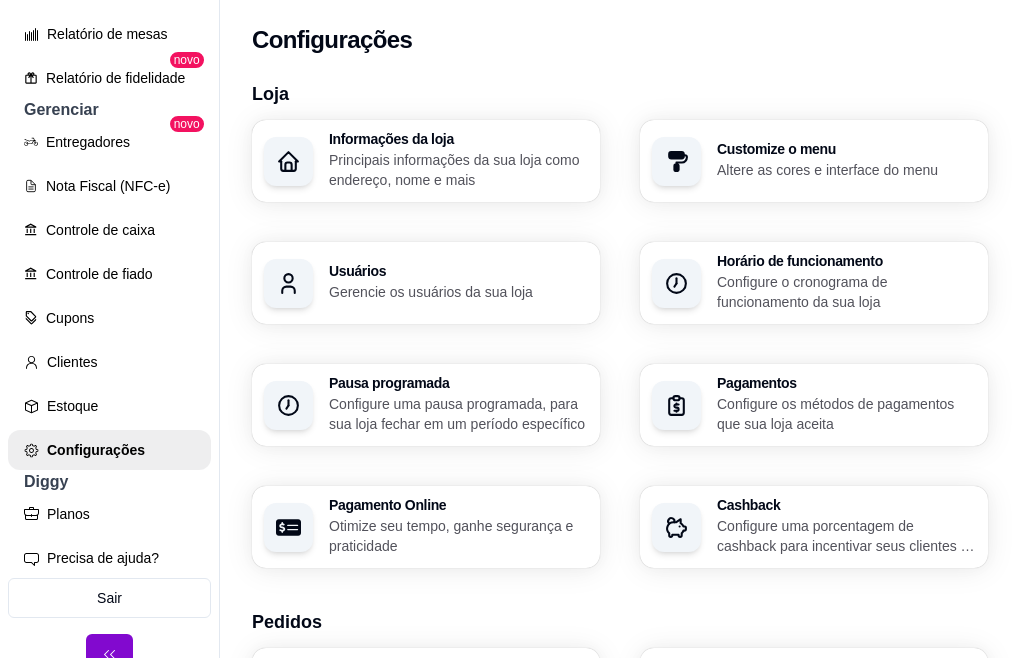scroll, scrollTop: 40, scrollLeft: 0, axis: vertical 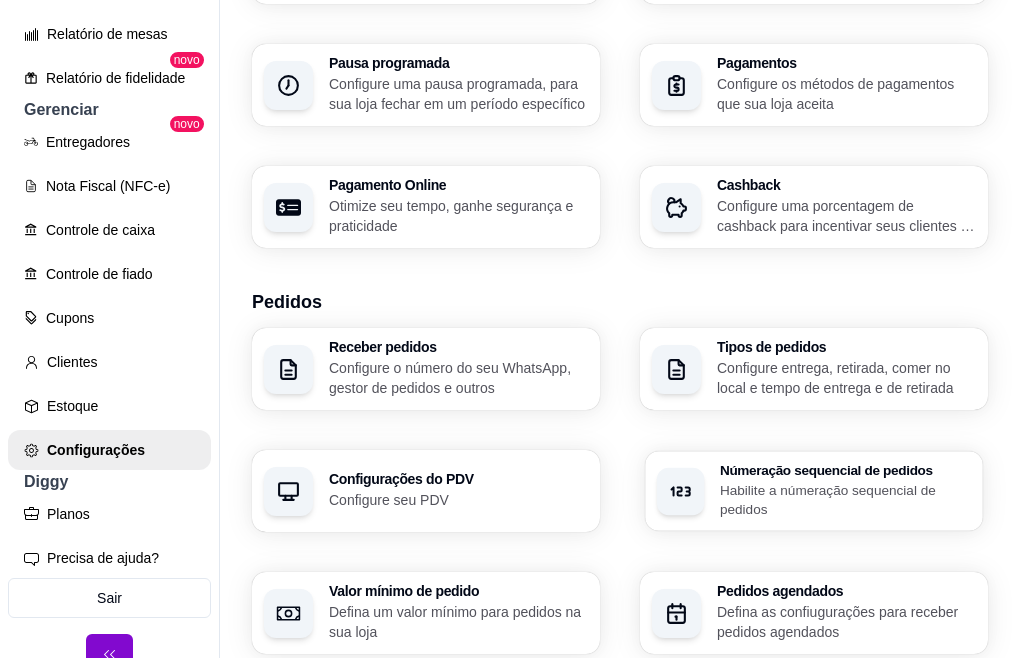 click on "Númeração sequencial de pedidos Habilite a númeração sequencial de pedidos" at bounding box center [845, 491] 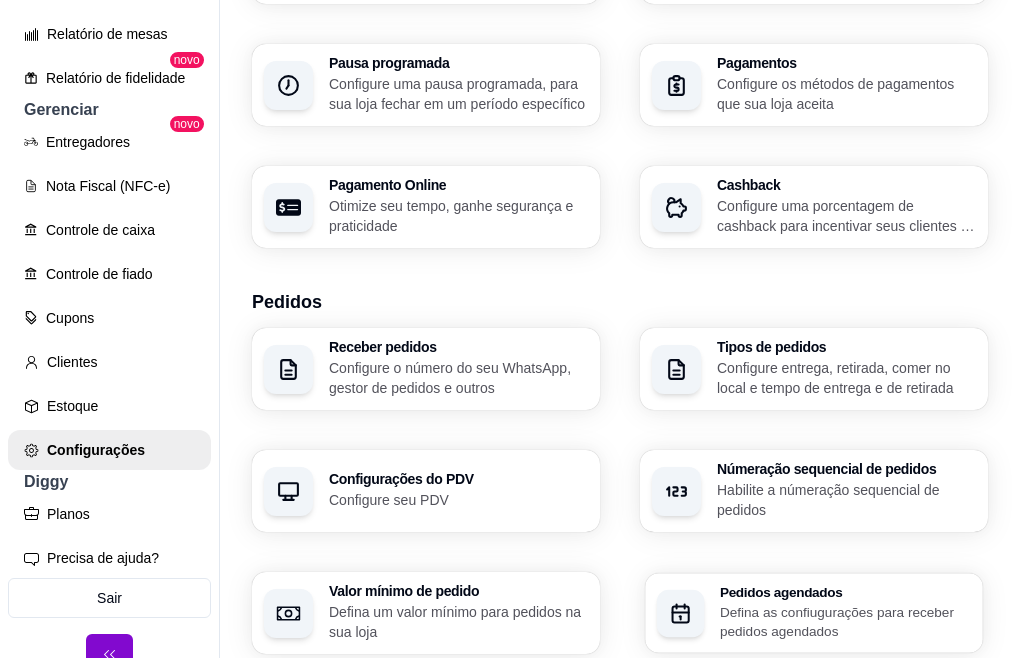 click on "Pedidos agendados" at bounding box center [845, 592] 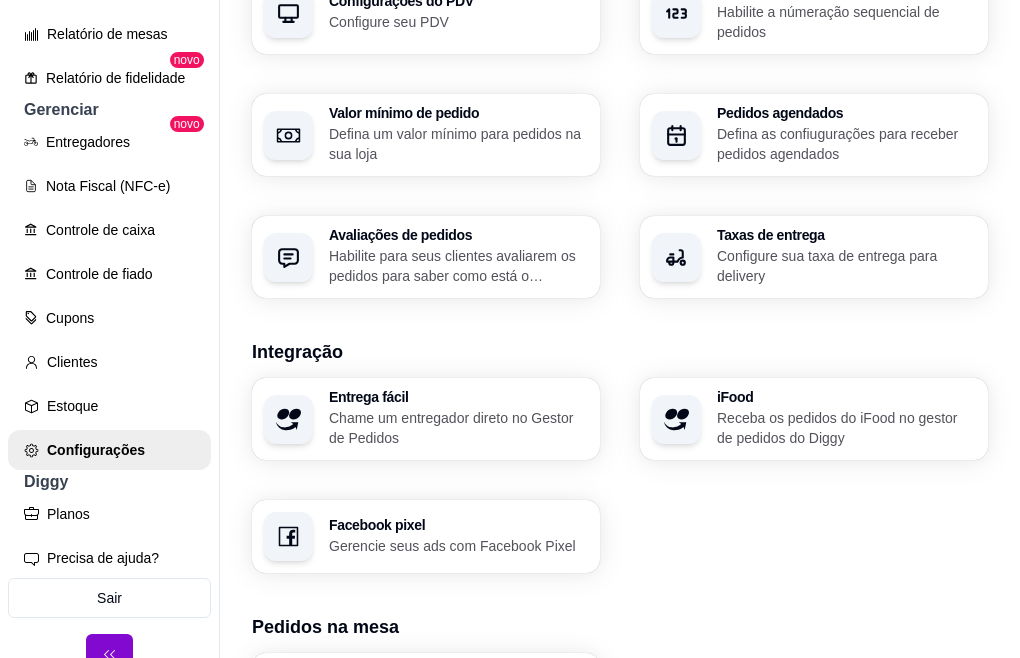 scroll, scrollTop: 800, scrollLeft: 0, axis: vertical 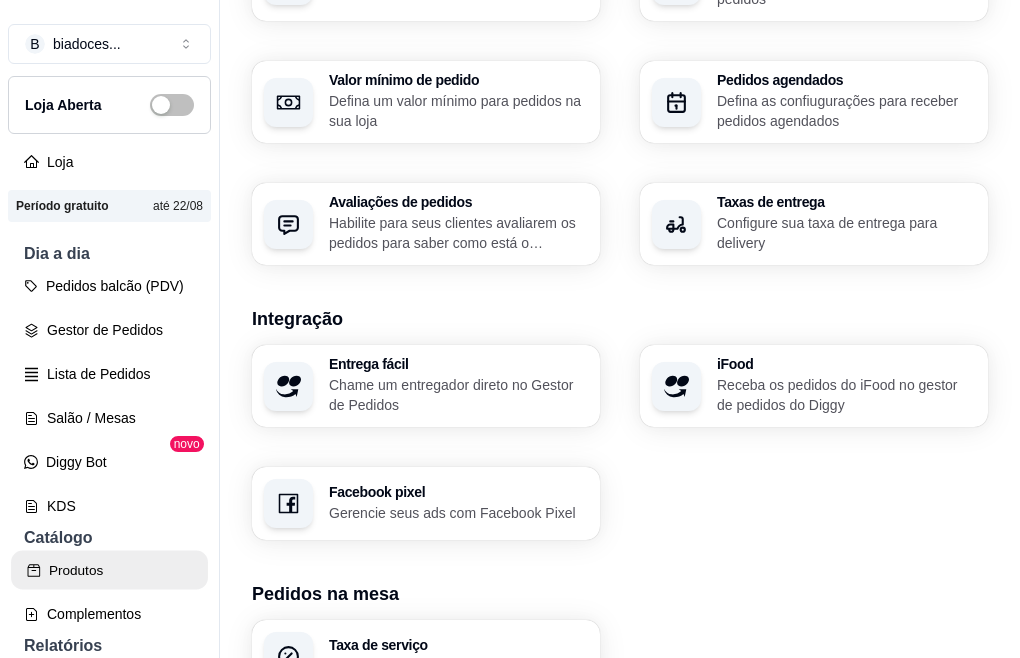 click on "Produtos" at bounding box center (109, 570) 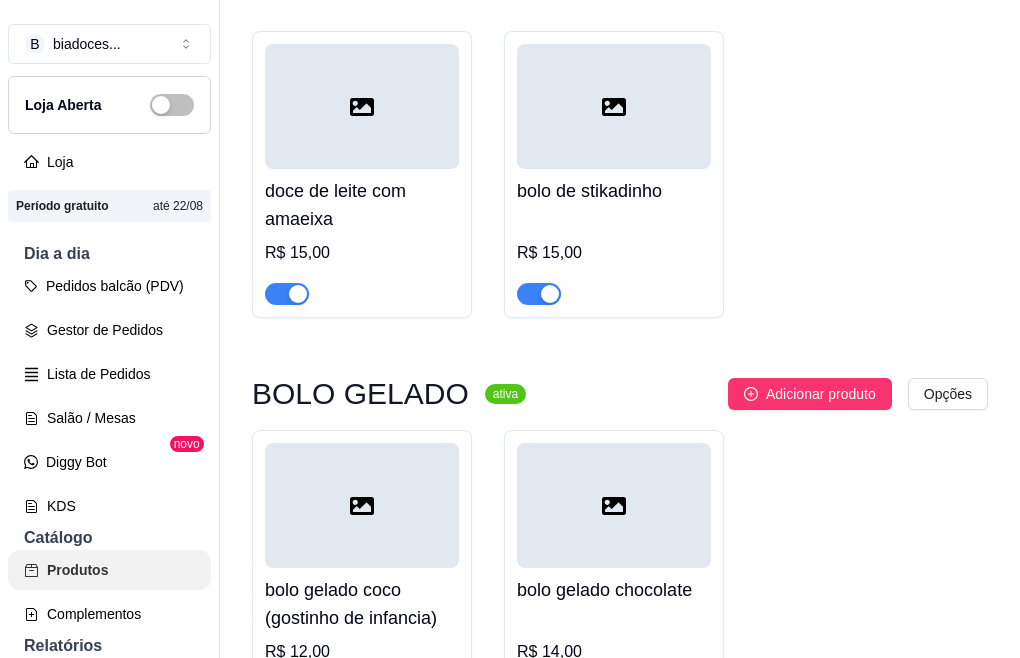 scroll, scrollTop: 0, scrollLeft: 0, axis: both 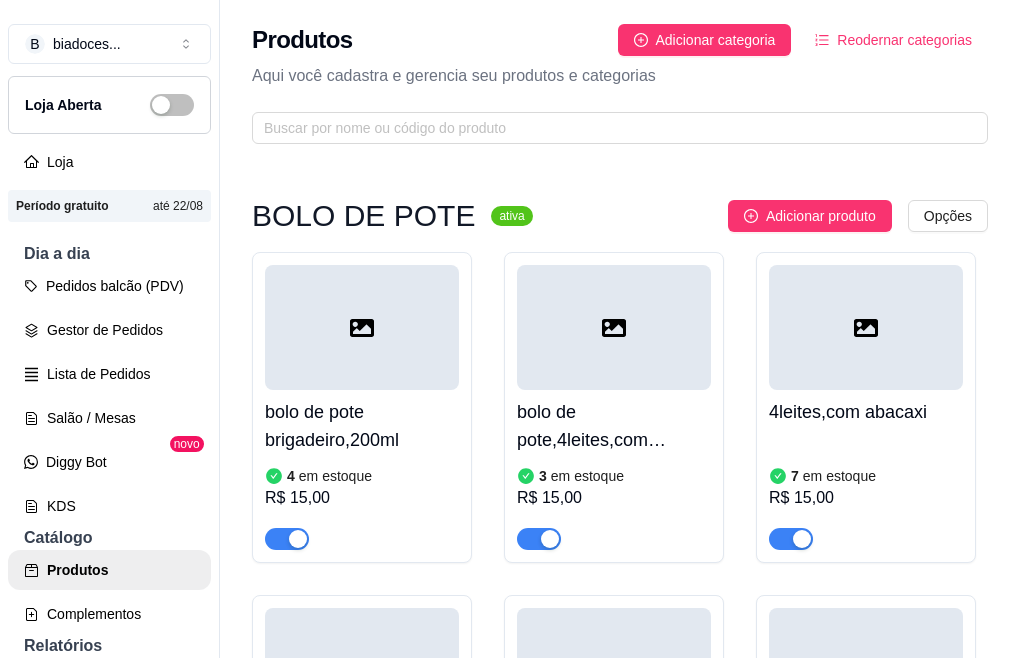 click on "BOLO DE POTE  ativa" at bounding box center (392, 216) 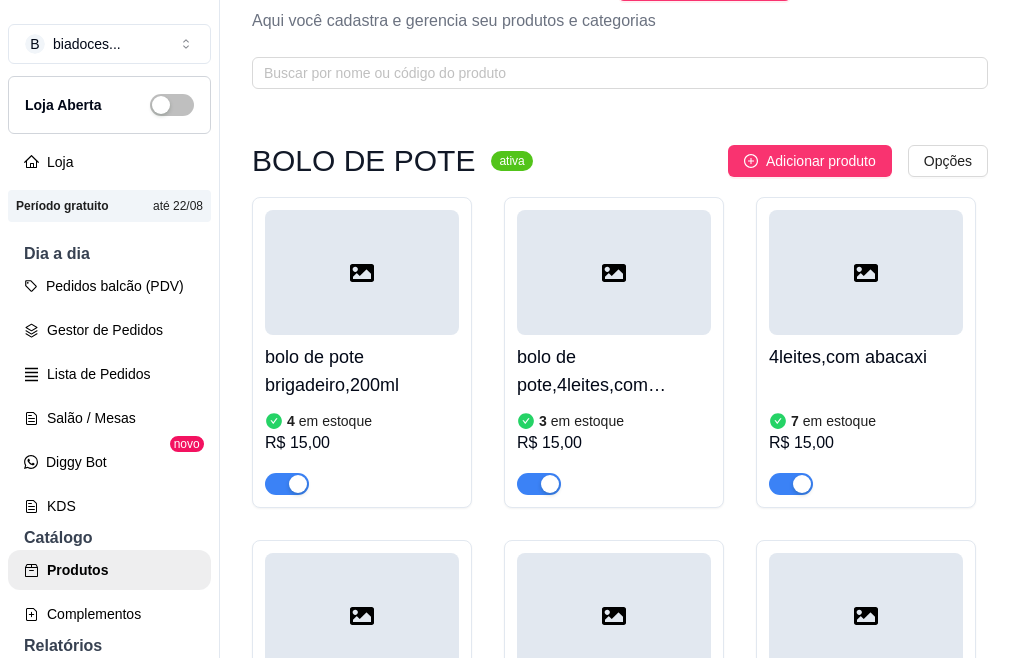scroll, scrollTop: 0, scrollLeft: 0, axis: both 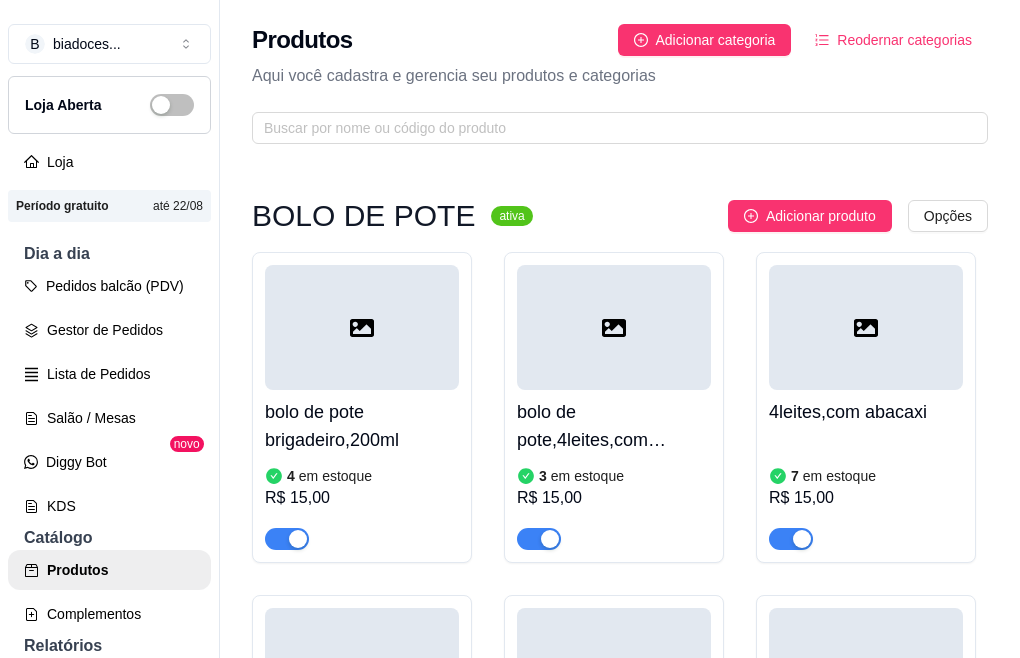 click on "Aqui você cadastra e gerencia seu produtos e categorias" at bounding box center (620, 76) 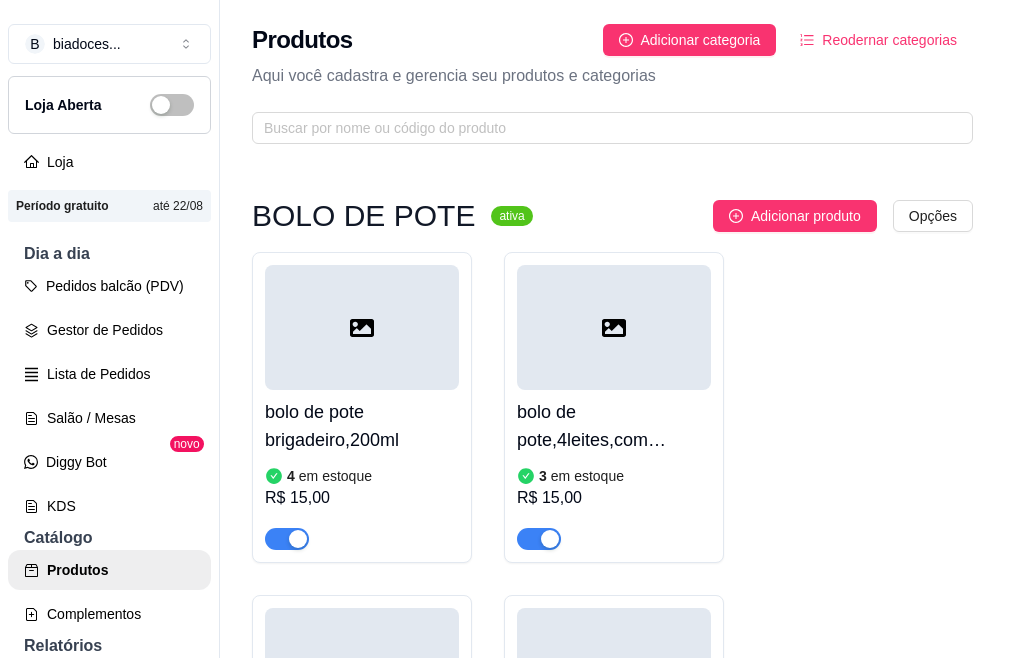 type 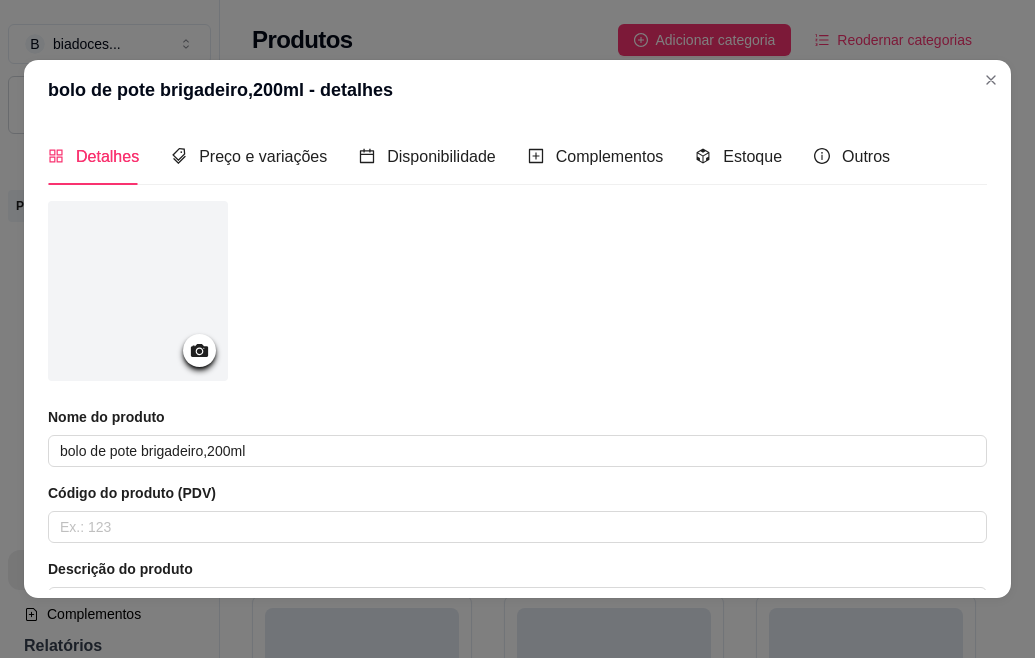 click on "Nome do produto" at bounding box center [517, 417] 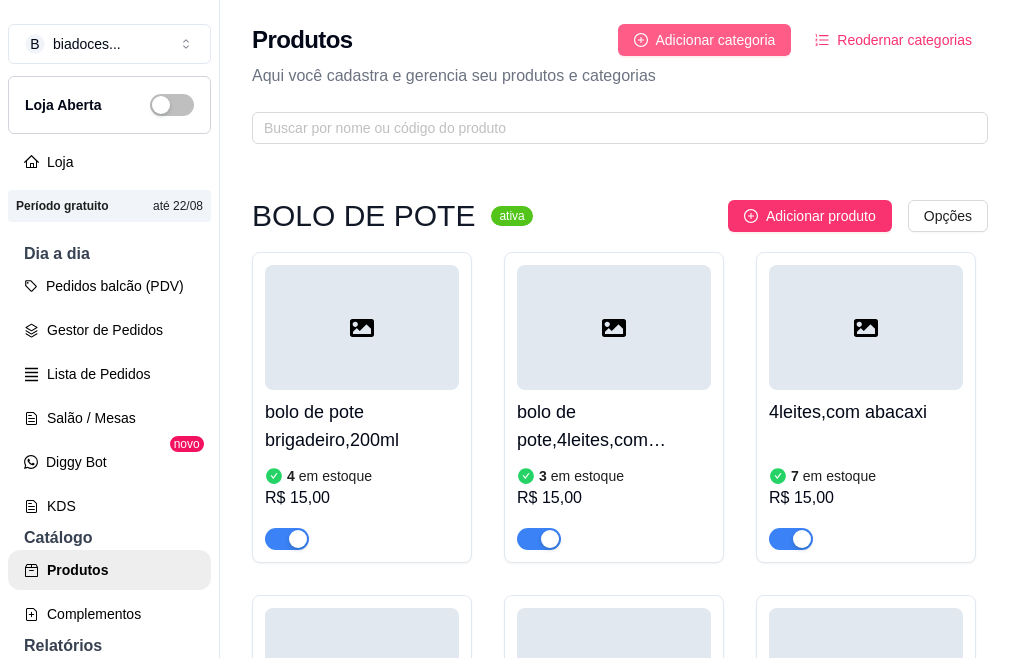 click on "Adicionar categoria" at bounding box center [716, 40] 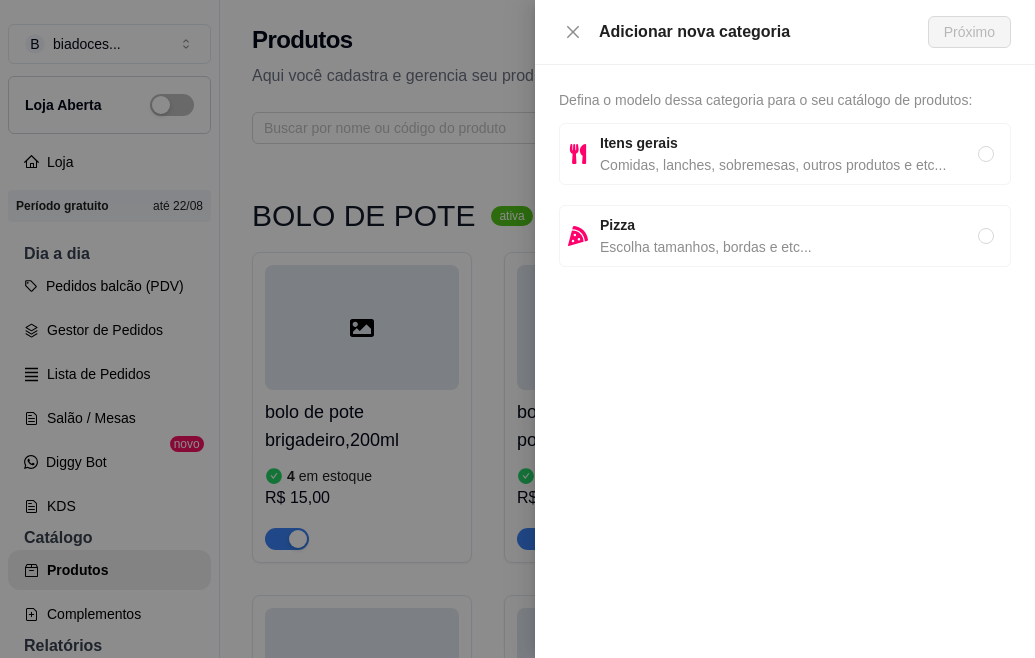 click on "Comidas, lanches, sobremesas, outros produtos e etc..." at bounding box center (789, 165) 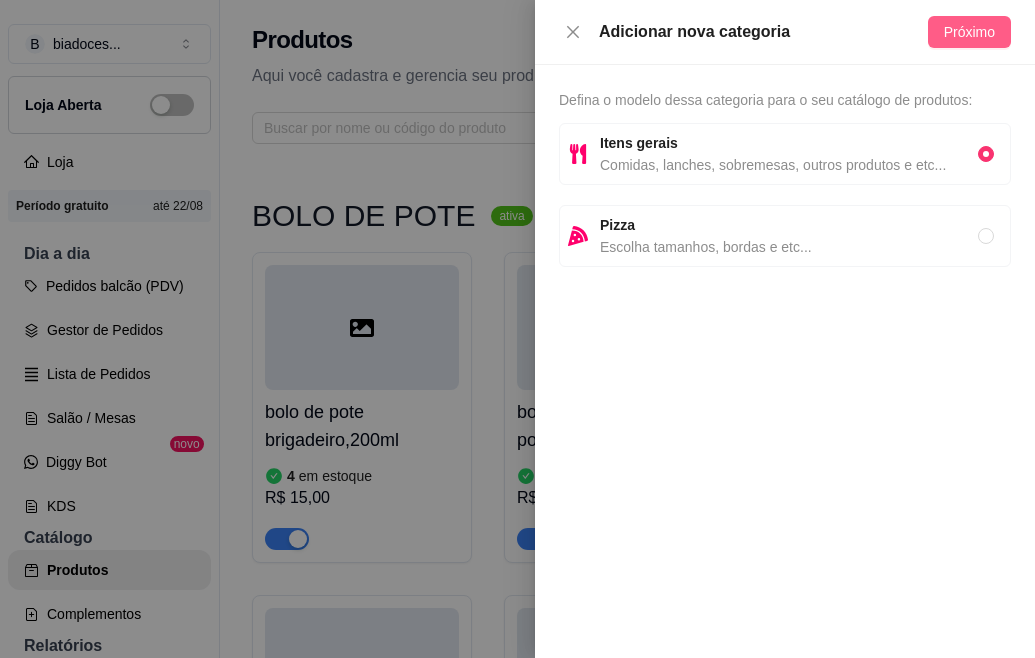 click on "Próximo" at bounding box center [969, 32] 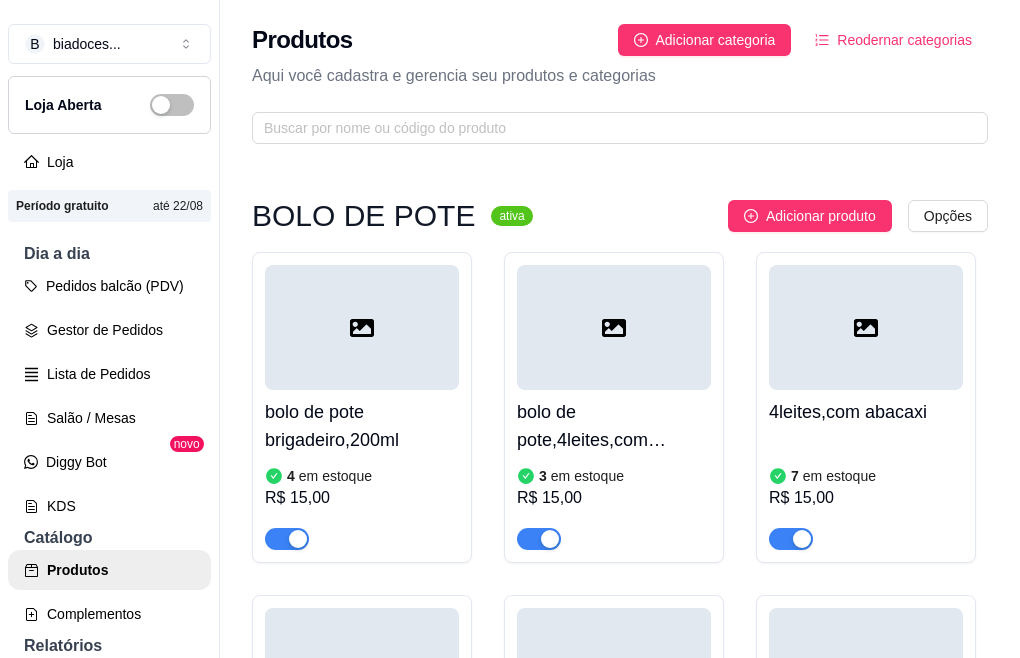 click on "BOLO DE POTE" at bounding box center (363, 216) 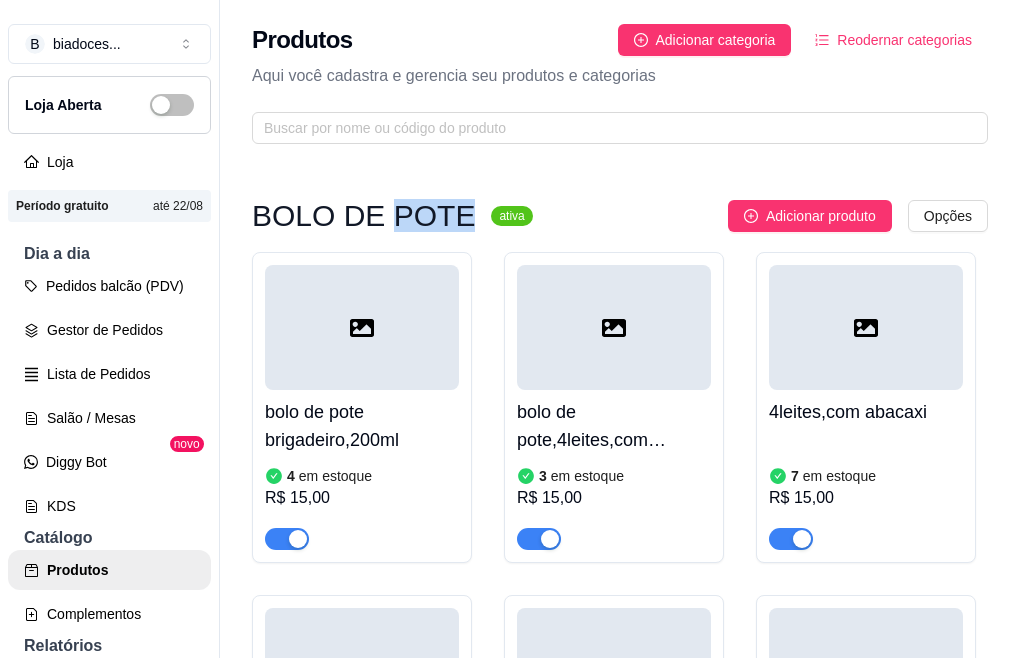 click on "BOLO DE POTE" at bounding box center (363, 216) 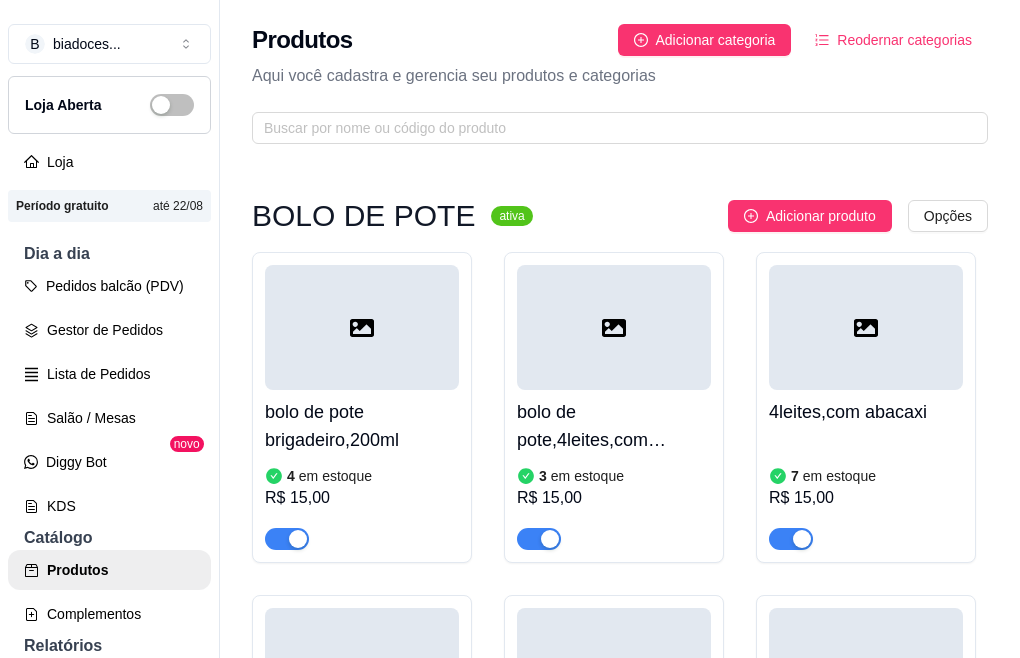 drag, startPoint x: 407, startPoint y: 215, endPoint x: 519, endPoint y: 213, distance: 112.01785 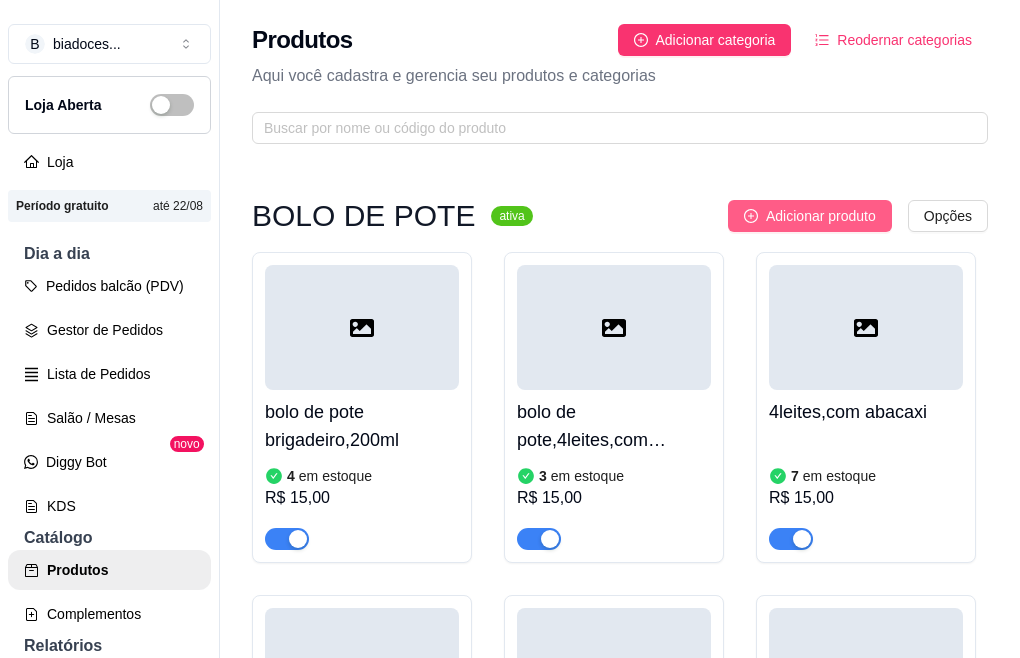click on "Adicionar produto" at bounding box center [821, 216] 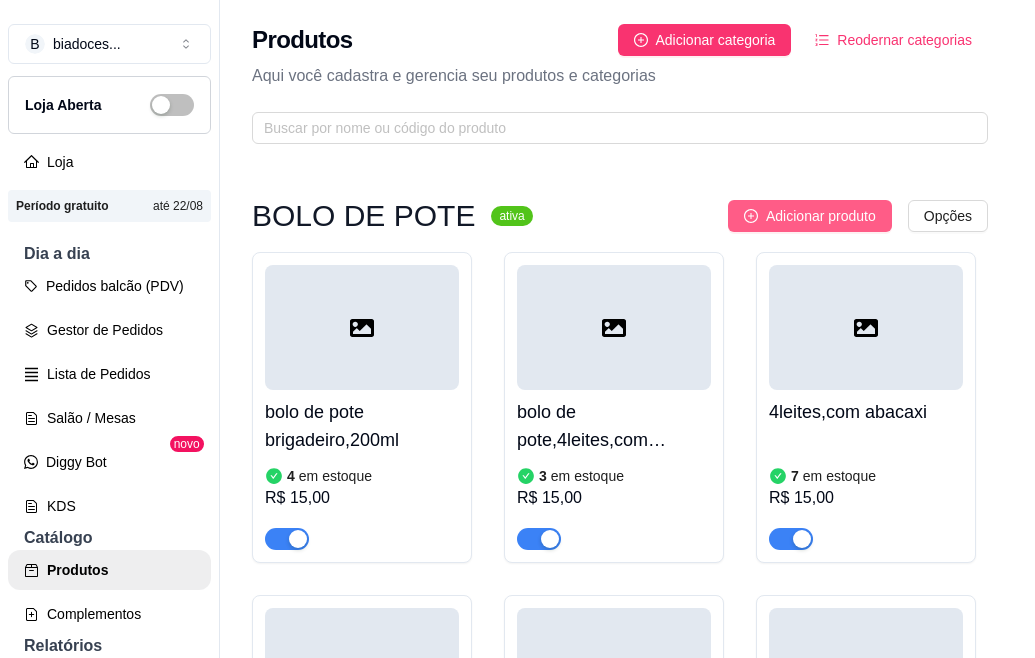 type 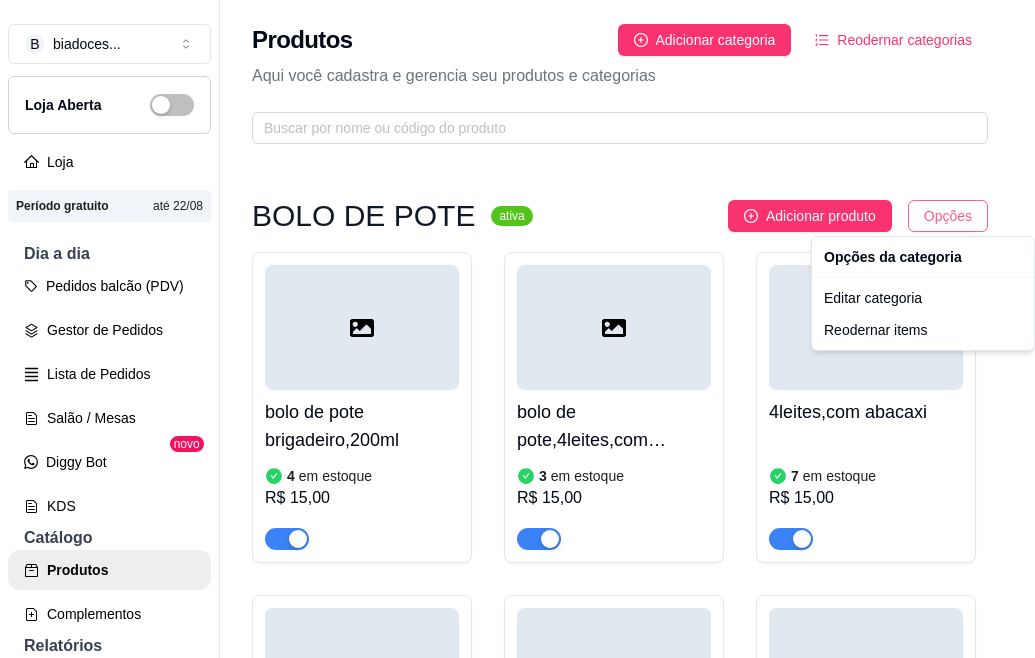 click on "BOLO DE POTE  ativa Adicionar produto Opções bolo de pote brigadeiro,200ml   4 em estoque R$ 15,00 bolo de pote,4leites,com morango   3 em estoque R$ 15,00 4leites,com abacaxi   7 em estoque R$ 15,00 duo   7 em estoque R$ 15,00 chocomara   7 em estoque R$ 15,00 red   7 em estoque R$ 15,00 doce de leite com amaeixa    7 em estoque R$ 15,00 bolo de stikadinho   7 em estoque R$ 15,00 BOLO GELADO ativa Adicionar produto Opções   10 em estoque" at bounding box center (517, 329) 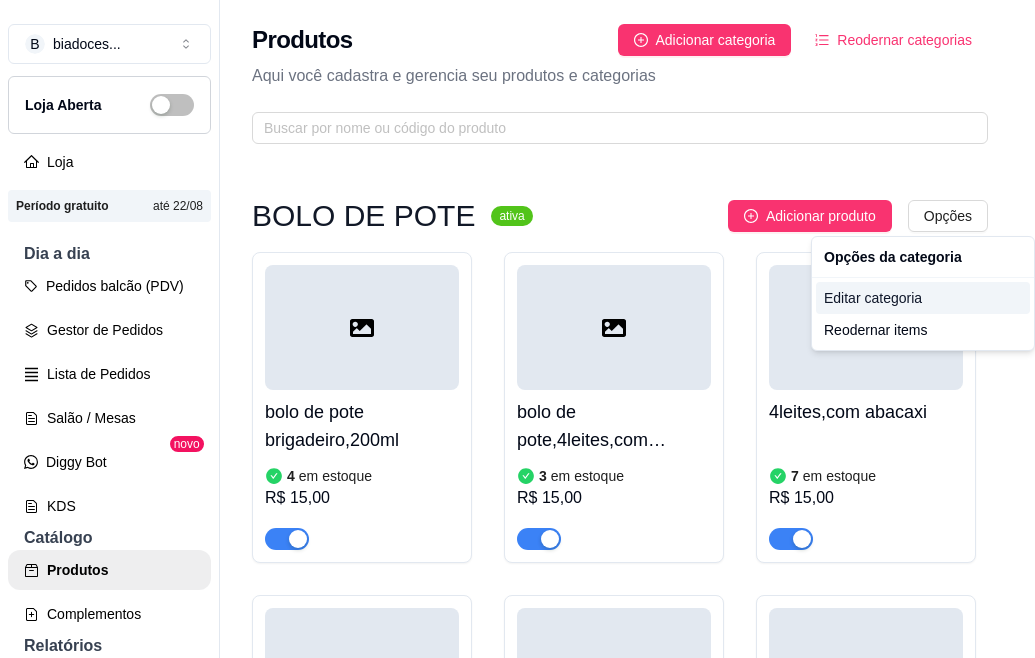 click on "Editar categoria" at bounding box center (923, 298) 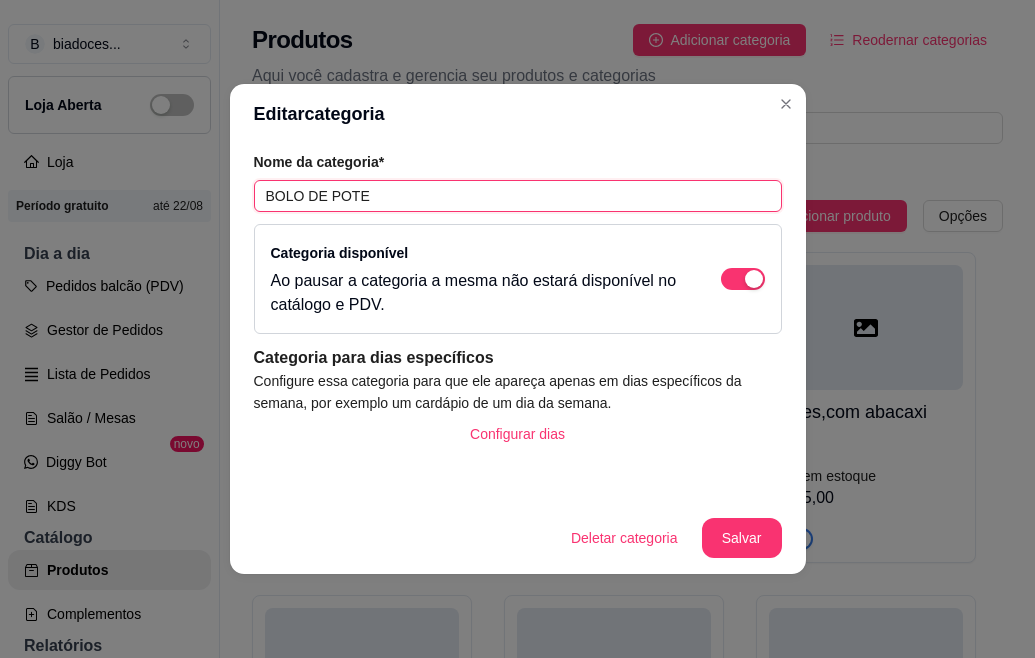 click on "BOLO DE POTE" at bounding box center [518, 196] 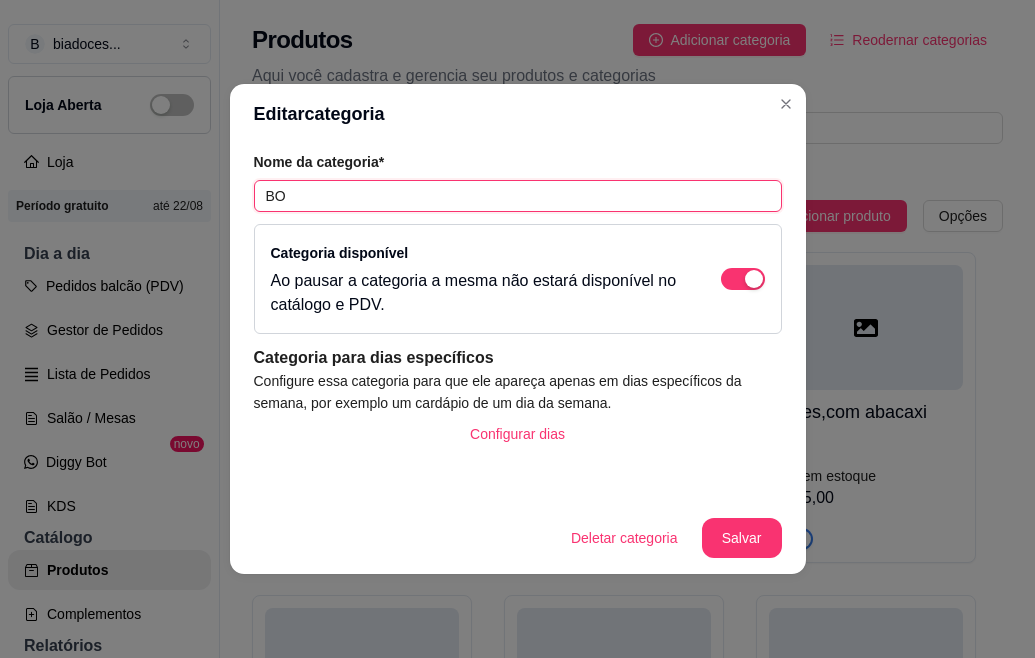 type on "B" 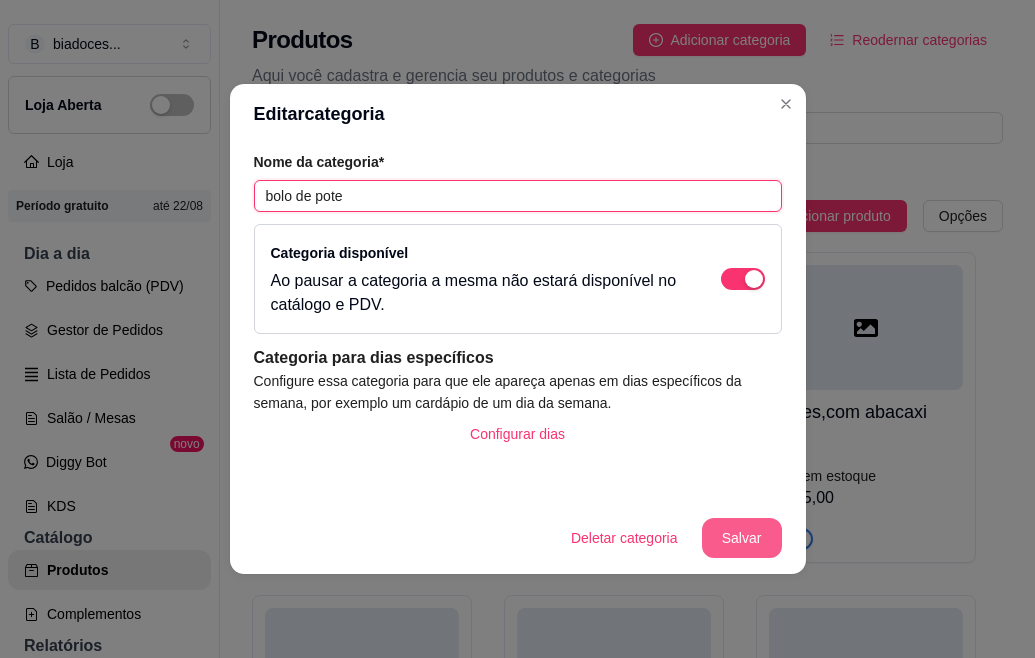 type on "bolo de pote" 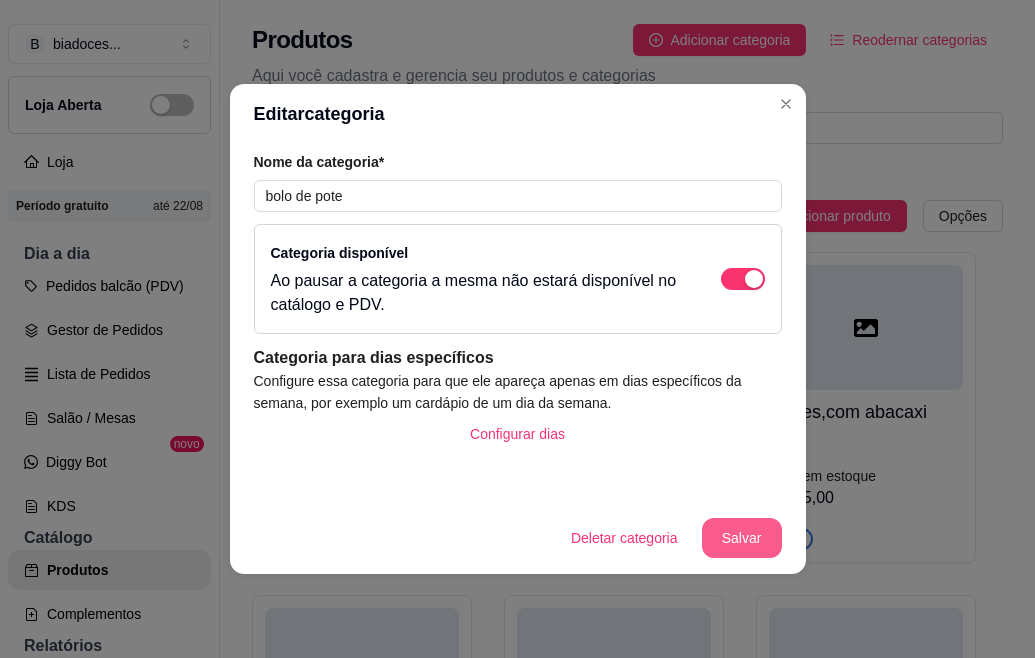 click on "Salvar" at bounding box center (742, 538) 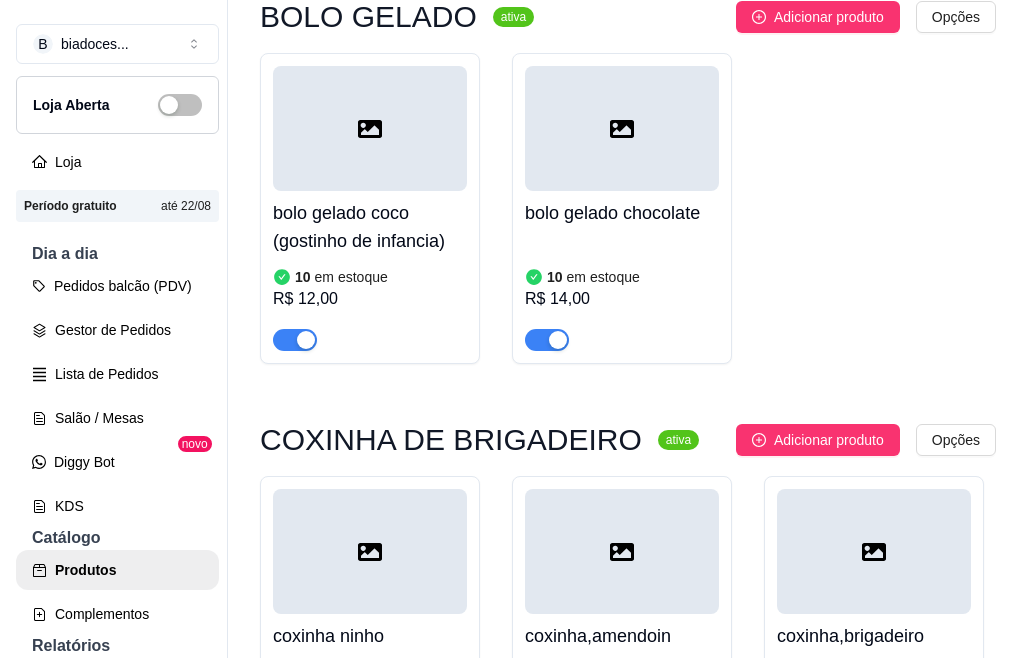 scroll, scrollTop: 1173, scrollLeft: 0, axis: vertical 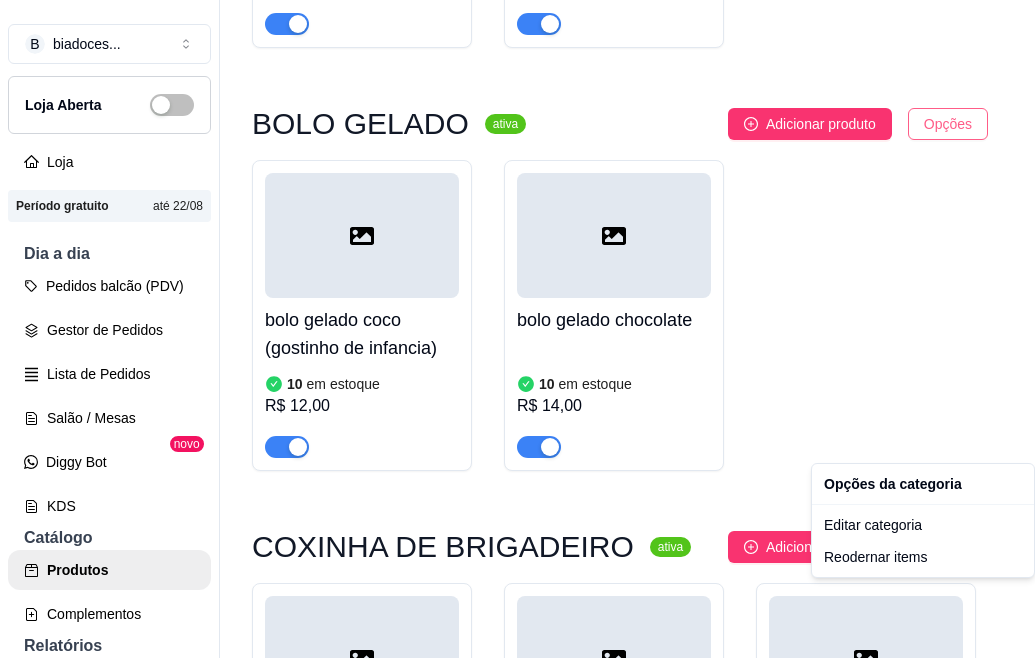 click on "bolo de pote ativa Adicionar produto Opções bolo de pote brigadeiro,200ml   4 em estoque R$ 15,00 bolo de pote,4leites,com morango   3 em estoque R$ 15,00 4leites,com abacaxi   7 em estoque R$ 15,00 duo   7 em estoque R$ 15,00 chocomara   7 em estoque R$ 15,00 red   7 em estoque R$ 15,00 doce de leite com amaeixa    7 em estoque R$ 15,00 bolo de stikadinho   7 em estoque R$ 15,00 BOLO GELADO ativa Adicionar produto Opções   10 em estoque" at bounding box center [517, 329] 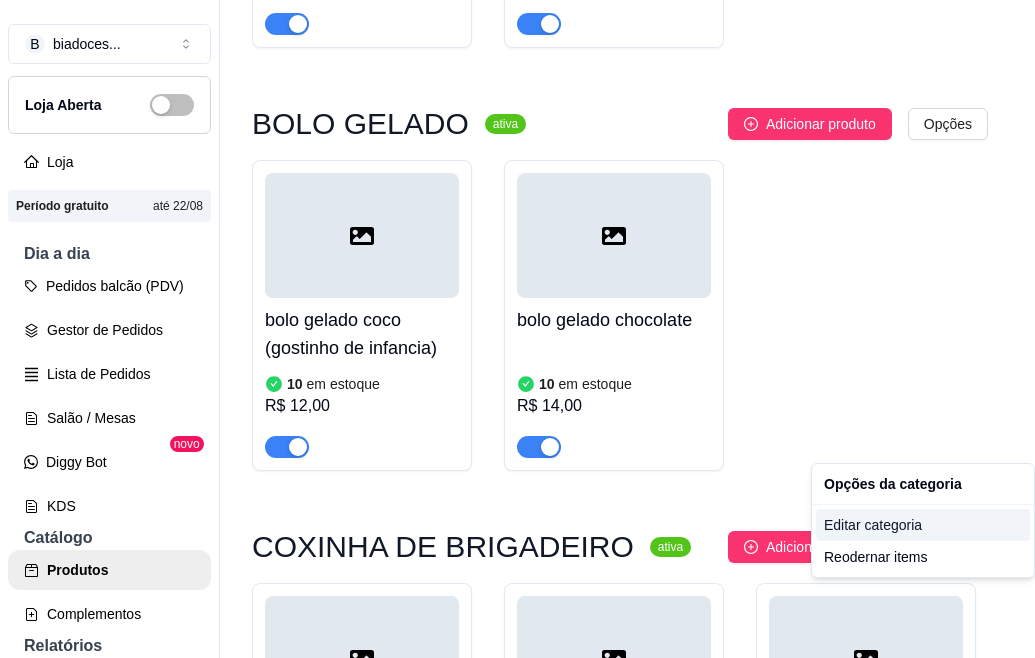 click on "Editar categoria" at bounding box center [923, 525] 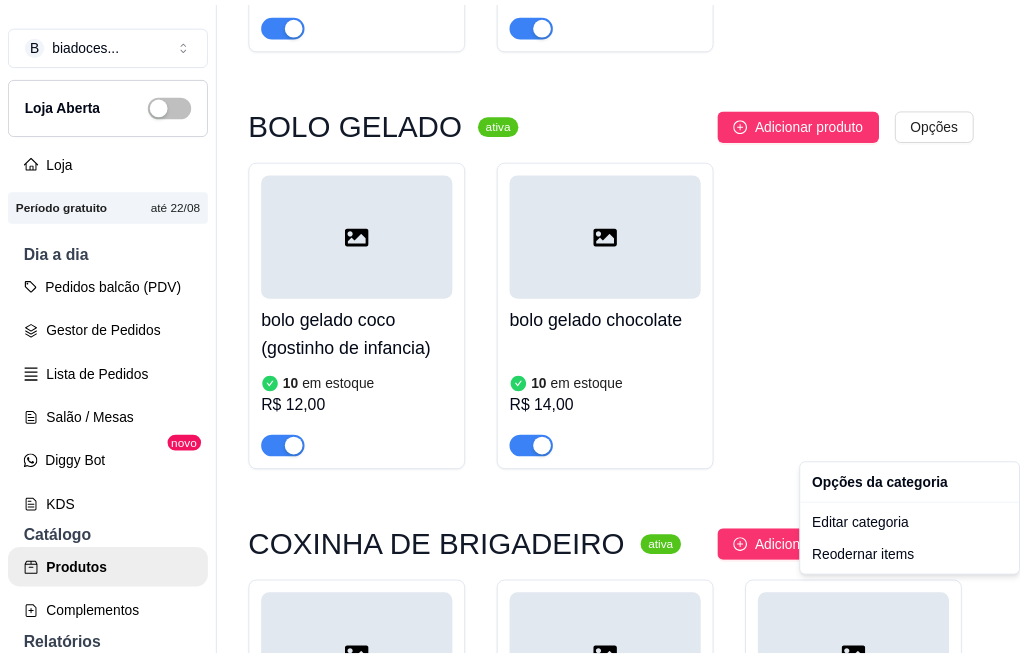 scroll, scrollTop: 857, scrollLeft: 0, axis: vertical 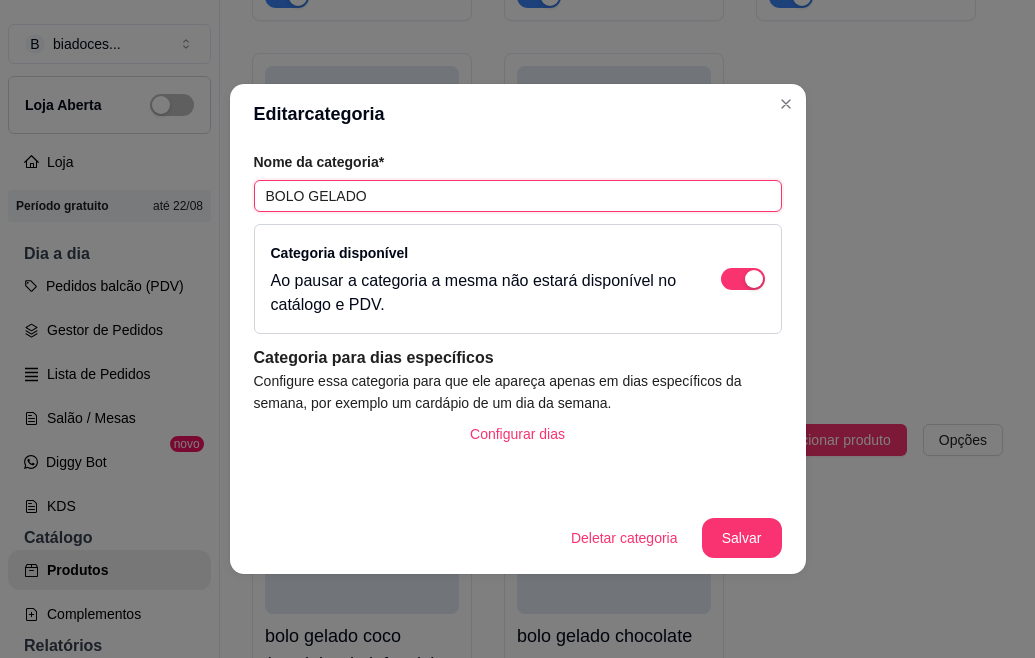click on "BOLO GELADO" at bounding box center (518, 196) 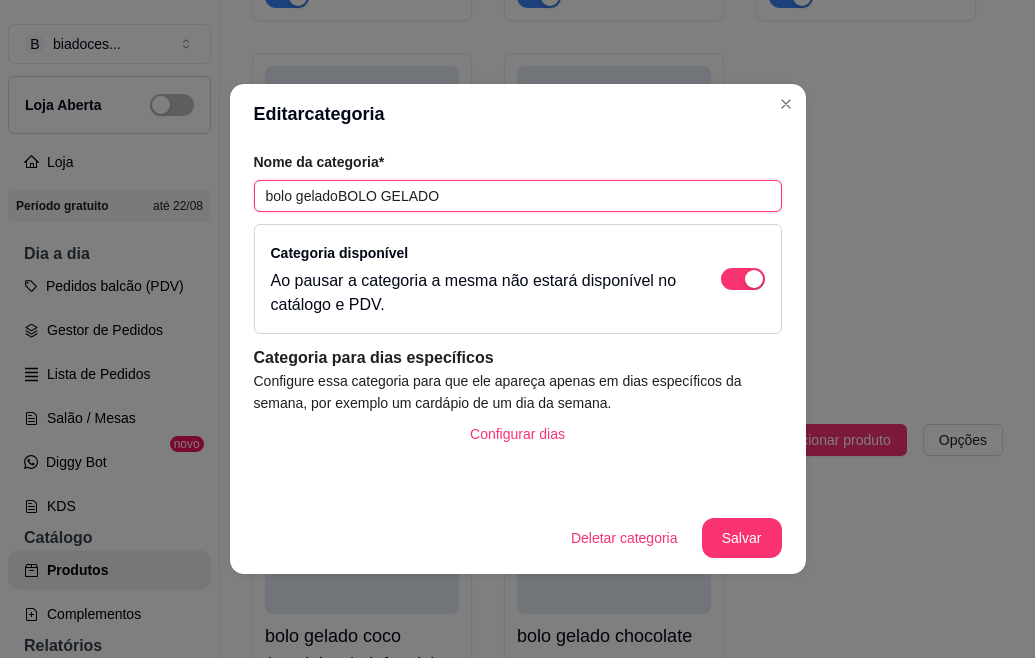 click on "bolo geladoBOLO GELADO" at bounding box center [518, 196] 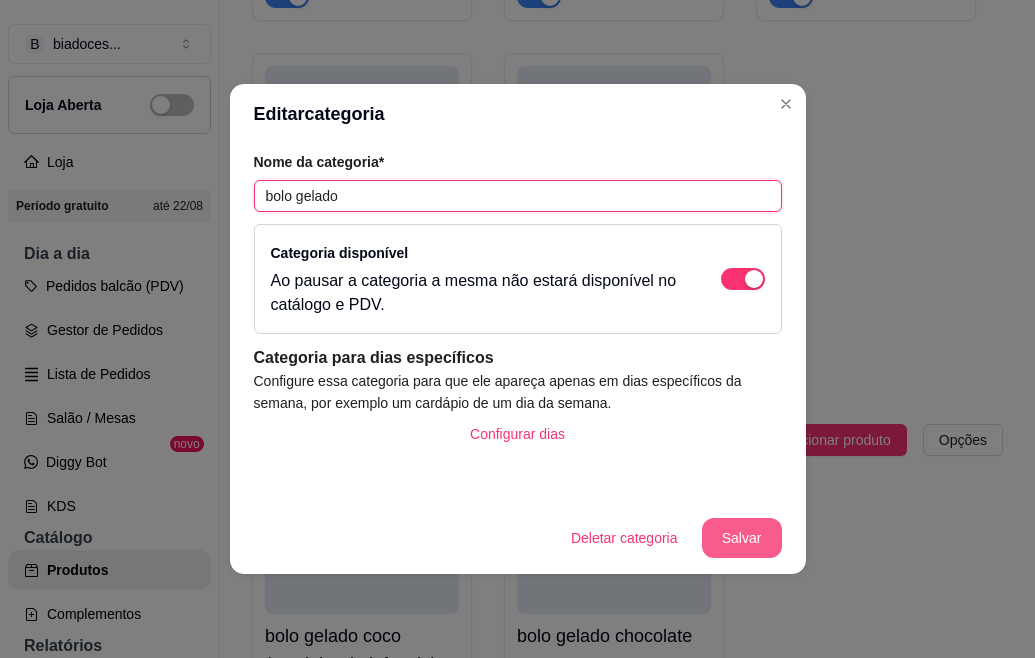 type on "bolo gelado" 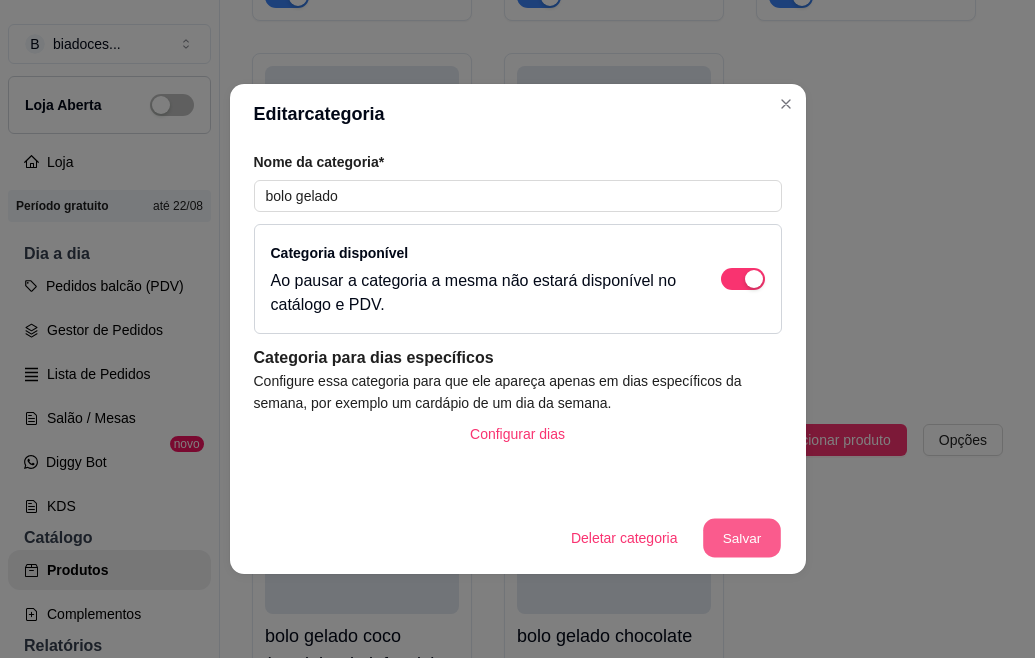 click on "Salvar" at bounding box center (742, 538) 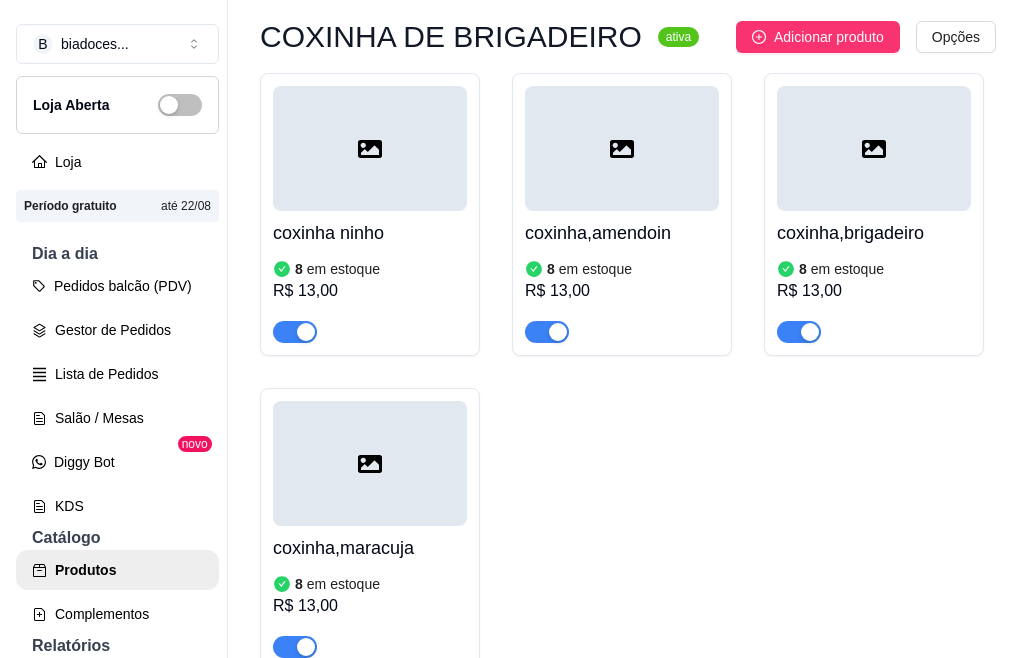 scroll, scrollTop: 1684, scrollLeft: 0, axis: vertical 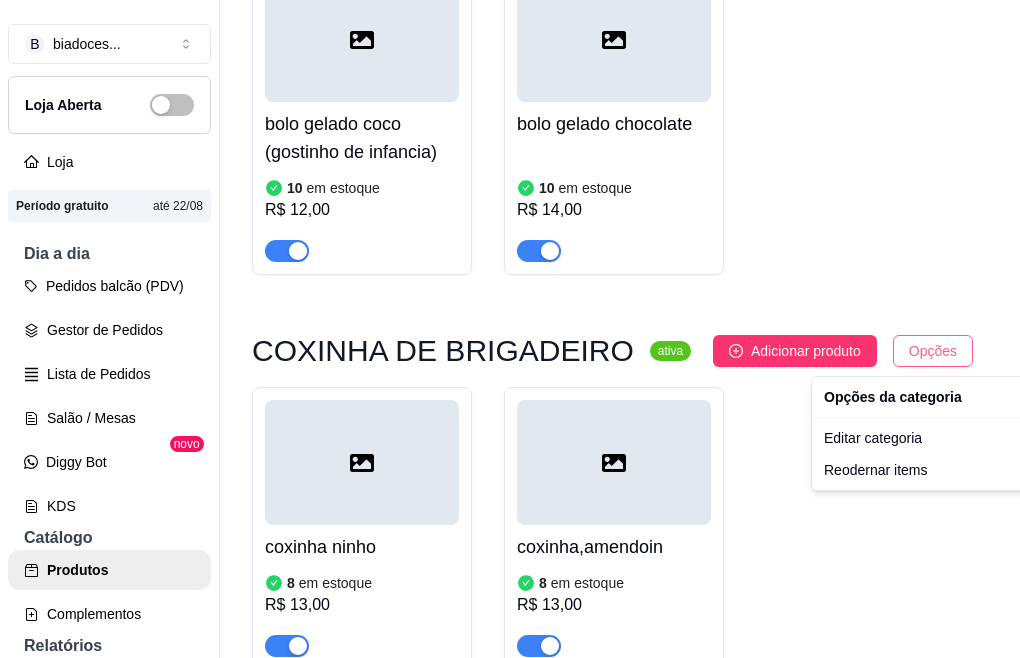 click on "bolo de pote ativa Adicionar produto Opções bolo de pote brigadeiro,200ml   4 em estoque R$ 15,00 bolo de pote,4leites,com morango   3 em estoque R$ 15,00 4leites,com abacaxi   7 em estoque R$ 15,00 duo   7 em estoque R$ 15,00 chocomara   7 em estoque R$ 15,00 red   7 em estoque R$ 15,00 doce de leite com amaeixa    7 em estoque R$ 15,00 bolo de stikadinho   7 em estoque R$ 15,00 bolo gelado ativa Adicionar produto Opções   10 em estoque" at bounding box center (510, 329) 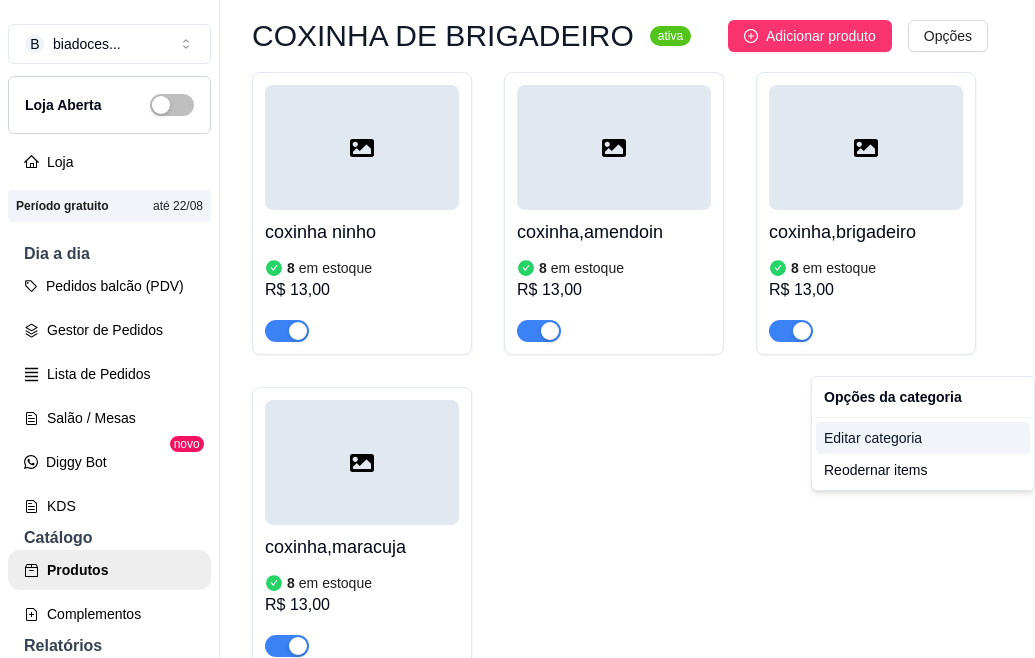 click on "Editar categoria" at bounding box center [923, 438] 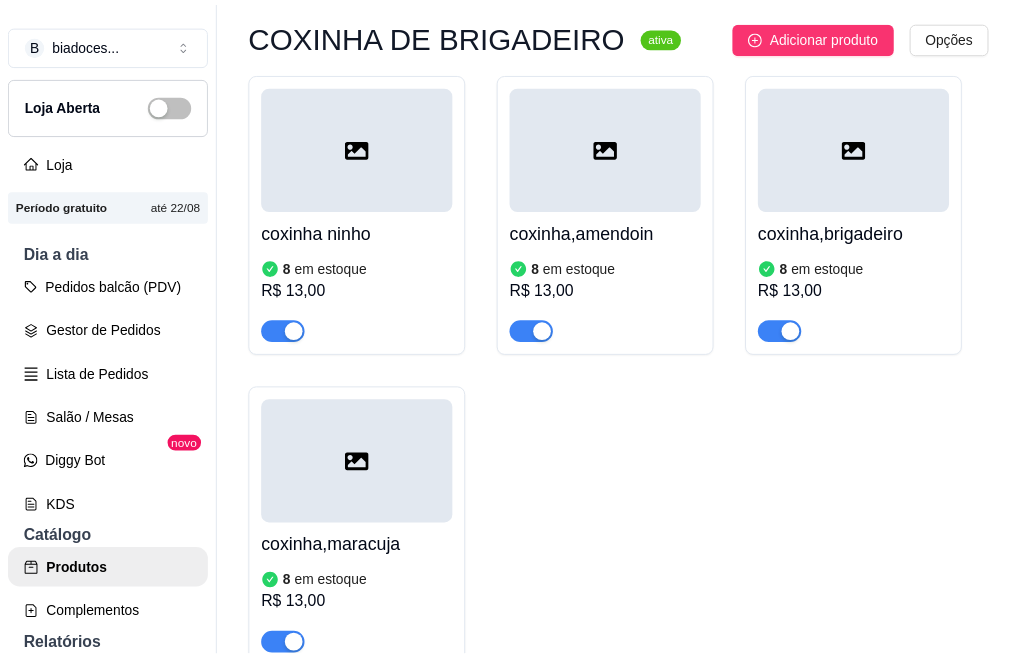 scroll, scrollTop: 1368, scrollLeft: 0, axis: vertical 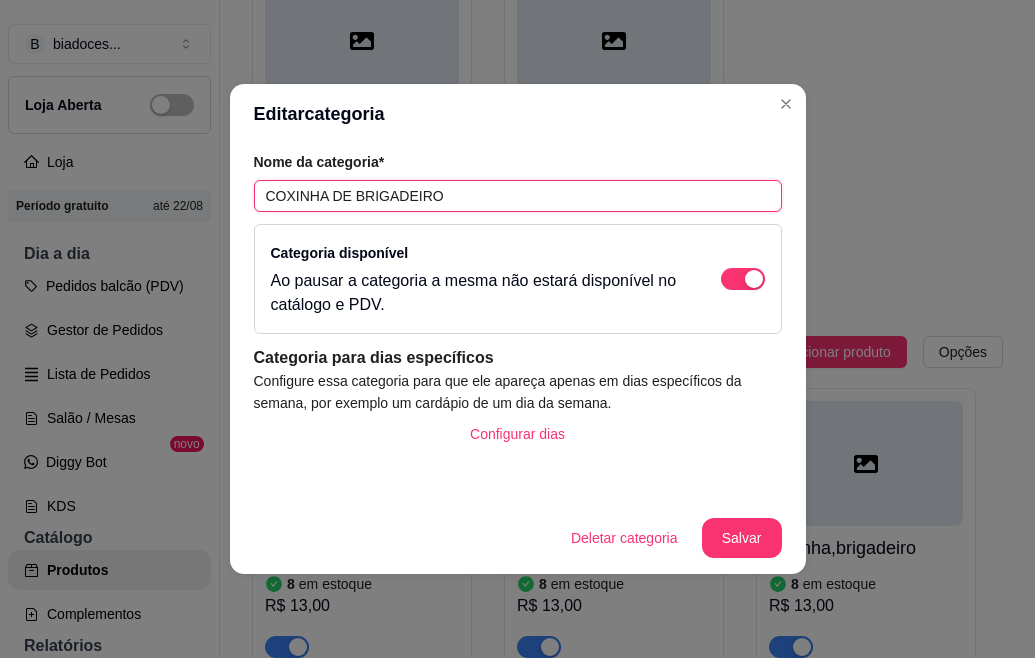 click on "COXINHA DE BRIGADEIRO" at bounding box center [518, 196] 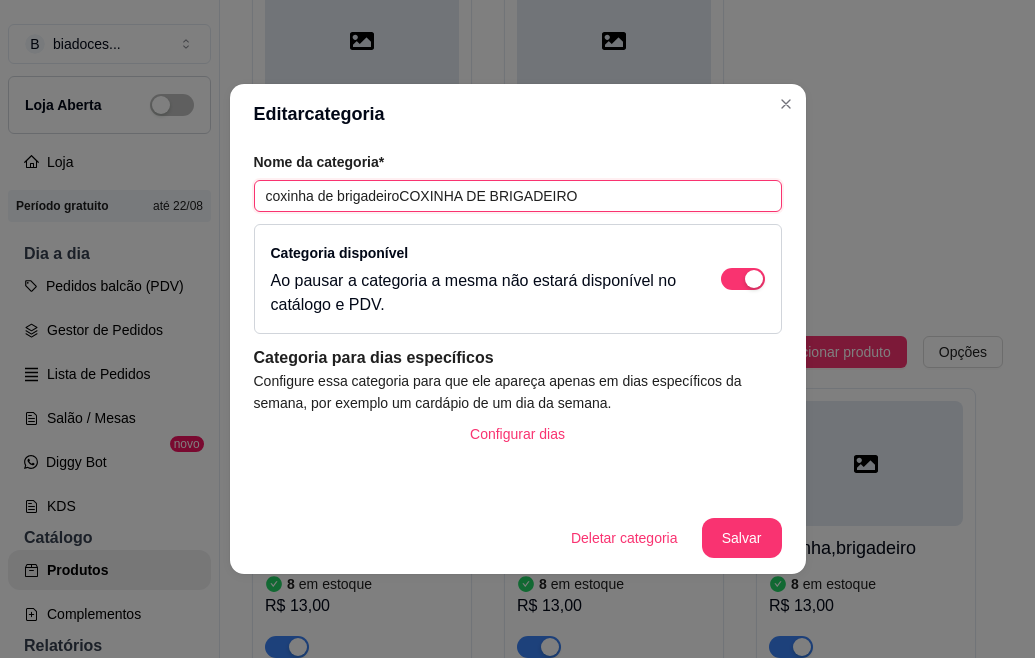 click on "coxinha de brigadeiroCOXINHA DE BRIGADEIRO" at bounding box center (518, 196) 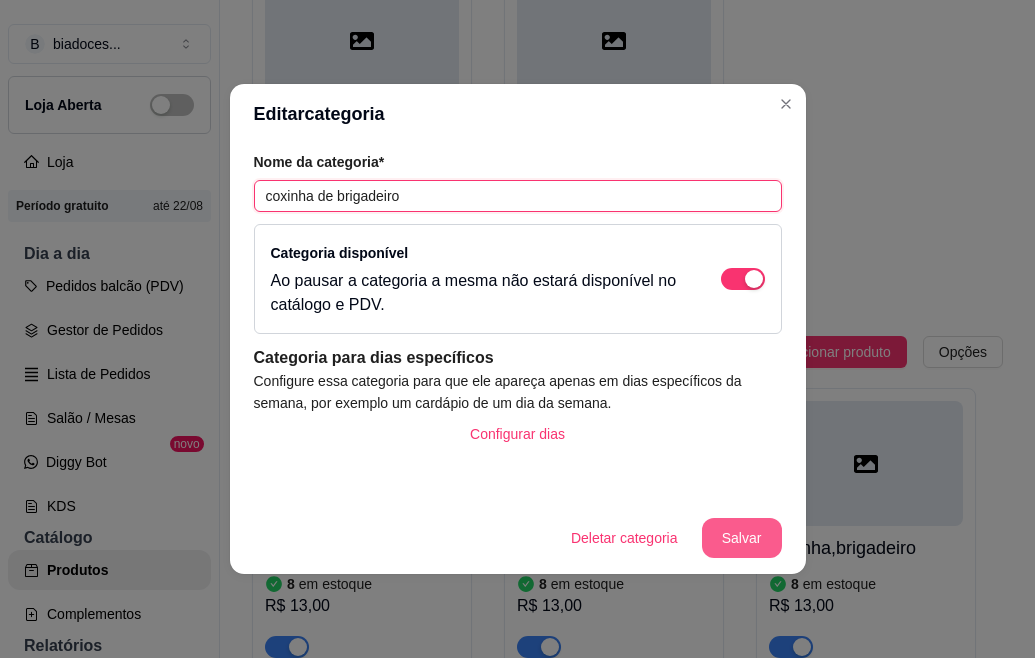 type on "coxinha de brigadeiro" 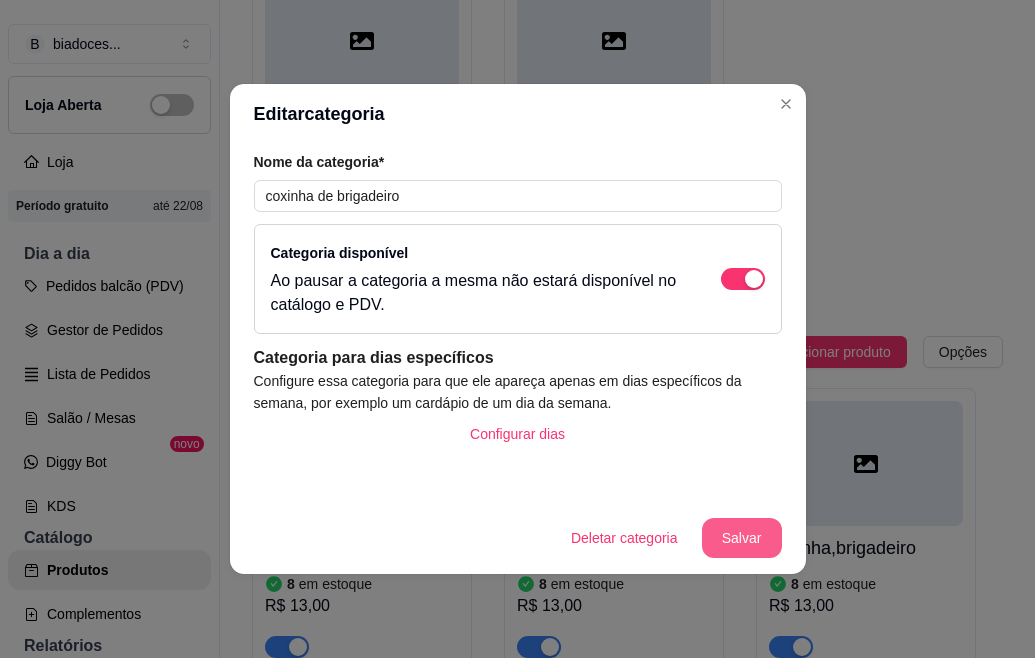 click on "Salvar" at bounding box center (742, 538) 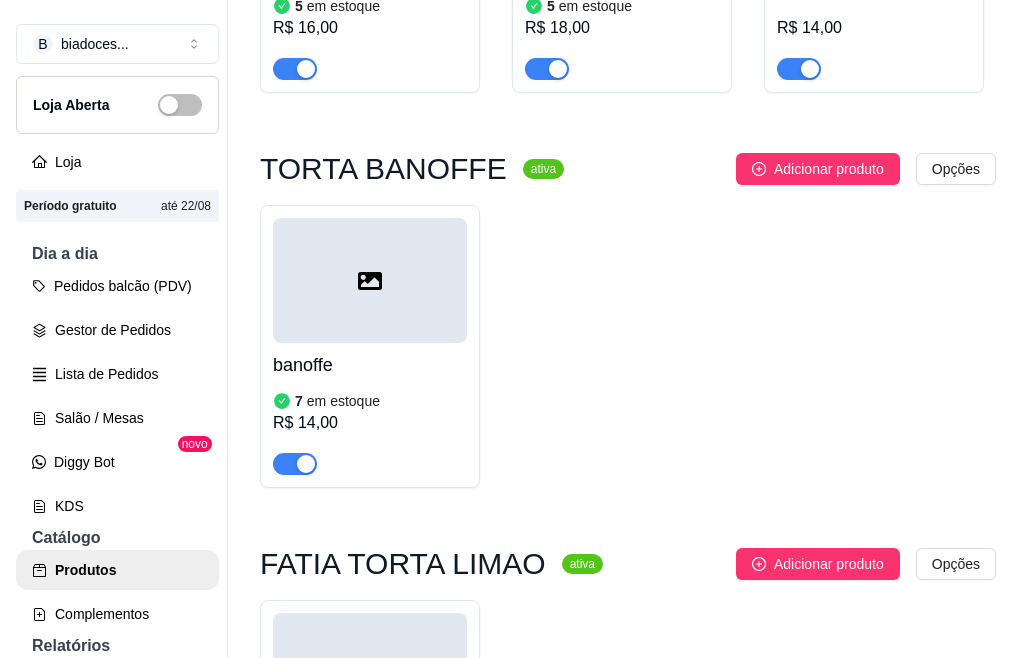 scroll, scrollTop: 2657, scrollLeft: 0, axis: vertical 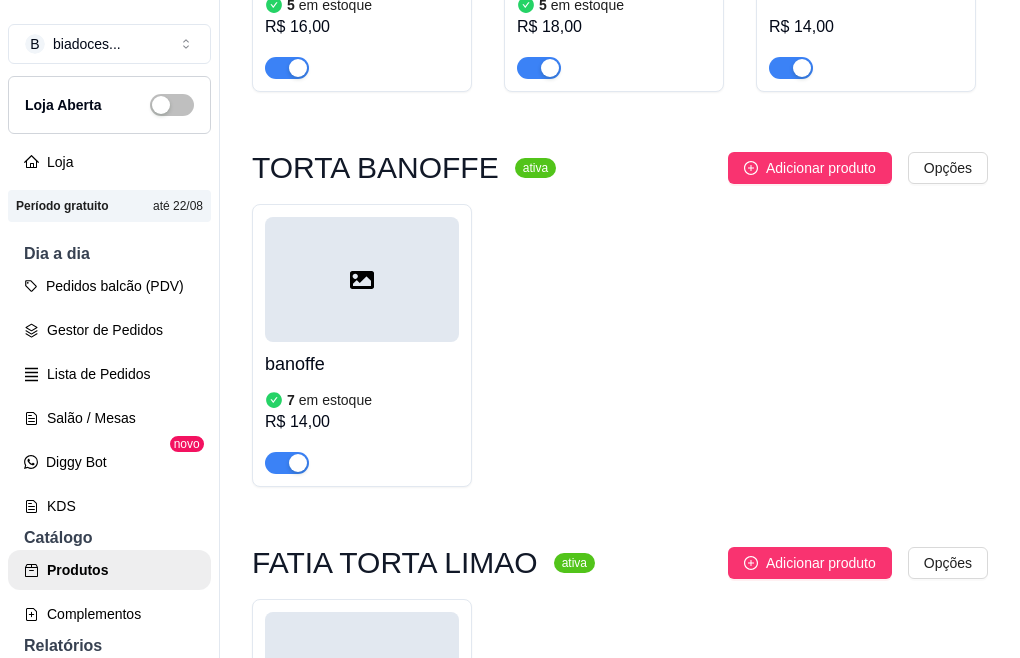 click on "bombom,morango   5 em estoque R$ 16,00 espeto,bombom de uva   5 em estoque R$ 18,00 esptinho de morango   R$ 14,00" at bounding box center (620, -50) 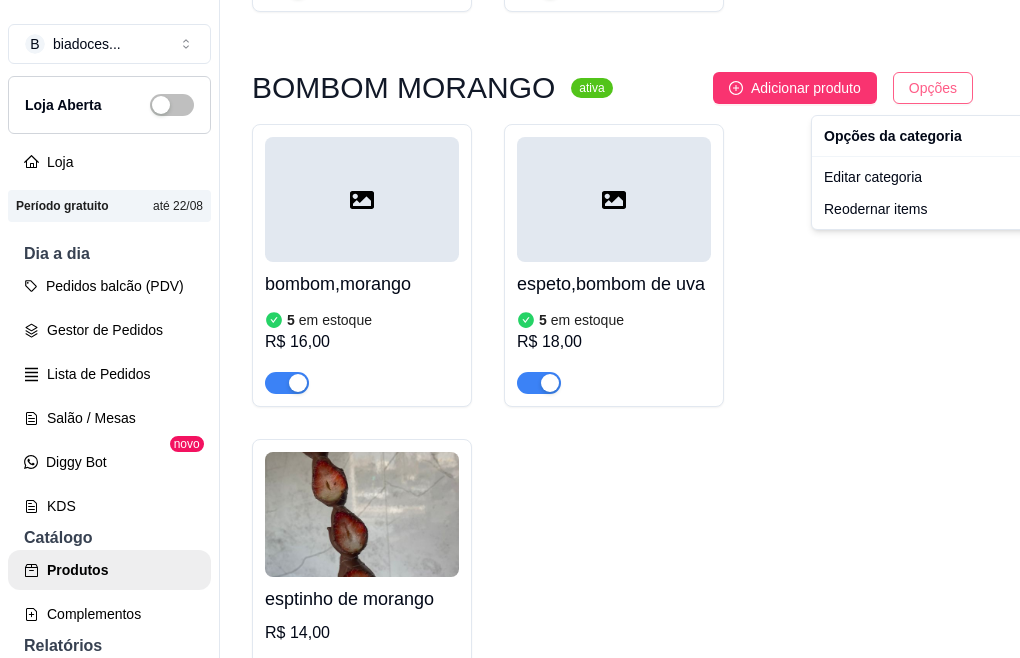 click on "bolo de pote ativa Adicionar produto Opções bolo de pote brigadeiro,200ml   4 em estoque R$ 15,00 bolo de pote,4leites,com morango   3 em estoque R$ 15,00 4leites,com abacaxi   7 em estoque R$ 15,00 duo   7 em estoque R$ 15,00 chocomara   7 em estoque R$ 15,00 red   7 em estoque R$ 15,00 doce de leite com amaeixa    7 em estoque R$ 15,00 bolo de stikadinho   7 em estoque R$ 15,00 bolo gelado ativa Adicionar produto Opções   10 em estoque" at bounding box center (510, 329) 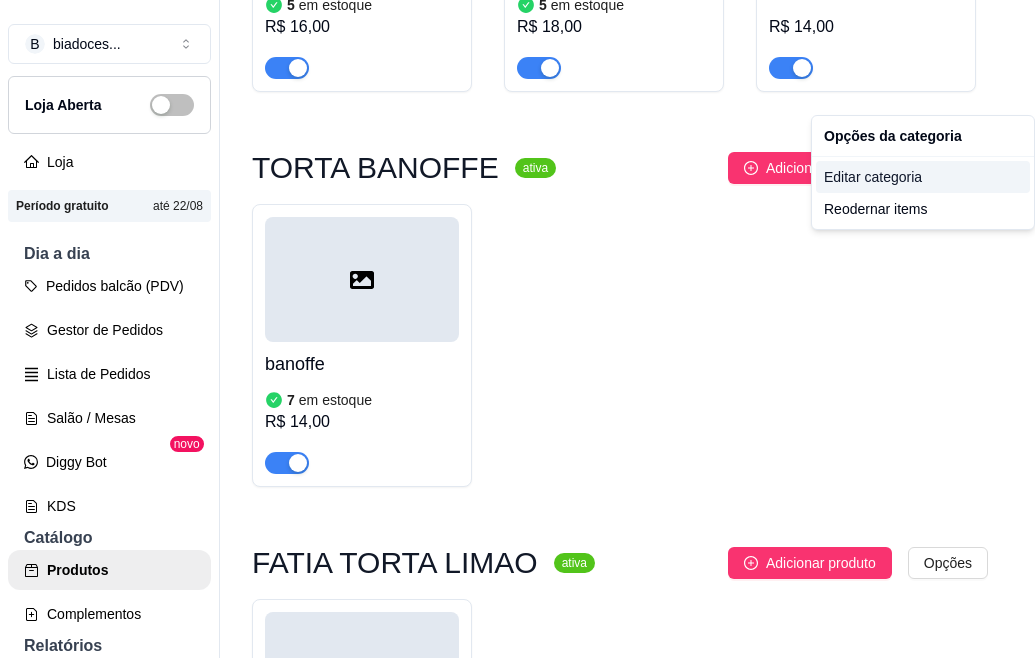 click on "Editar categoria" at bounding box center [923, 177] 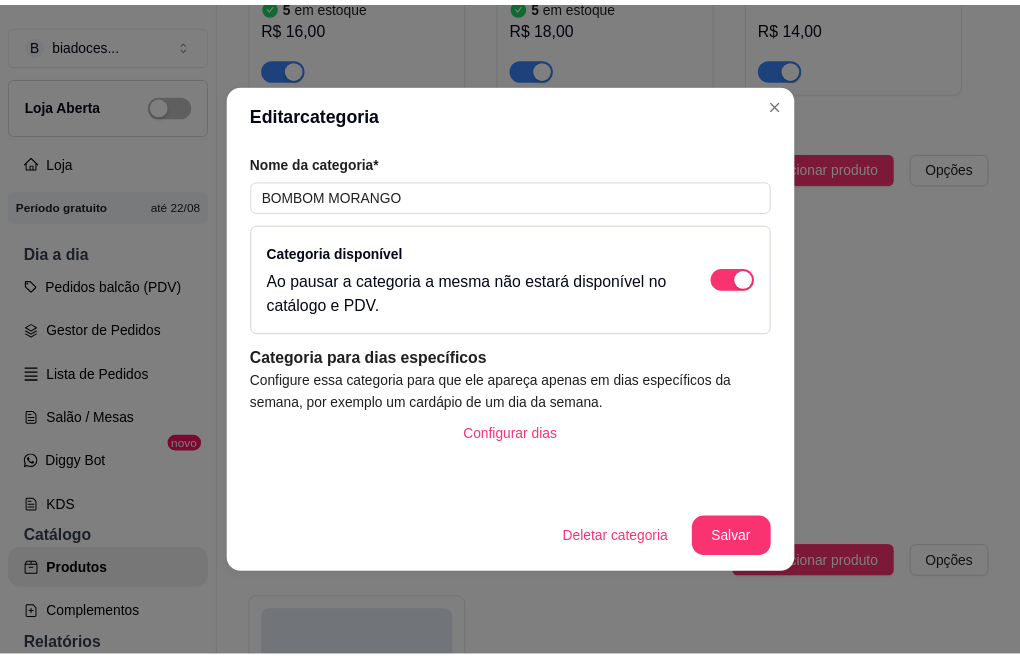 scroll, scrollTop: 2025, scrollLeft: 0, axis: vertical 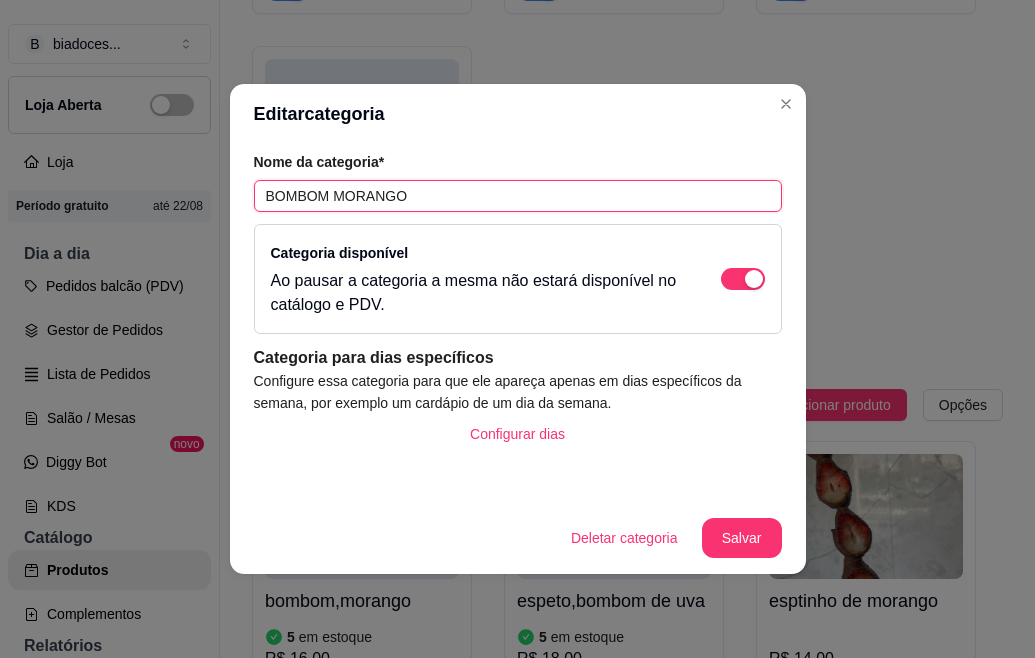 click on "BOMBOM MORANGO" at bounding box center [518, 196] 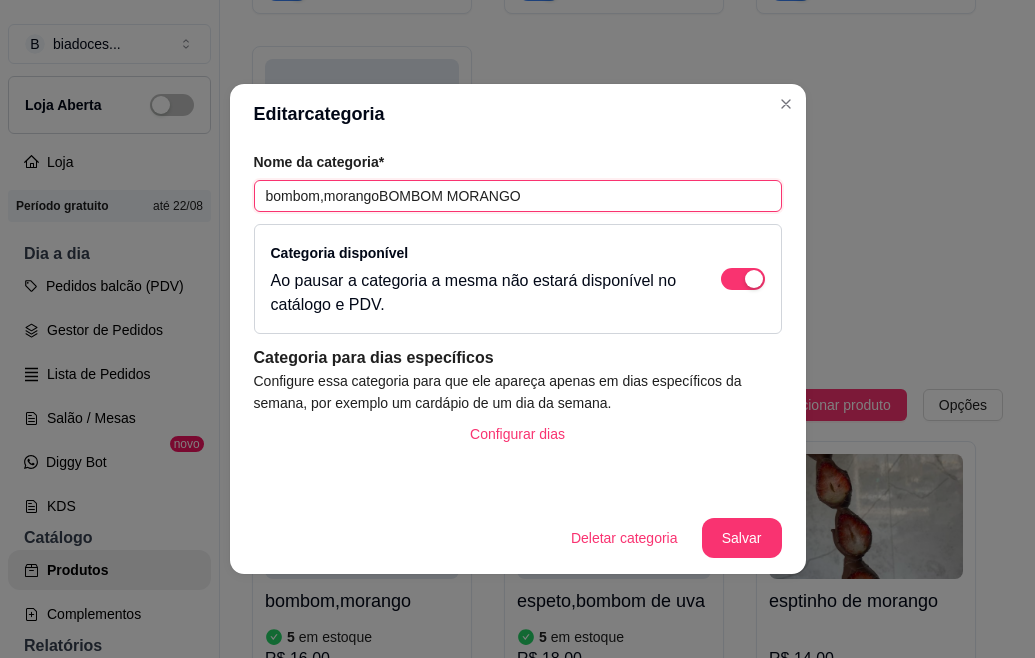 click on "bombom,morangoBOMBOM MORANGO" at bounding box center [518, 196] 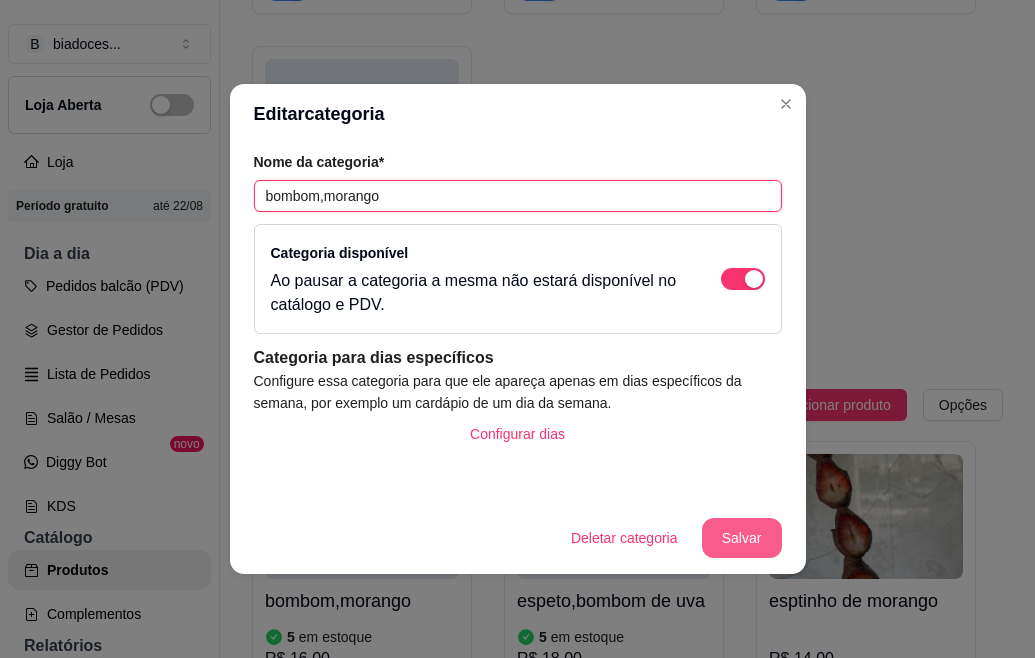 type on "bombom,morango" 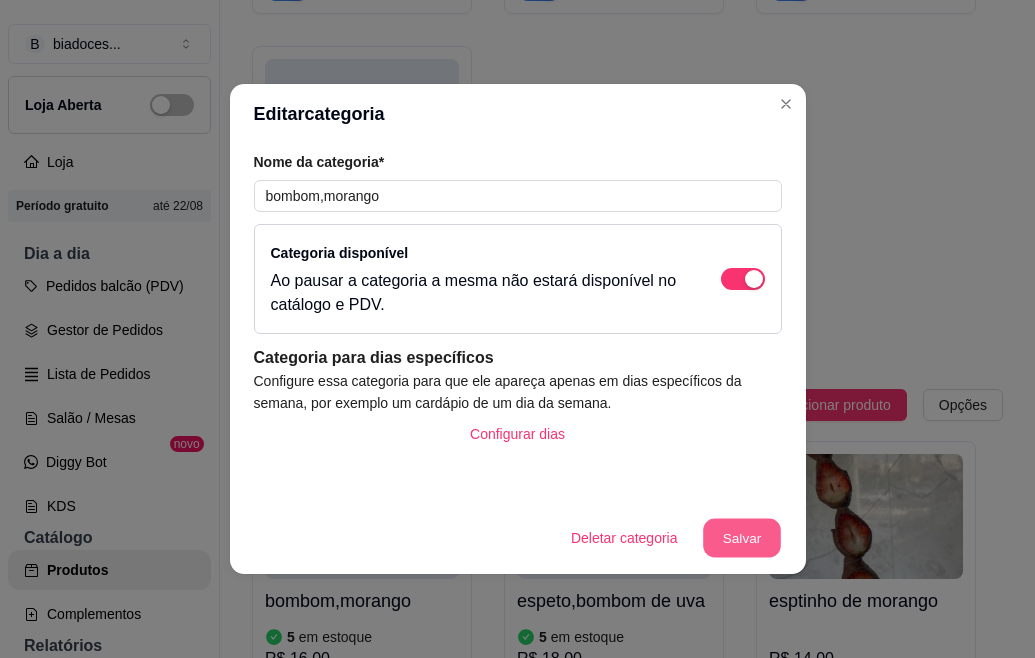 click on "Salvar" at bounding box center [742, 538] 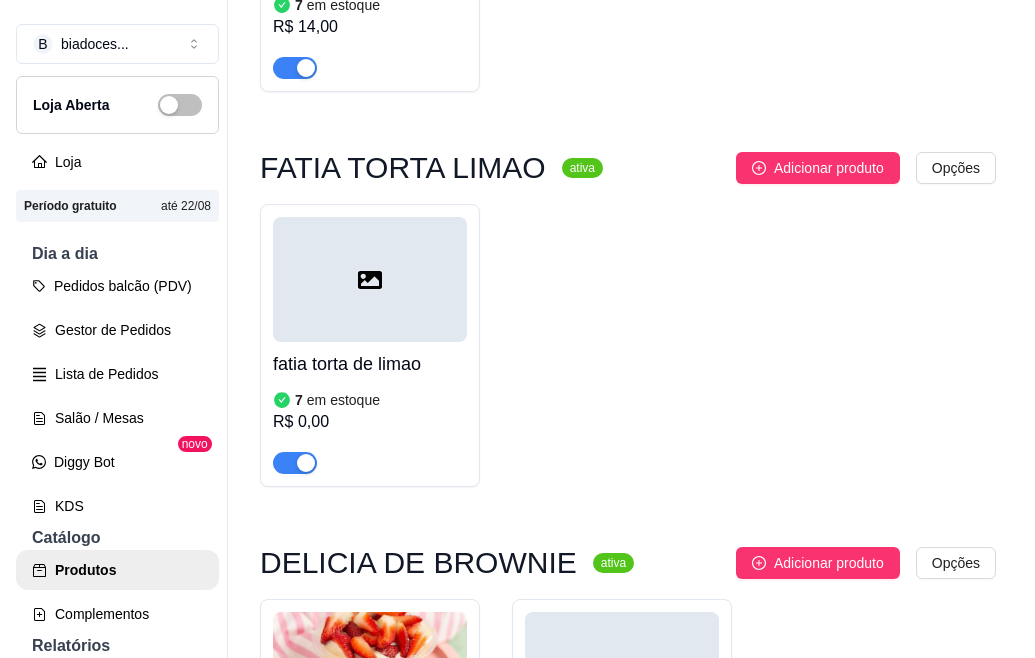 scroll, scrollTop: 3061, scrollLeft: 0, axis: vertical 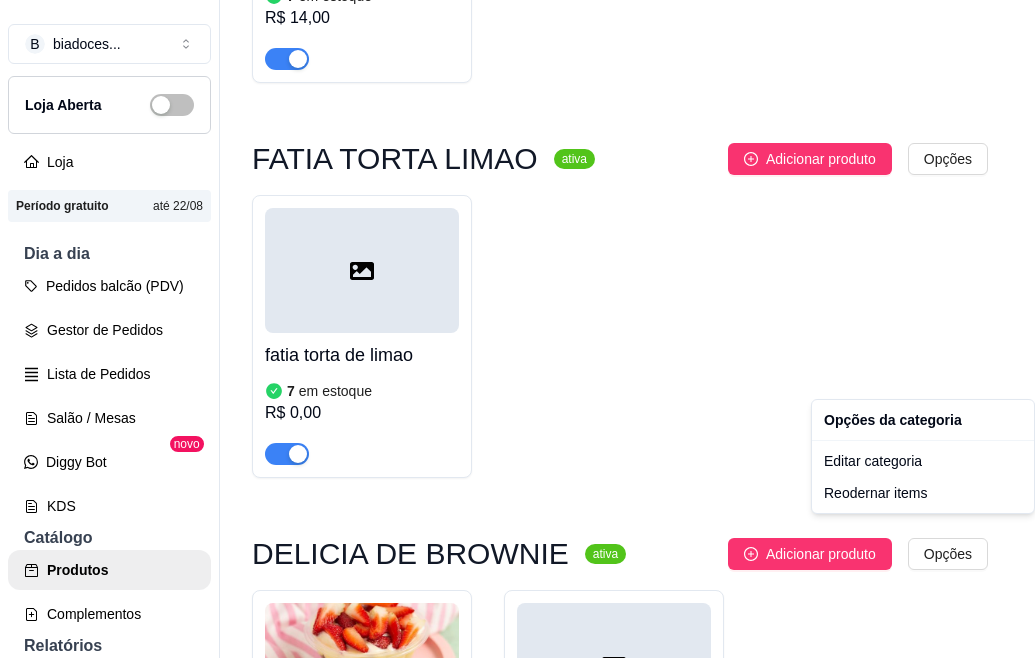 click on "bolo de pote ativa Adicionar produto Opções bolo de pote brigadeiro,200ml   4 em estoque R$ 15,00 bolo de pote,4leites,com morango   3 em estoque R$ 15,00 4leites,com abacaxi   7 em estoque R$ 15,00 duo   7 em estoque R$ 15,00 chocomara   7 em estoque R$ 15,00 red   7 em estoque R$ 15,00 doce de leite com amaeixa    7 em estoque R$ 15,00 bolo de stikadinho   7 em estoque R$ 15,00 bolo gelado ativa Adicionar produto Opções   10 em estoque" at bounding box center (517, 329) 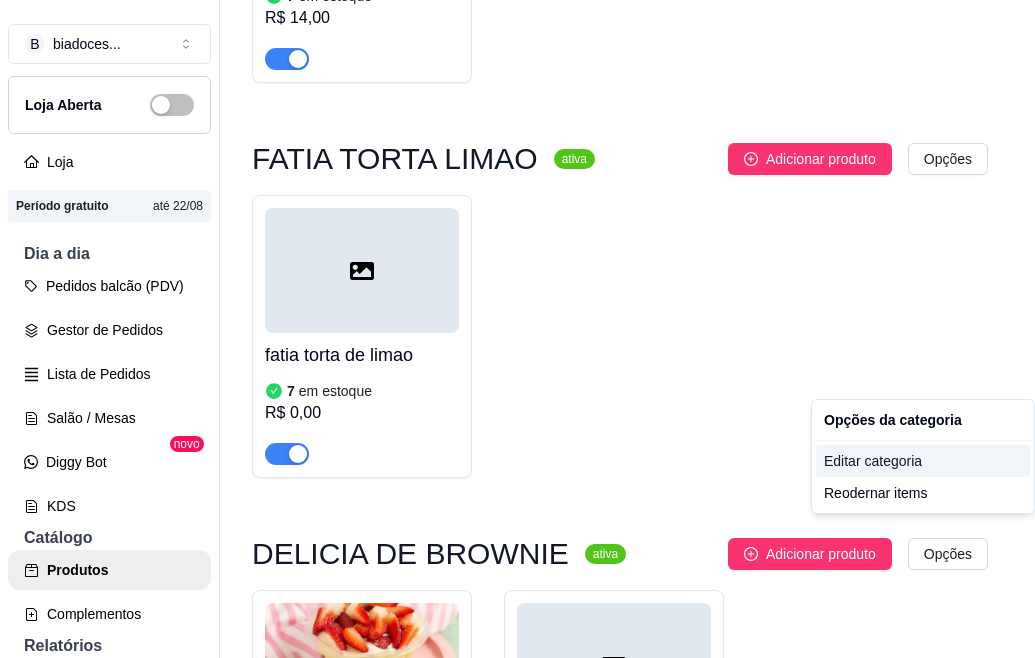 click on "Editar categoria" at bounding box center (923, 461) 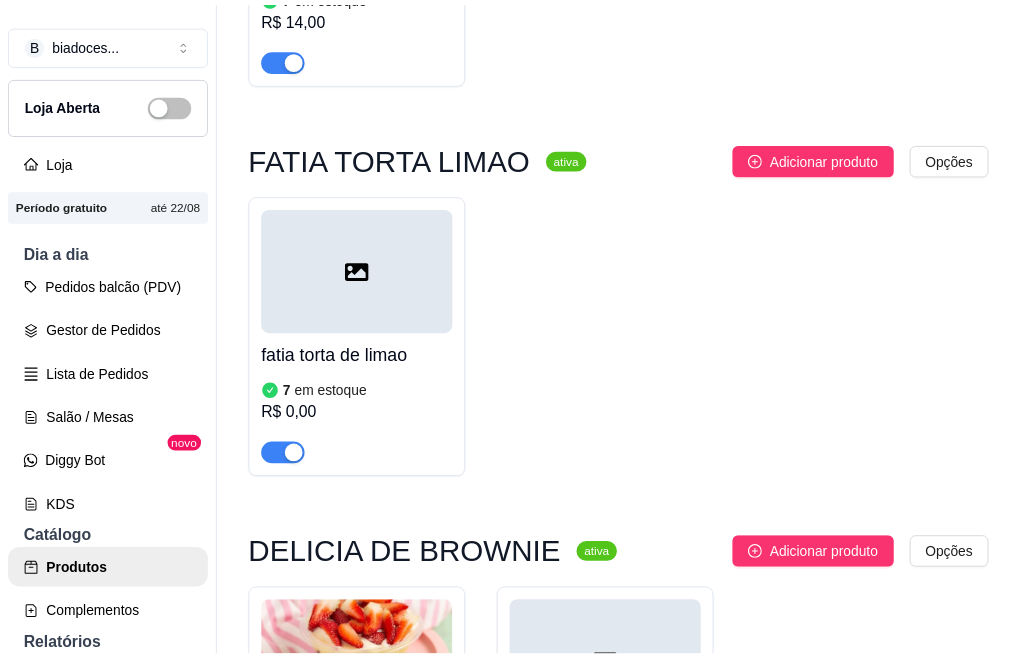 scroll, scrollTop: 2745, scrollLeft: 0, axis: vertical 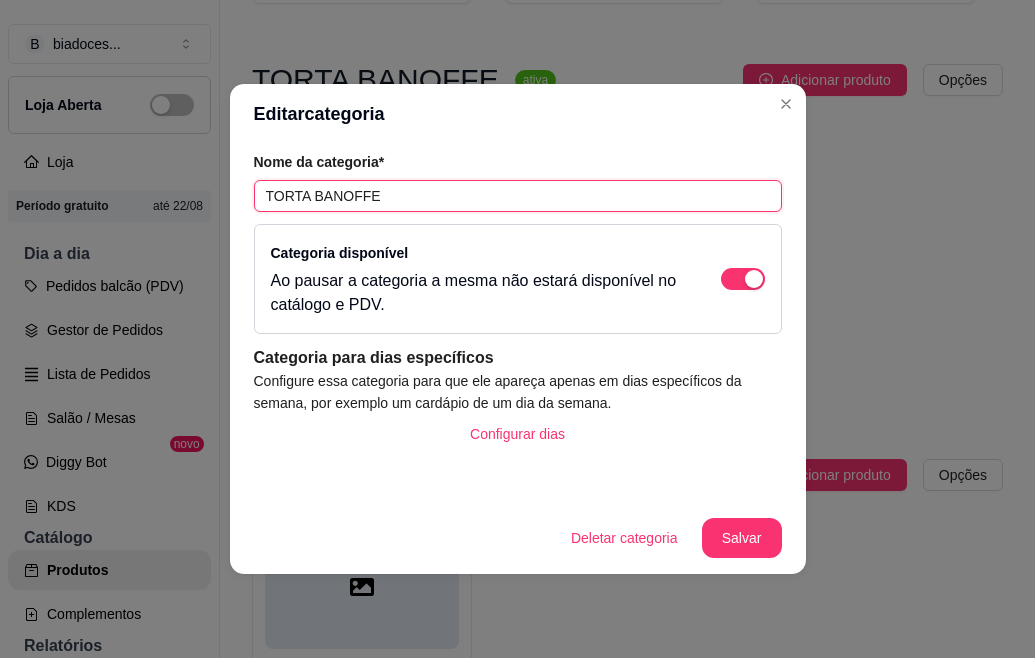 click on "TORTA BANOFFE" at bounding box center [518, 196] 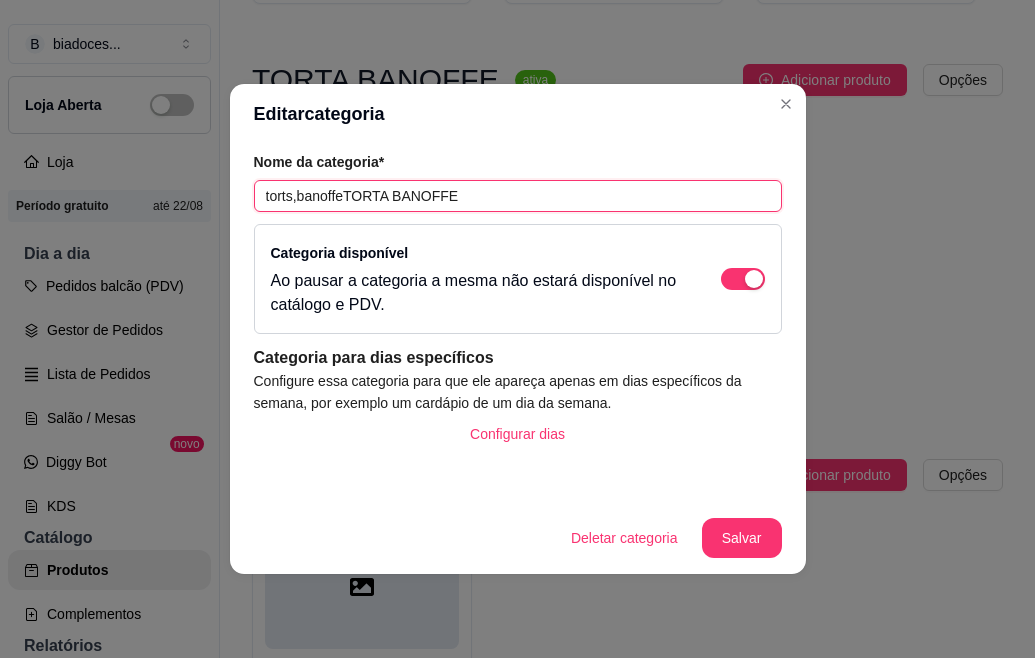 click on "torts,banoffeTORTA BANOFFE" at bounding box center (518, 196) 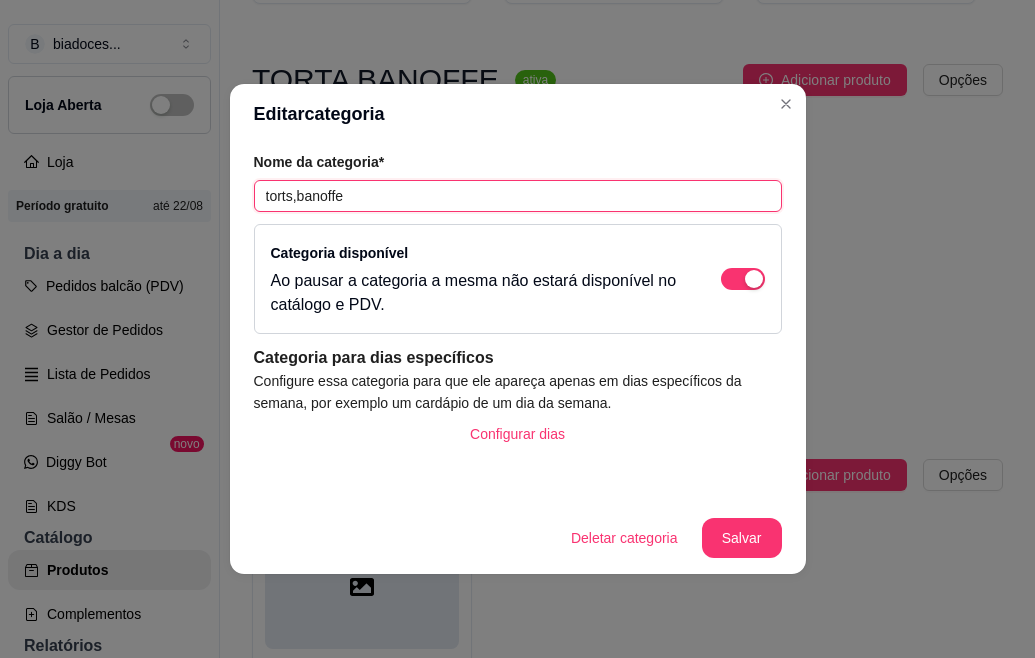 click on "torts,banoffe" at bounding box center [518, 196] 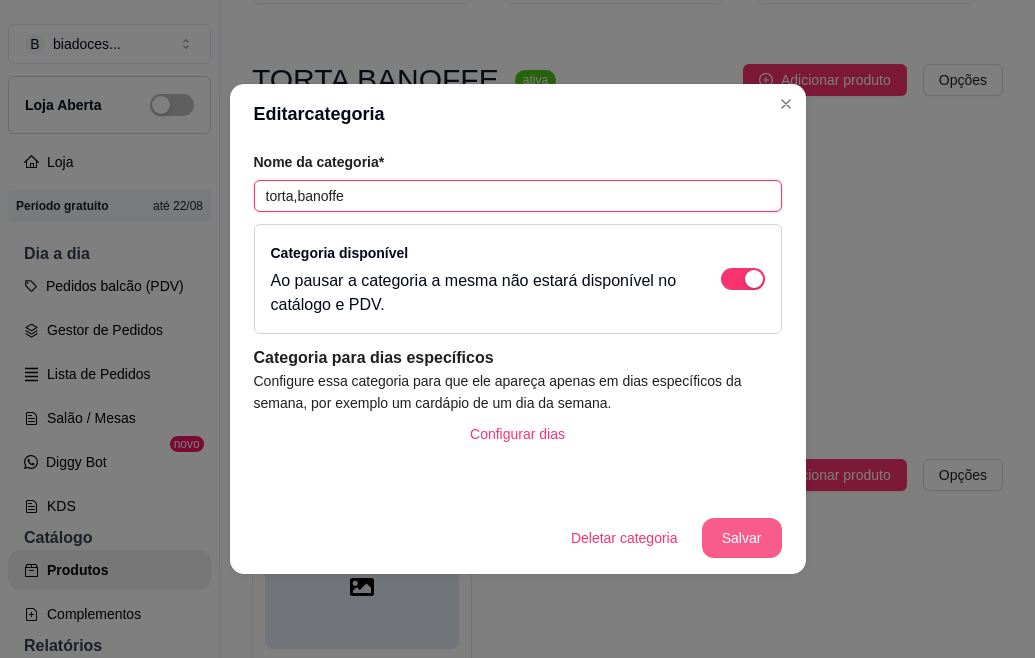 type on "torta,banoffe" 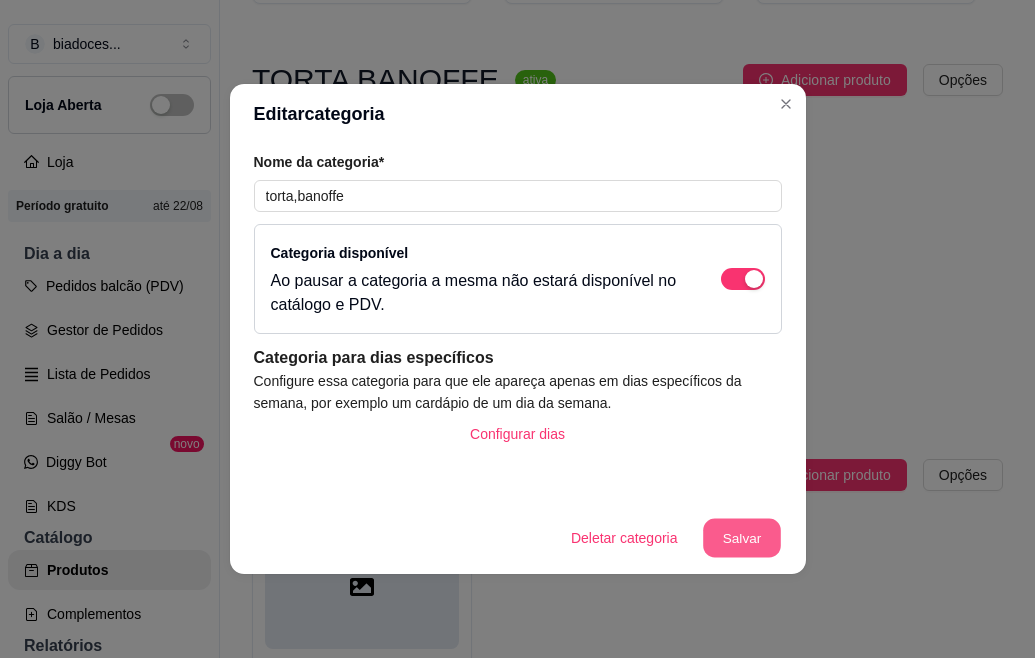click on "Salvar" at bounding box center [742, 538] 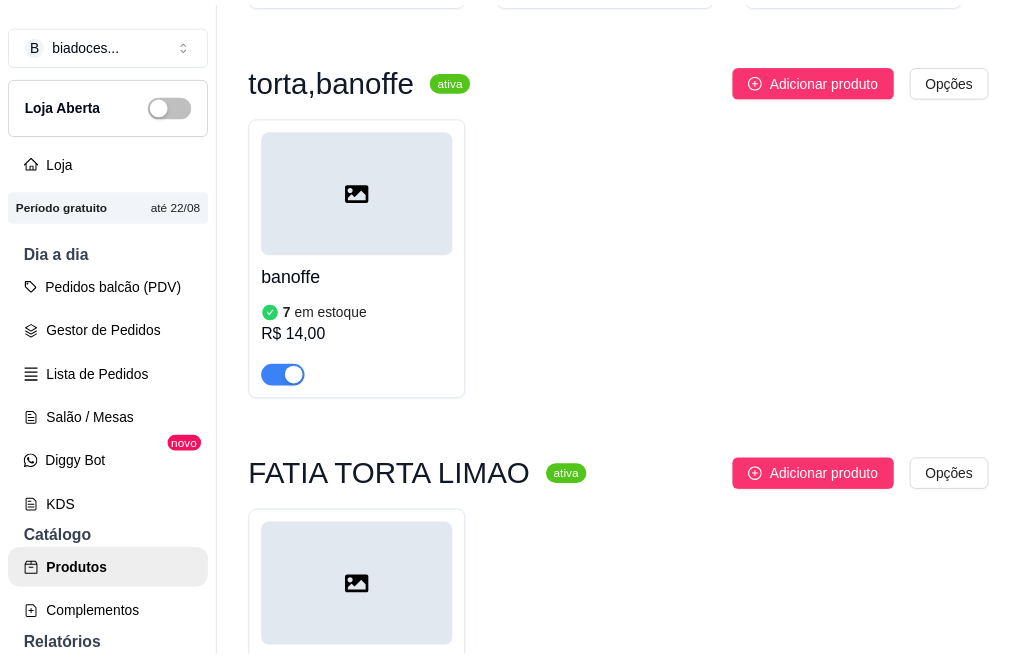 scroll, scrollTop: 3061, scrollLeft: 0, axis: vertical 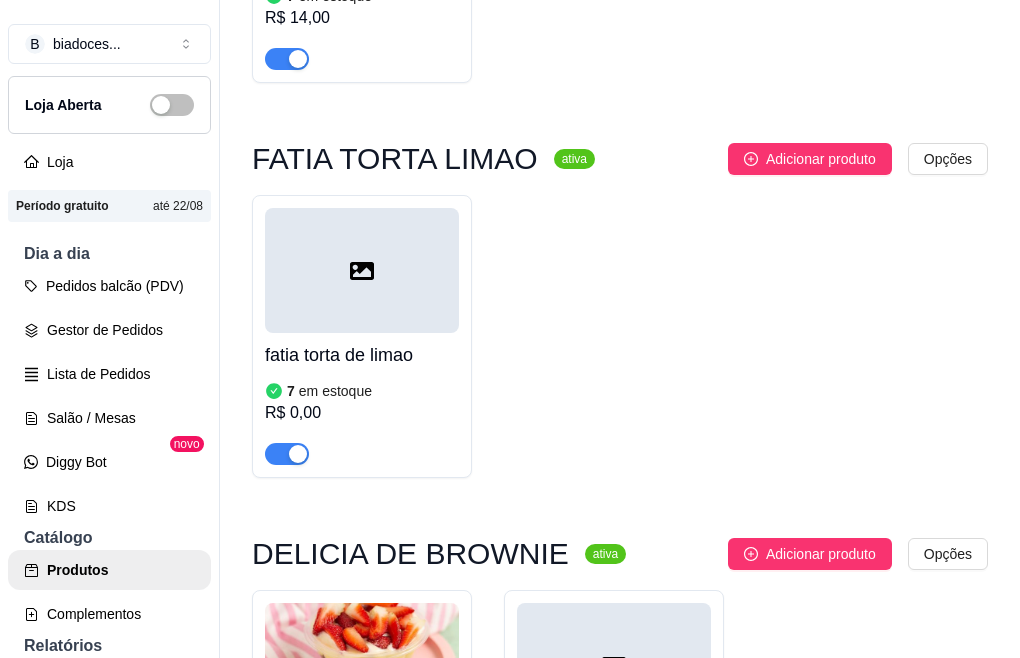 click on "bombom,morango   5 em estoque R$ 16,00 espeto,bombom de uva   5 em estoque R$ 18,00 esptinho de morango   R$ 14,00" at bounding box center [620, -454] 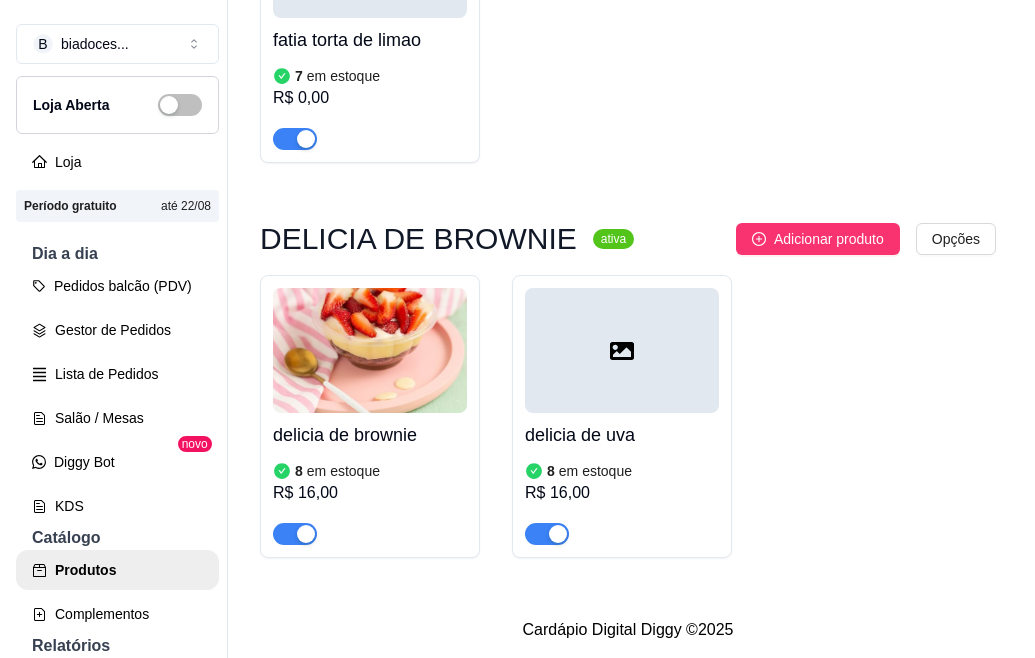 scroll, scrollTop: 3781, scrollLeft: 0, axis: vertical 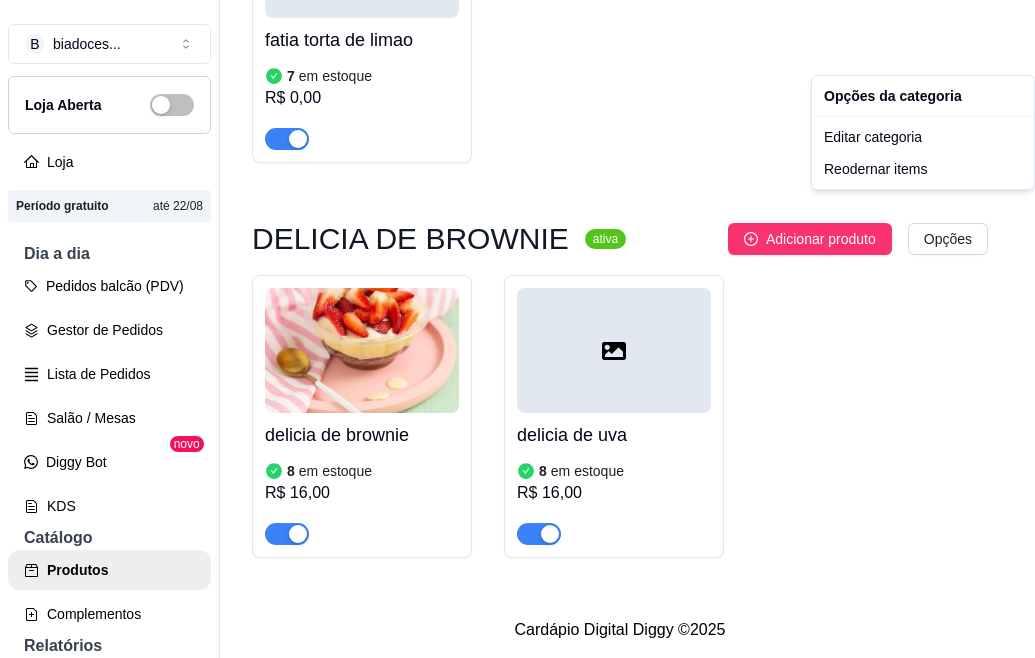 click on "bolo de pote ativa Adicionar produto Opções bolo de pote brigadeiro,200ml   4 em estoque R$ 15,00 bolo de pote,4leites,com morango   3 em estoque R$ 15,00 4leites,com abacaxi   7 em estoque R$ 15,00 duo   7 em estoque R$ 15,00 chocomara   7 em estoque R$ 15,00 red   7 em estoque R$ 15,00 doce de leite com amaeixa    7 em estoque R$ 15,00 bolo de stikadinho   7 em estoque R$ 15,00 bolo gelado ativa Adicionar produto Opções   10 em estoque" at bounding box center [517, 329] 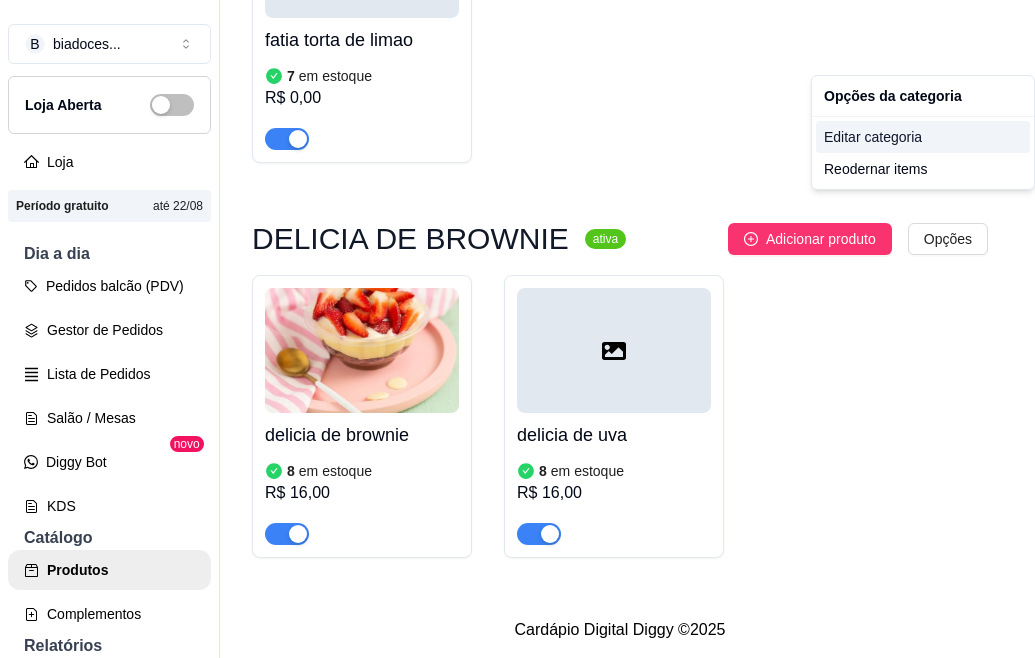 click on "Editar categoria" at bounding box center (923, 137) 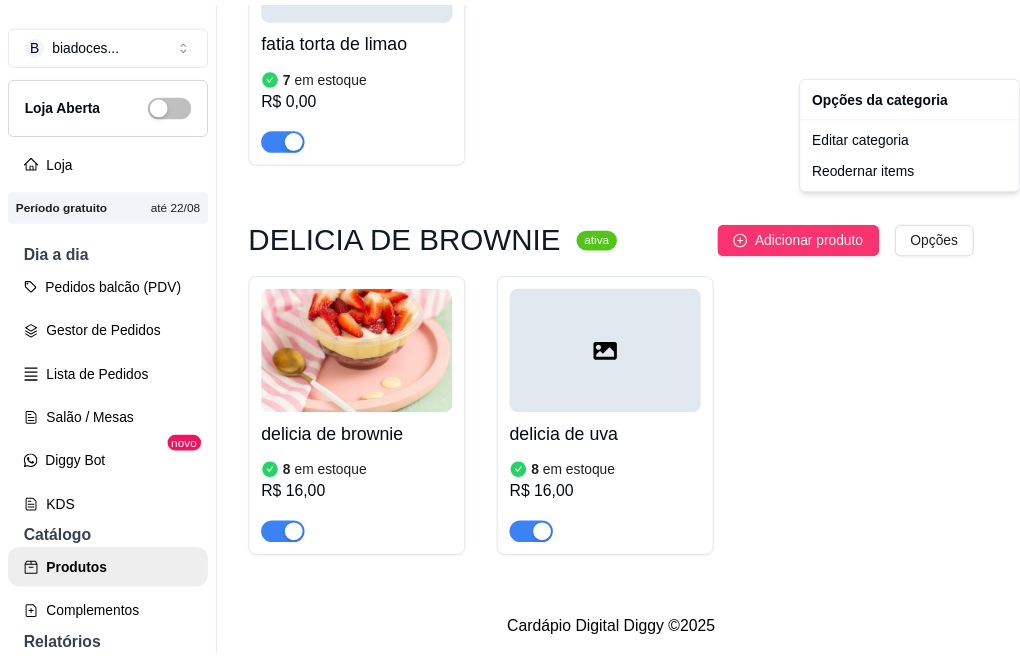 scroll, scrollTop: 3173, scrollLeft: 0, axis: vertical 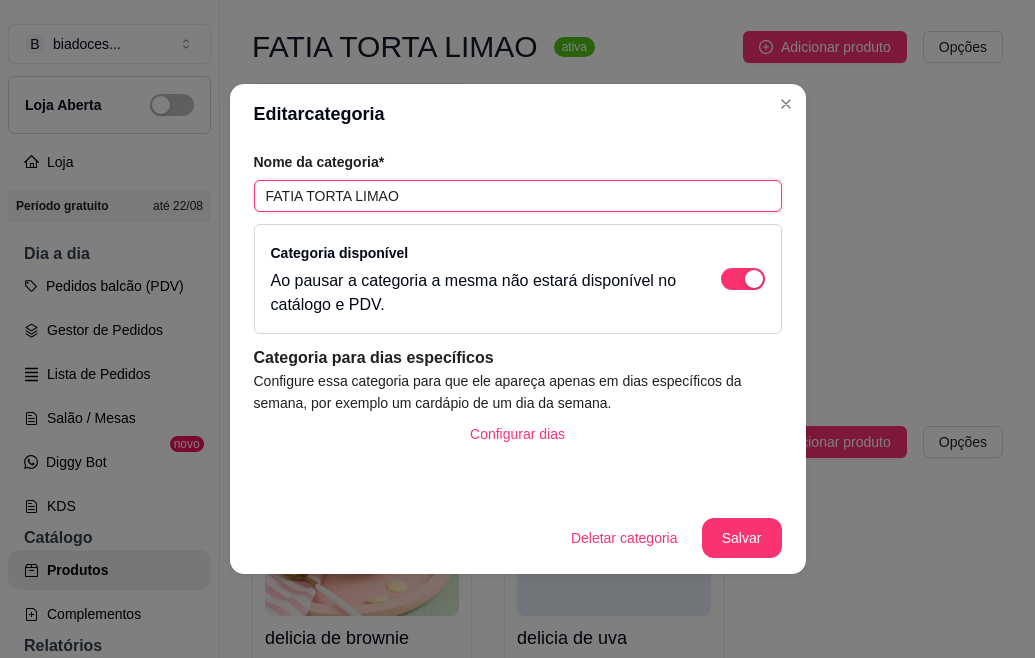 click on "FATIA TORTA LIMAO" at bounding box center (518, 196) 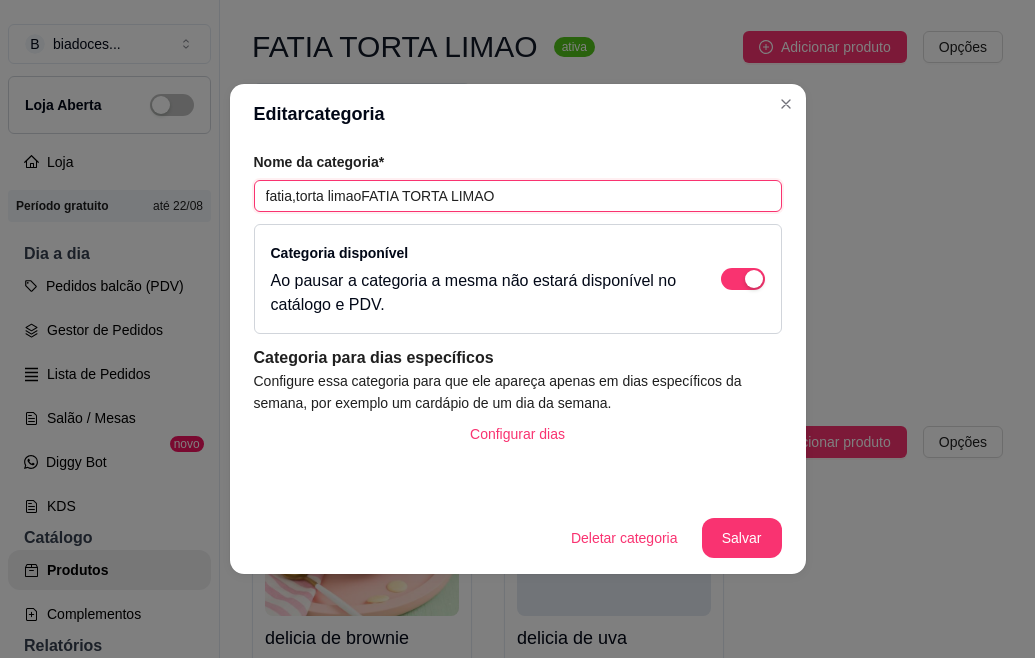 click on "fatia,torta limaoFATIA TORTA LIMAO" at bounding box center [518, 196] 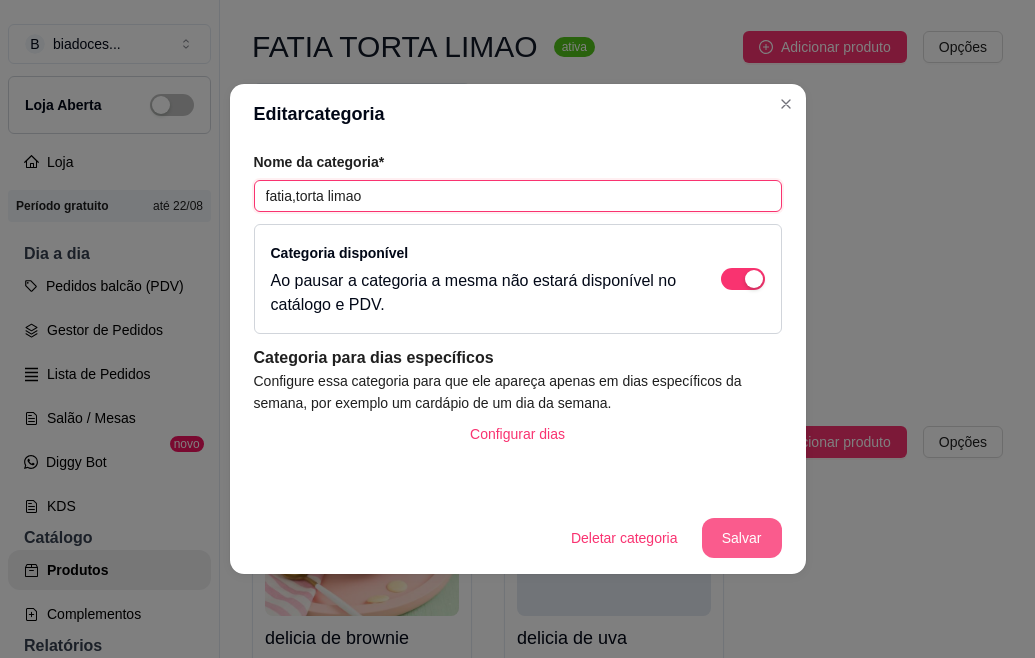 type on "fatia,torta limao" 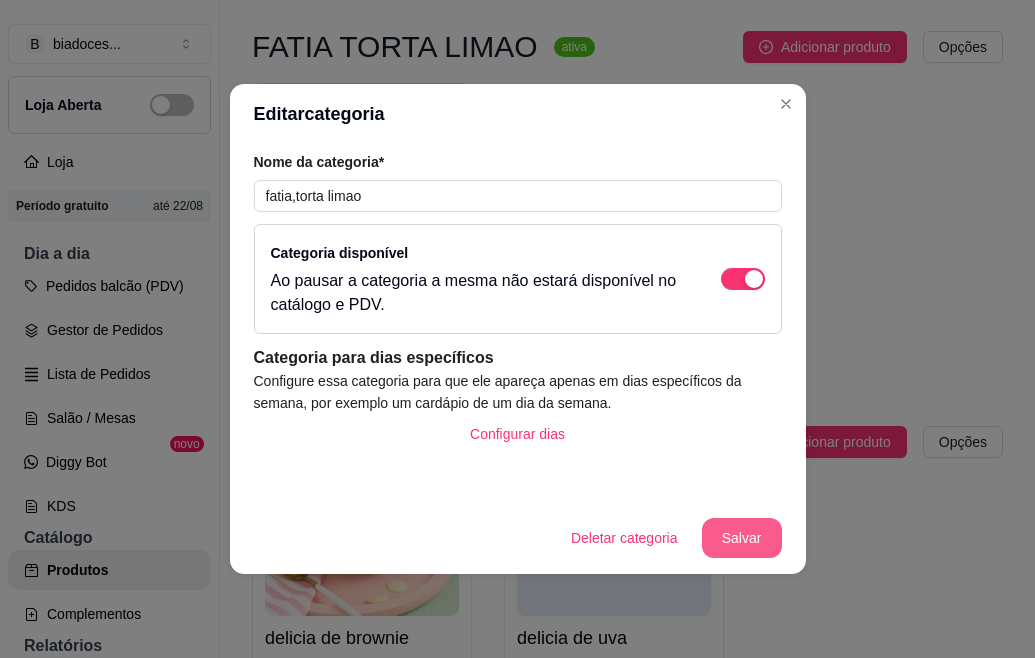 click on "Salvar" at bounding box center [742, 538] 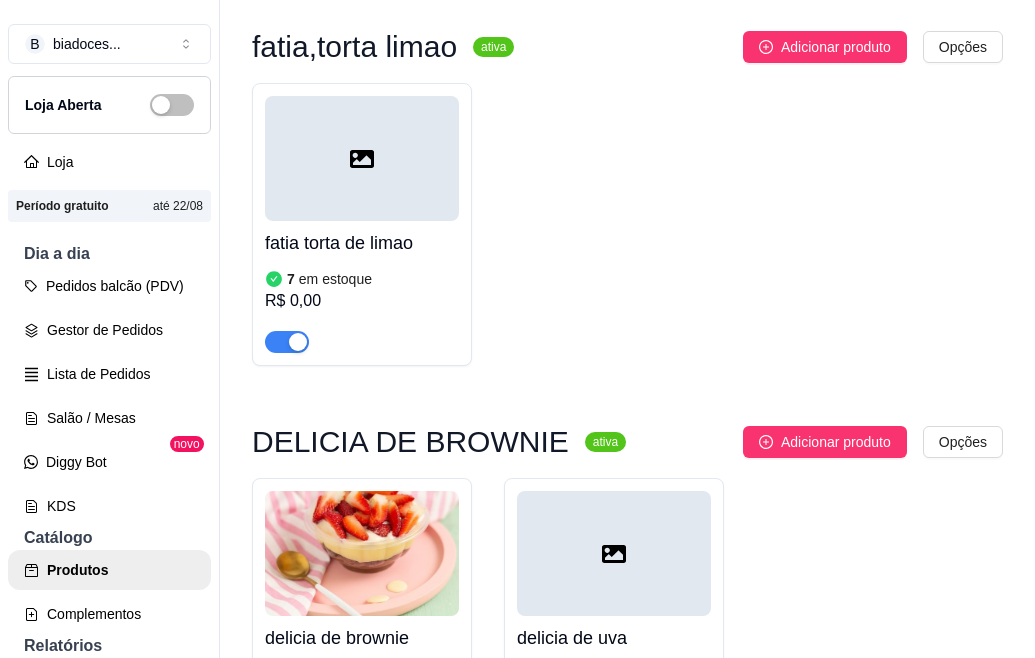 scroll, scrollTop: 3781, scrollLeft: 0, axis: vertical 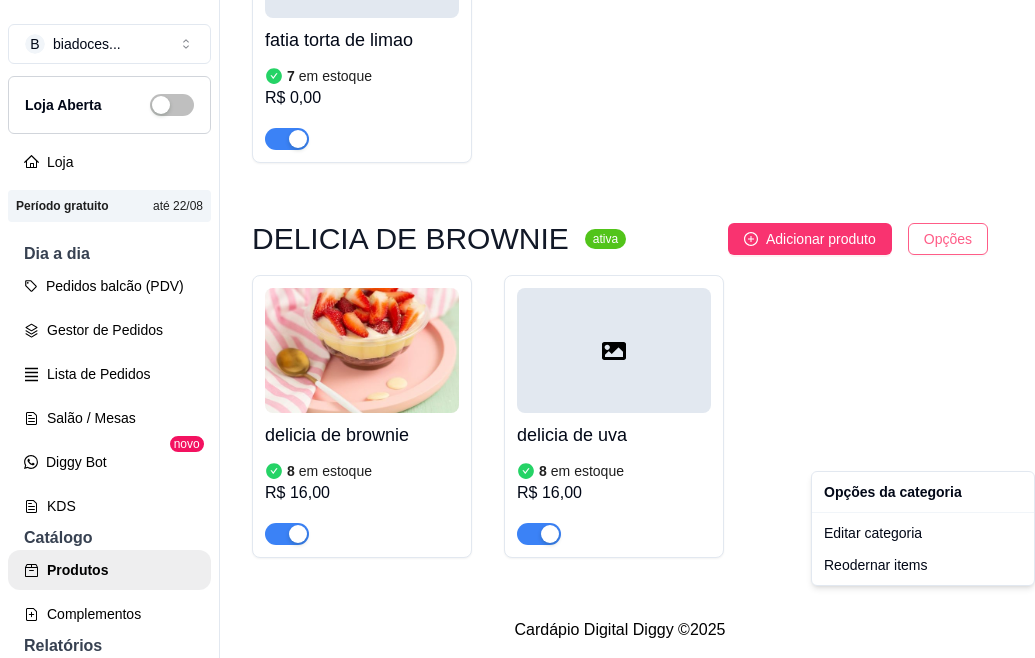 click on "bolo de pote ativa Adicionar produto Opções bolo de pote brigadeiro,200ml   4 em estoque R$ 15,00 bolo de pote,4leites,com morango   3 em estoque R$ 15,00 4leites,com abacaxi   7 em estoque R$ 15,00 duo   7 em estoque R$ 15,00 chocomara   7 em estoque R$ 15,00 red   7 em estoque R$ 15,00 doce de leite com amaeixa    7 em estoque R$ 15,00 bolo de stikadinho   7 em estoque R$ 15,00 bolo gelado ativa Adicionar produto Opções   10 em estoque" at bounding box center (517, 329) 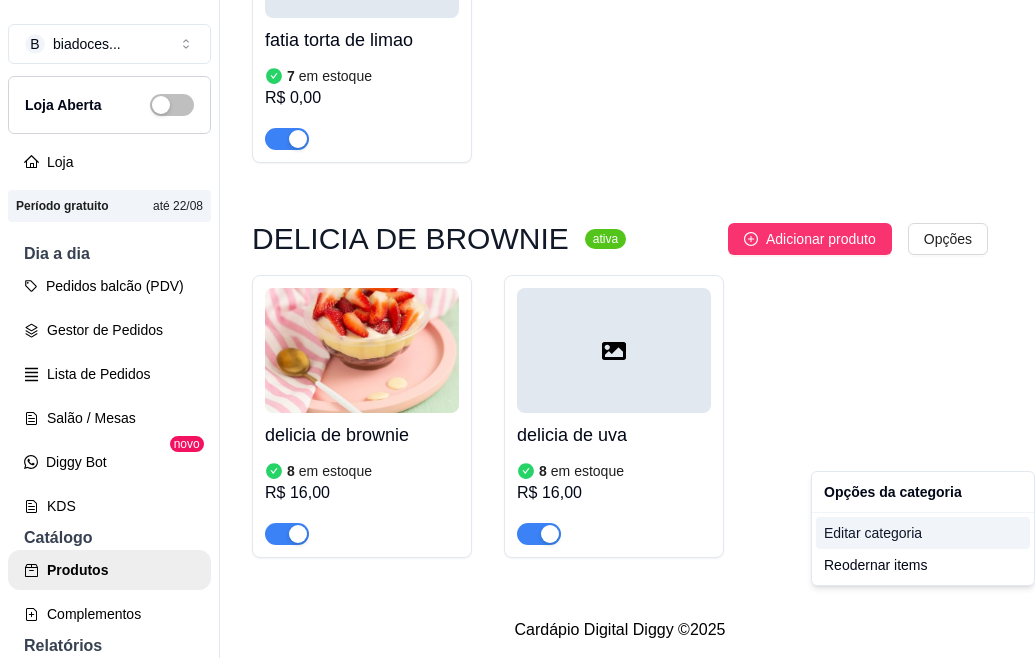 click on "Editar categoria" at bounding box center (923, 533) 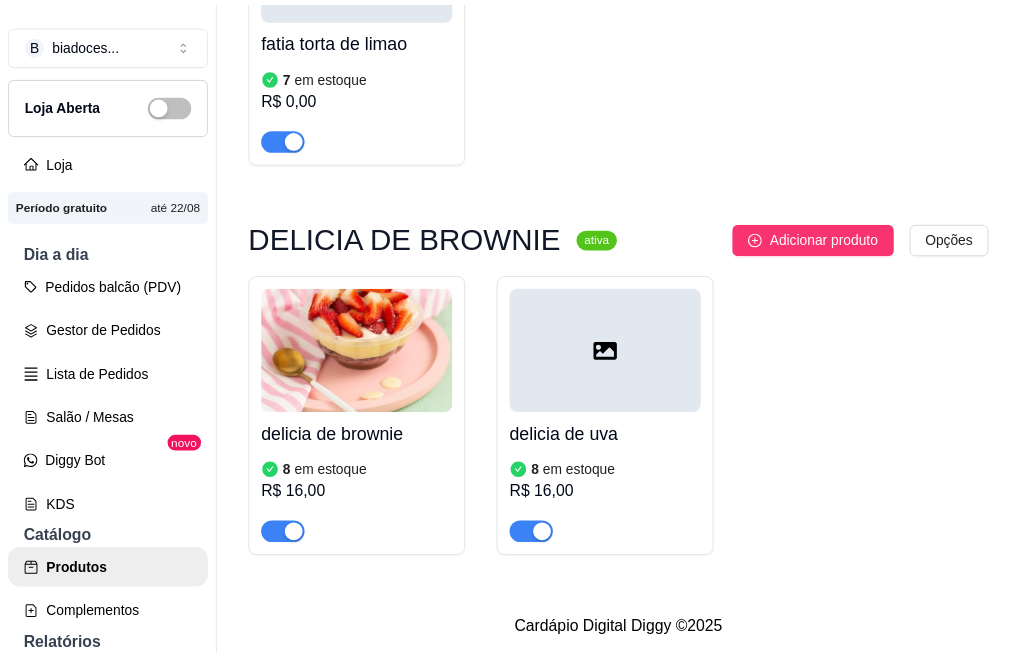 scroll, scrollTop: 3173, scrollLeft: 0, axis: vertical 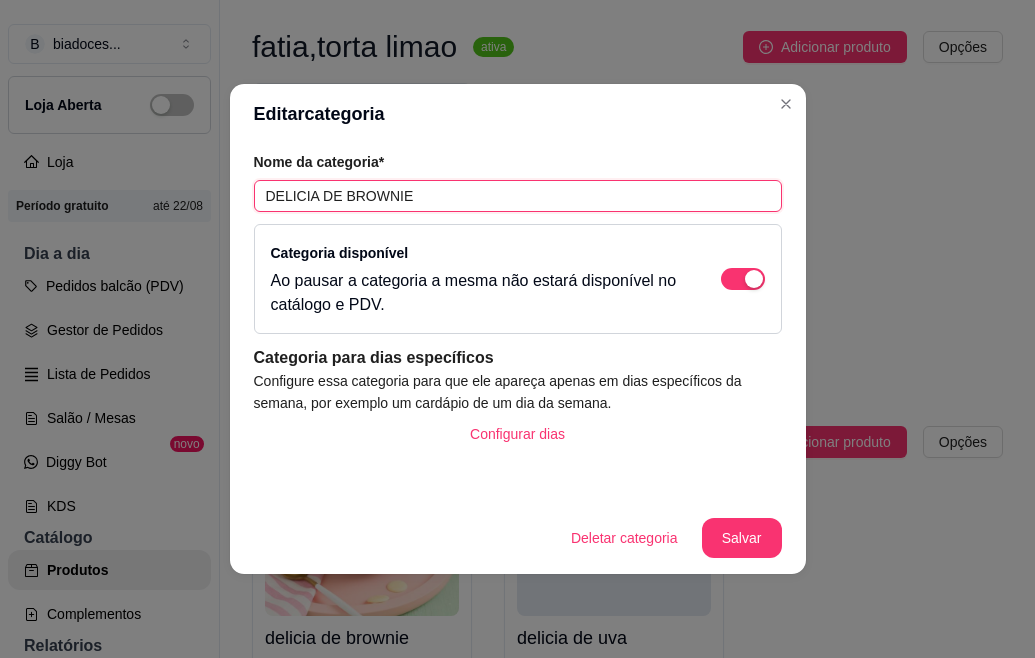 click on "DELICIA DE BROWNIE" at bounding box center [518, 196] 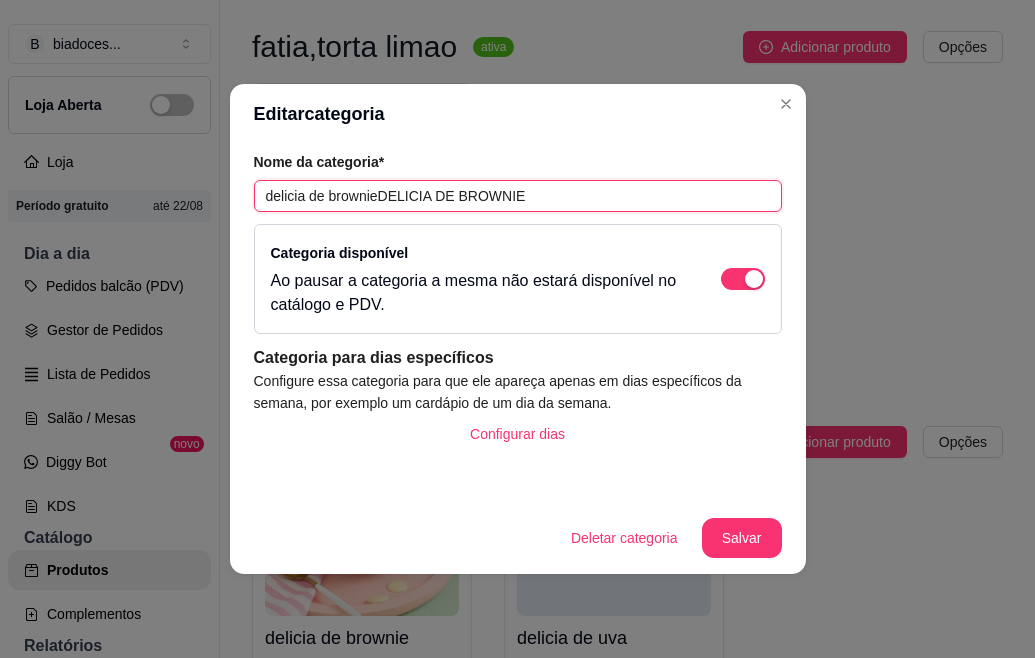click on "delicia de brownieDELICIA DE BROWNIE" at bounding box center [518, 196] 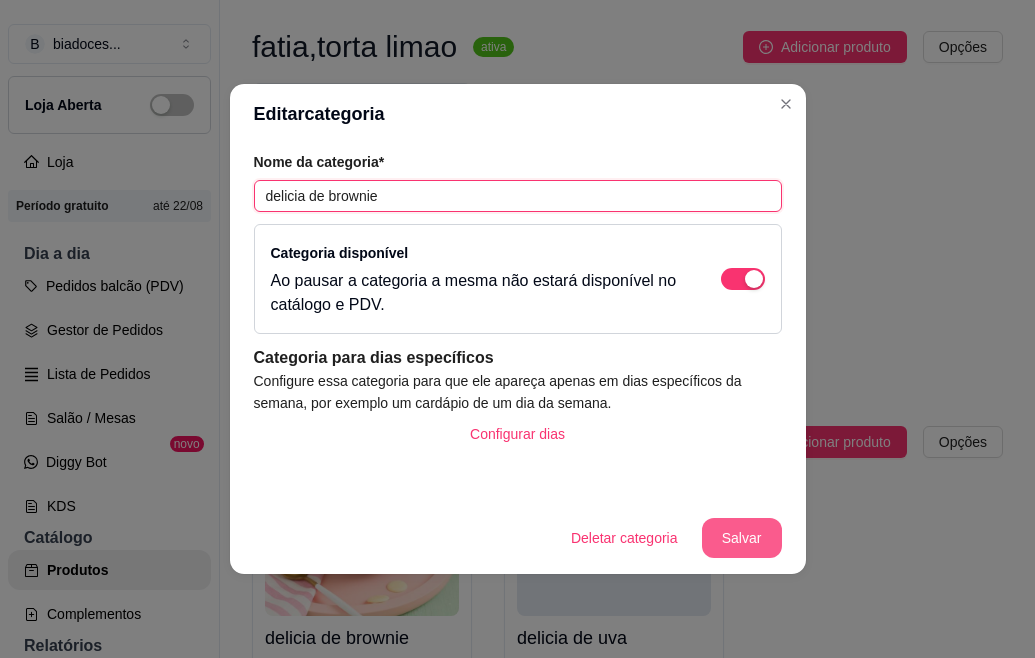 type on "delicia de brownie" 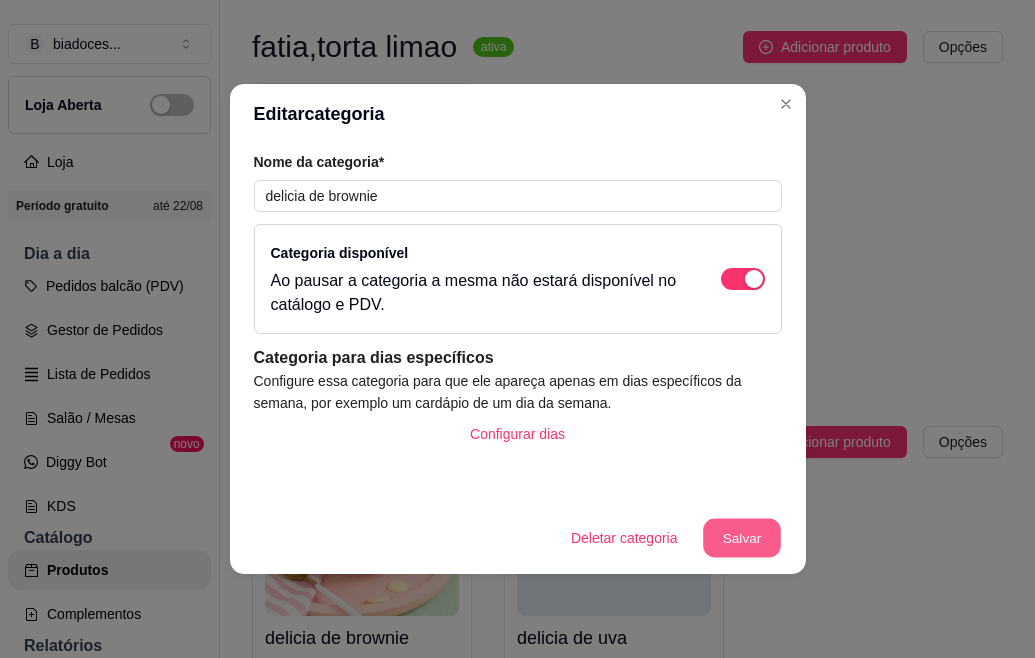 click on "Salvar" at bounding box center [742, 538] 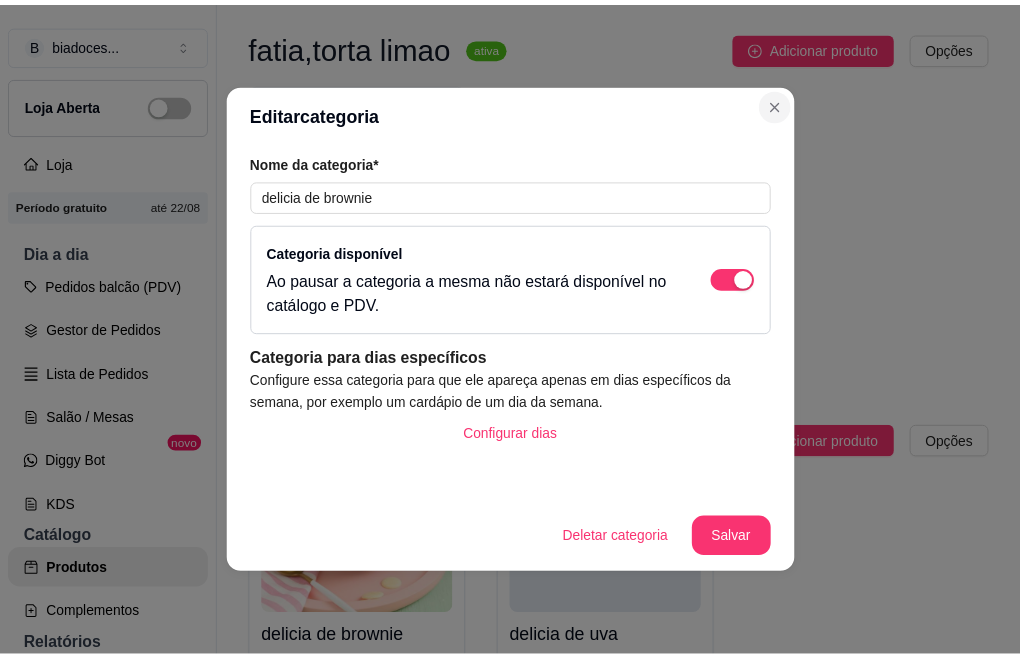 scroll, scrollTop: 3781, scrollLeft: 0, axis: vertical 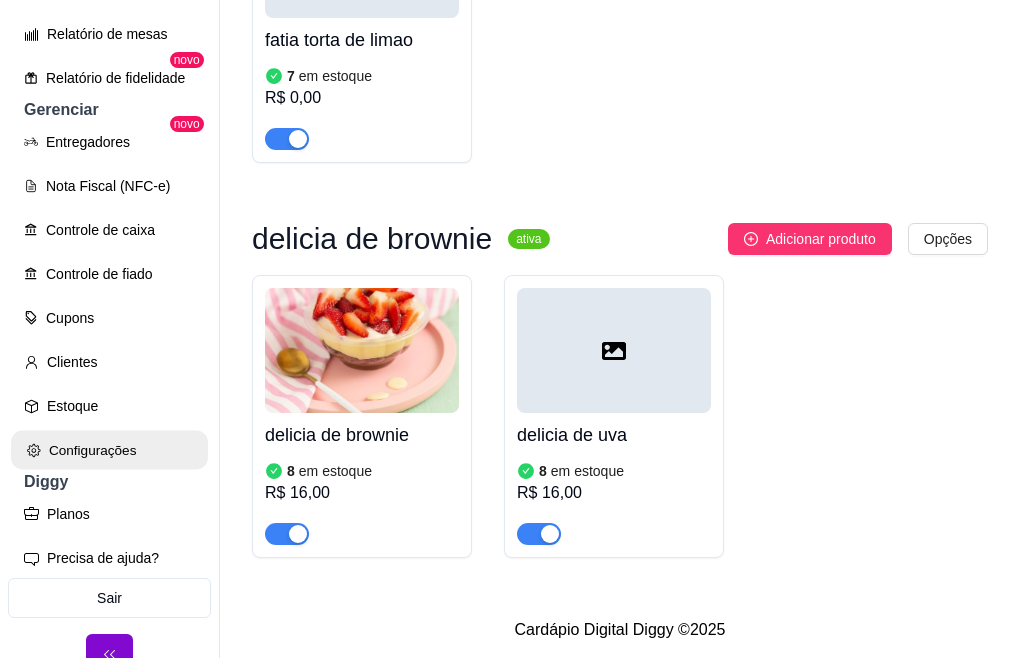 click on "Configurações" at bounding box center (109, 450) 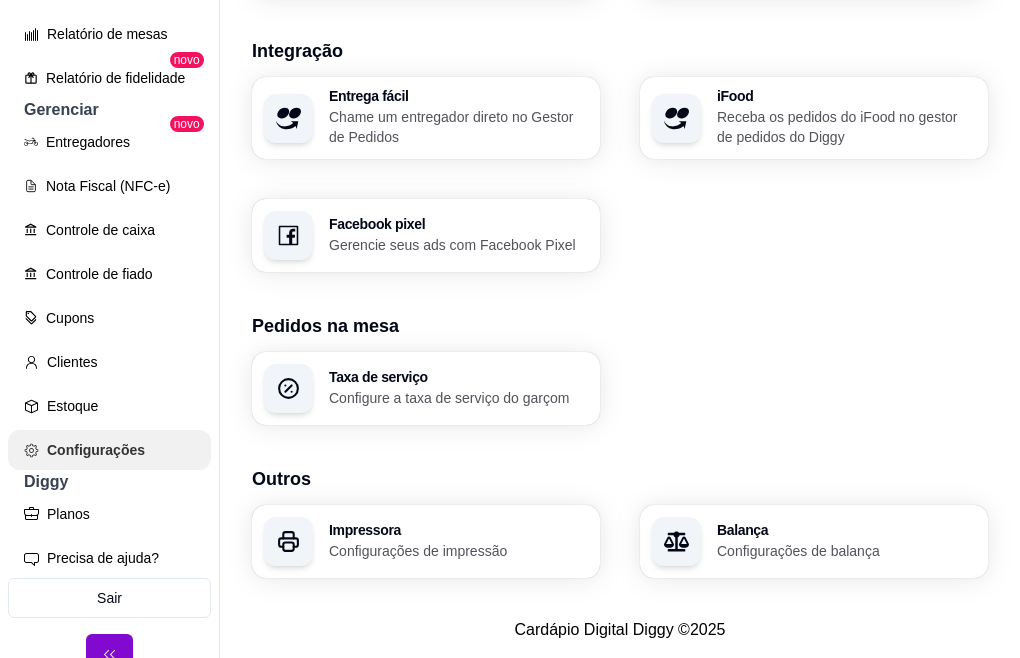 scroll, scrollTop: 0, scrollLeft: 0, axis: both 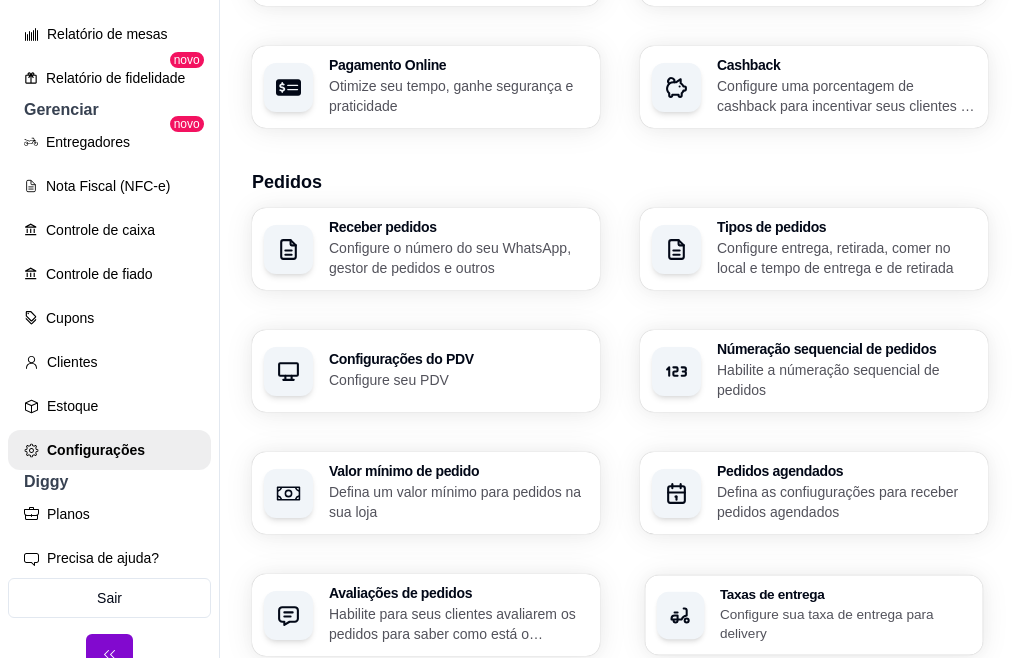 click on "Configure sua taxa de entrega para delivery" at bounding box center [845, 623] 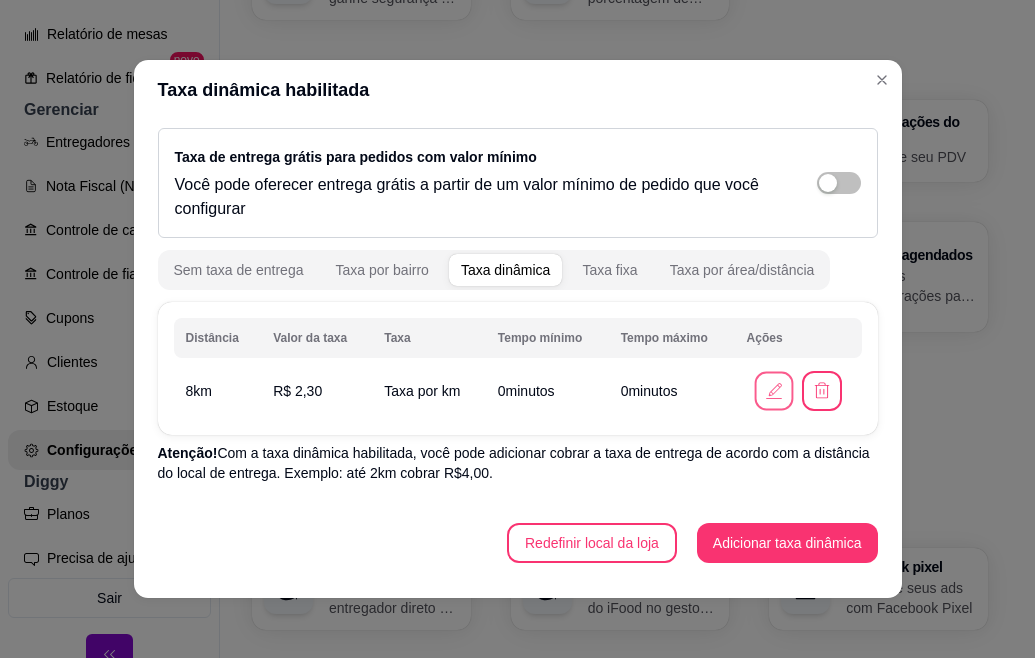 click 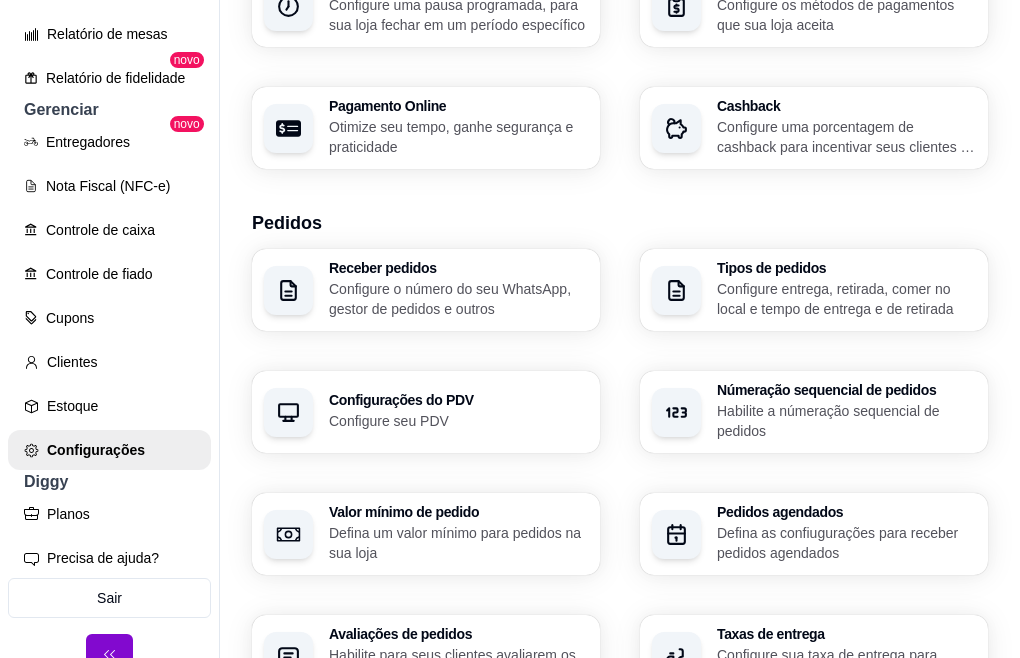 scroll, scrollTop: 400, scrollLeft: 0, axis: vertical 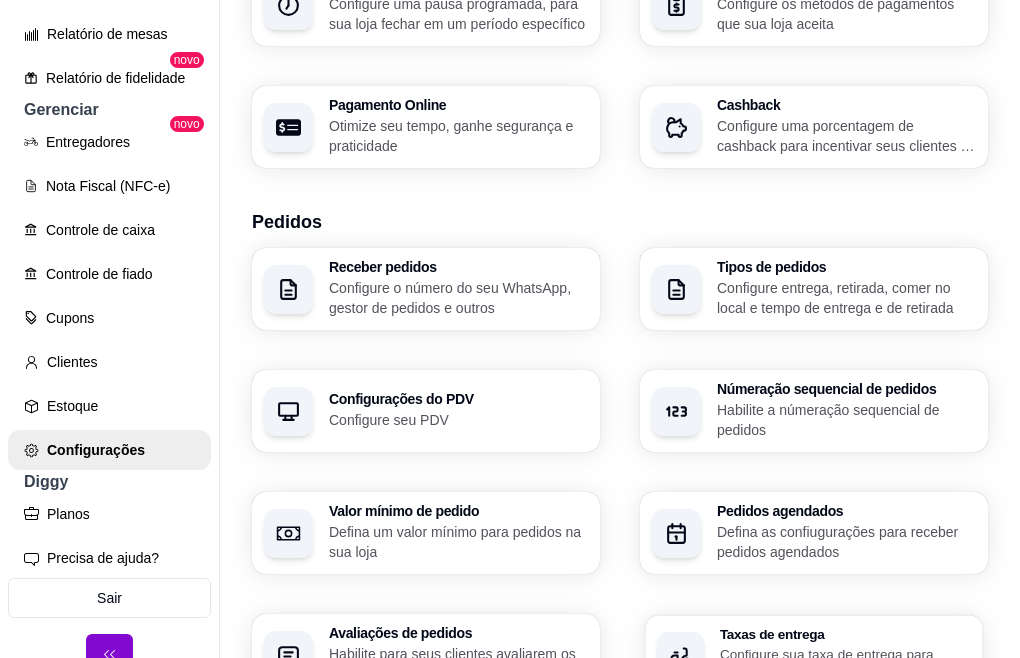 click on "Configure sua taxa de entrega para delivery" at bounding box center (845, 663) 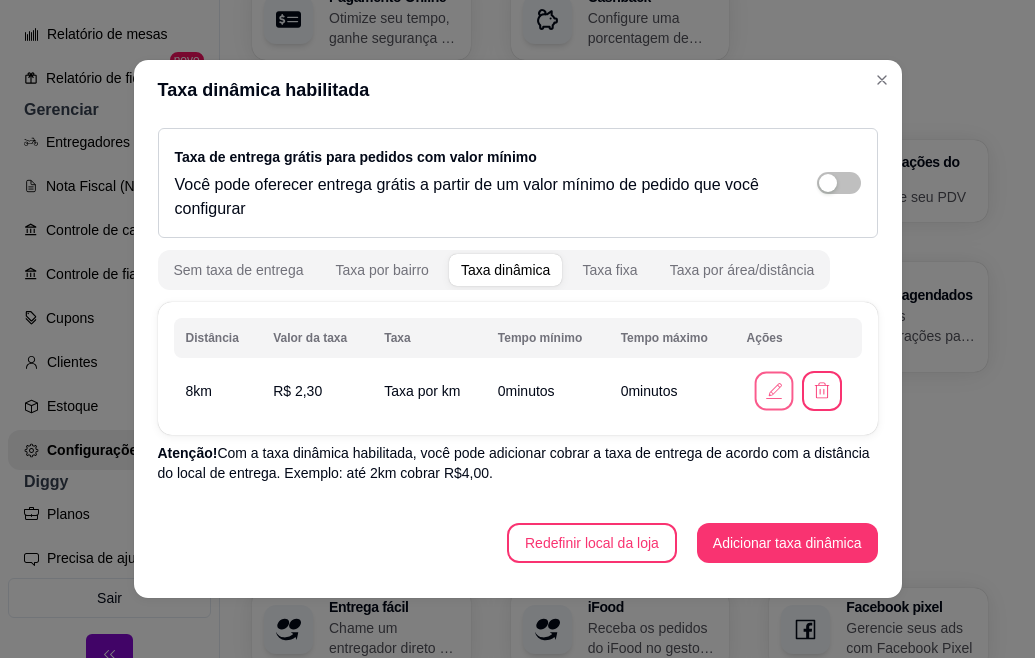 click 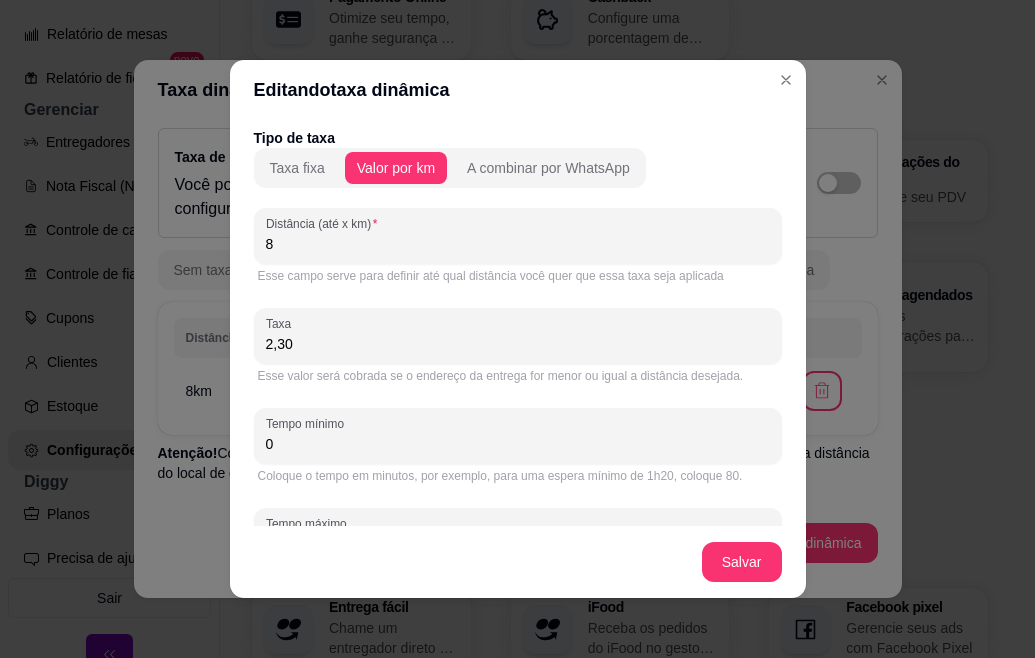 click on "2,30" at bounding box center [518, 344] 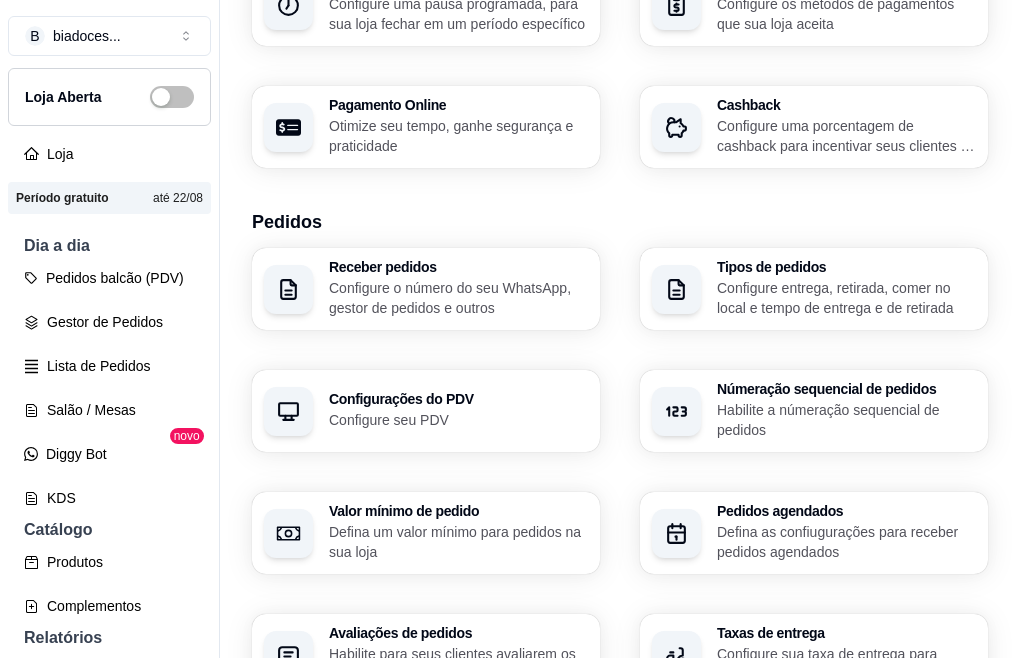 scroll, scrollTop: 0, scrollLeft: 0, axis: both 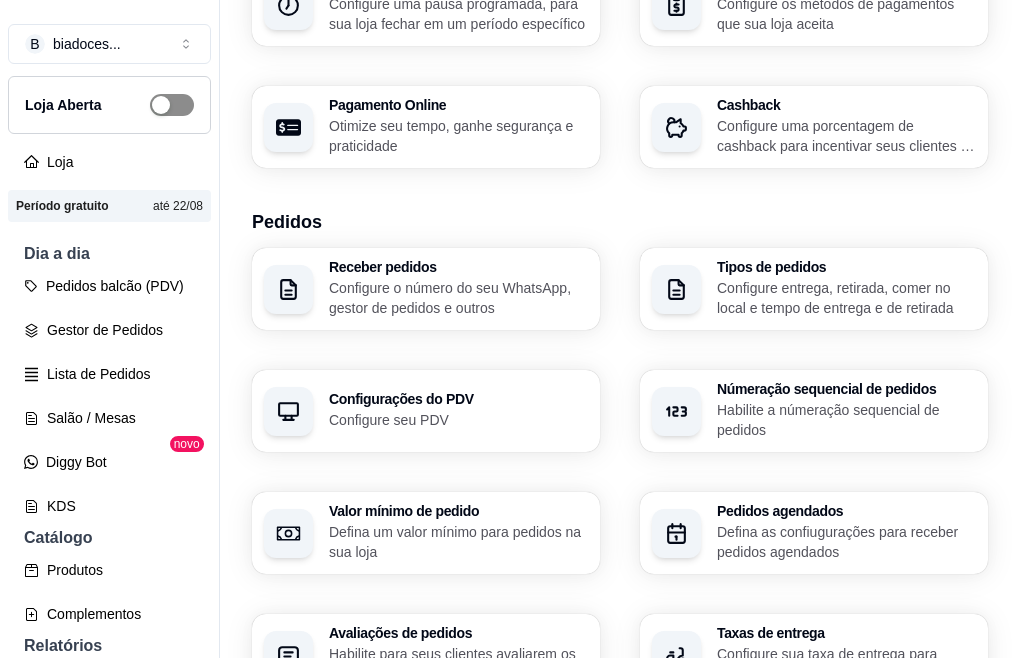 click at bounding box center (172, 105) 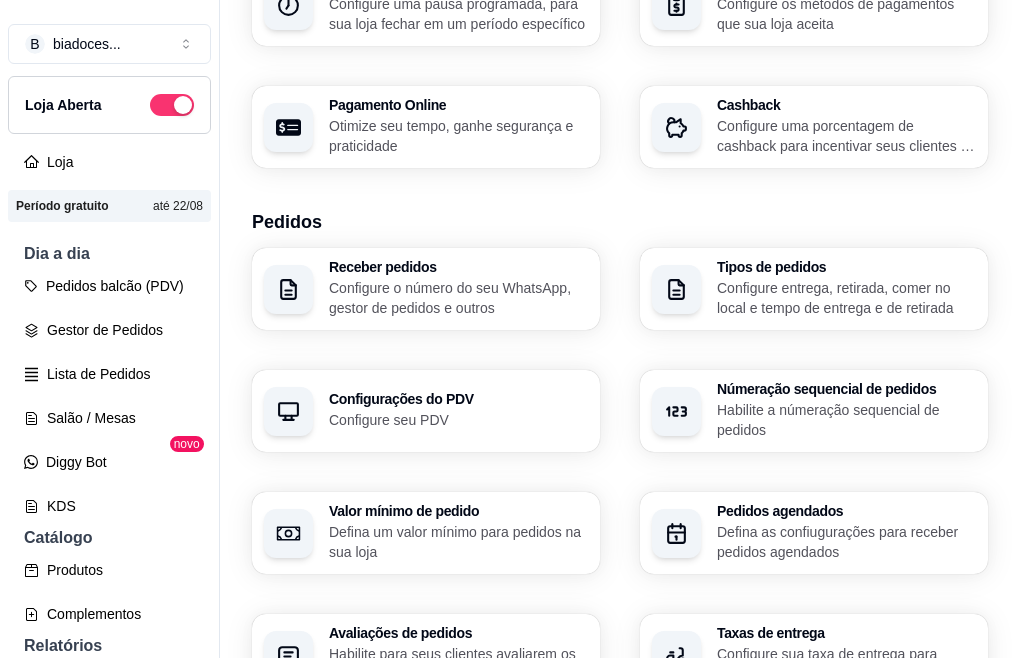 click on "B biadoces ... Loja Aberta Loja Período gratuito até [DATE]   Dia a dia Pedidos balcão (PDV) Gestor de Pedidos Lista de Pedidos Salão / Mesas Diggy Bot novo KDS Catálogo Produtos Complementos Relatórios Relatórios de vendas Relatório de clientes Relatório de mesas Relatório de fidelidade novo Gerenciar Entregadores novo Nota Fiscal (NFC-e) Controle de caixa Controle de fiado Cupons Clientes Estoque Configurações Diggy Planos Precisa de ajuda? Sair" at bounding box center (109, 345) 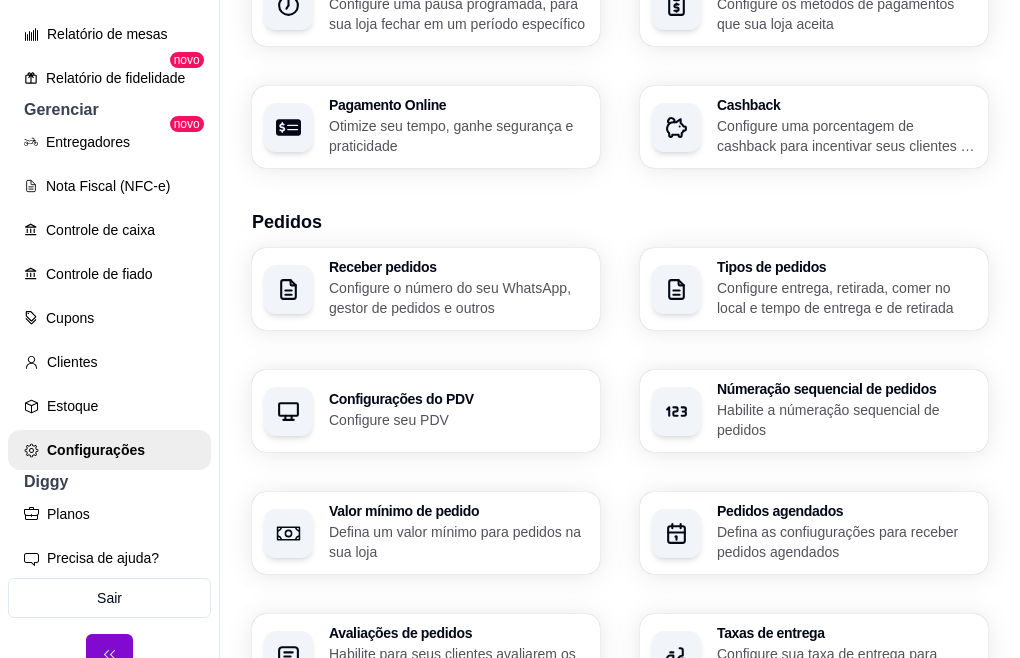 scroll, scrollTop: 756, scrollLeft: 0, axis: vertical 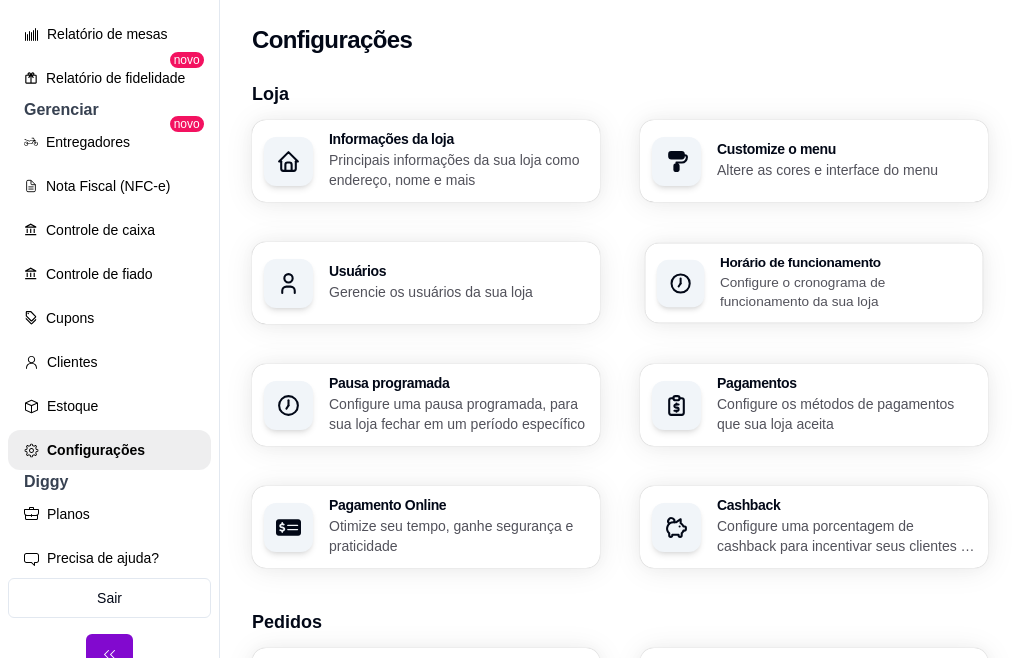click on "Configure o cronograma de funcionamento da sua loja" at bounding box center (845, 291) 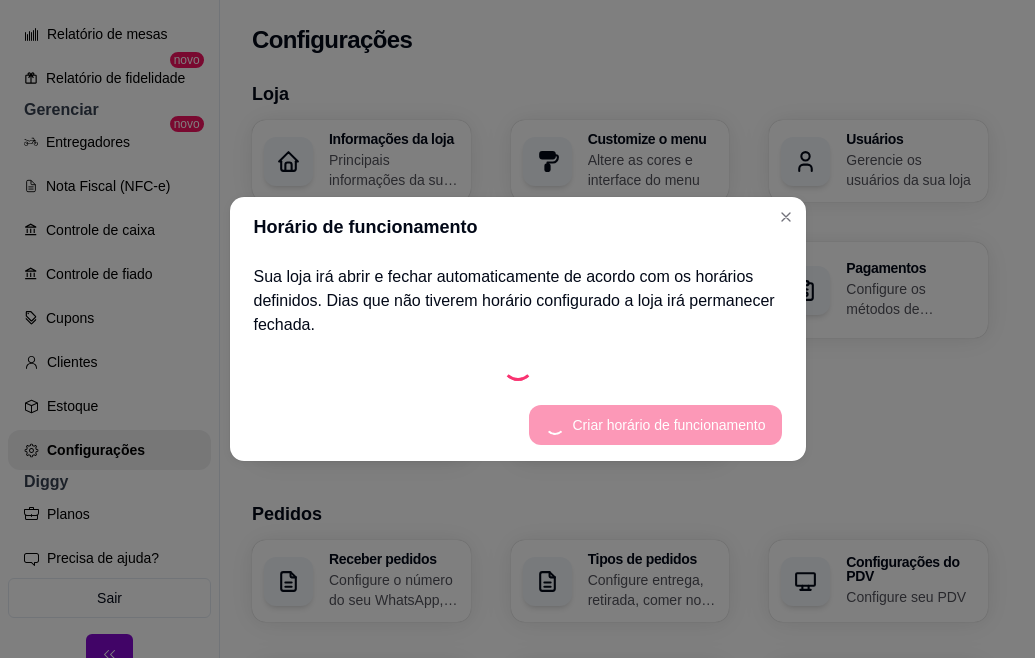 click on "Sua loja irá abrir e fechar automaticamente de acordo com os horários definidos. Dias que não tiverem horário configurado a loja irá permanecer fechada." at bounding box center [518, 301] 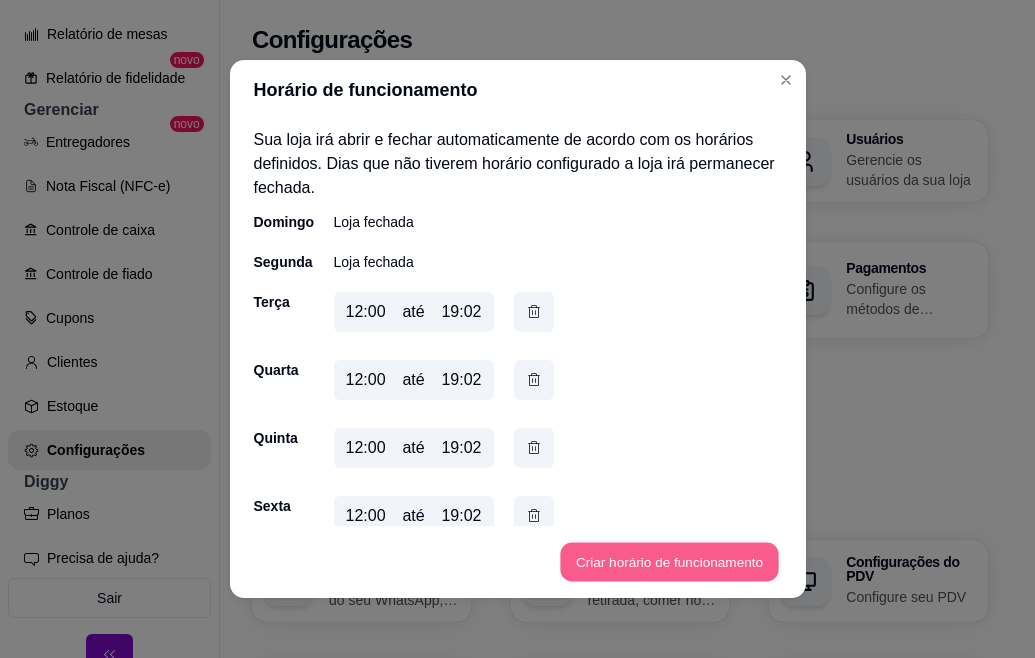 click on "Criar horário de funcionamento" at bounding box center [669, 562] 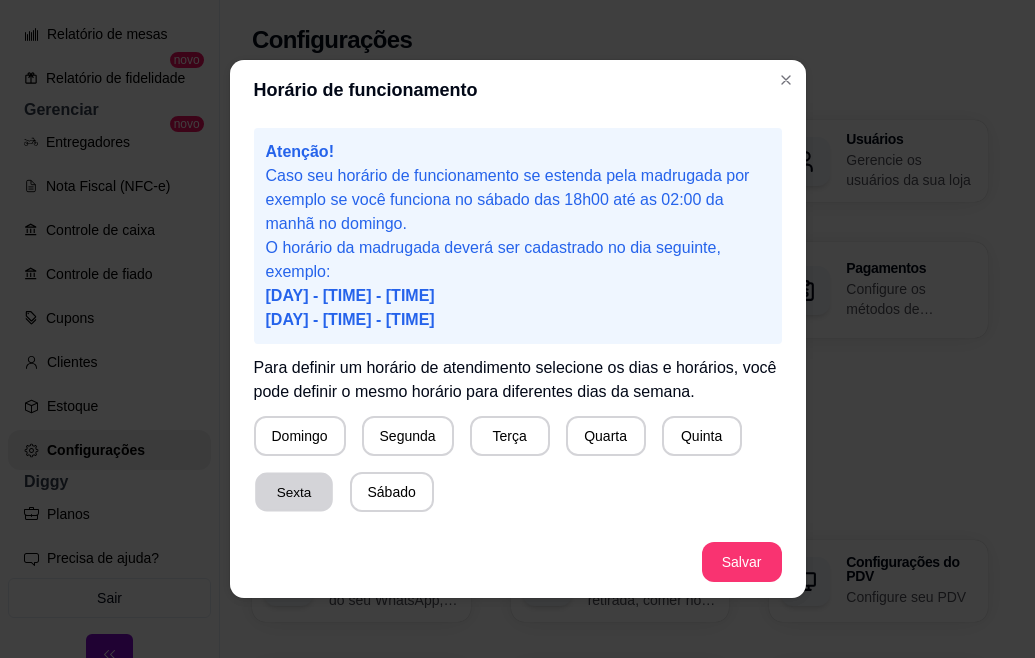click on "Sexta" at bounding box center (294, 492) 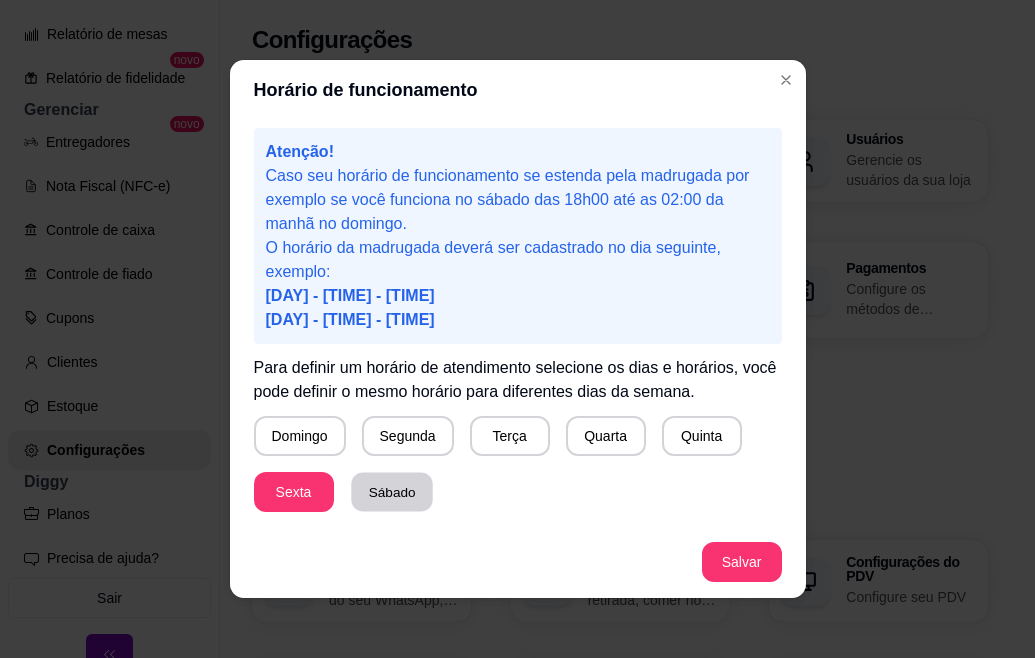 click on "Sábado" at bounding box center [392, 492] 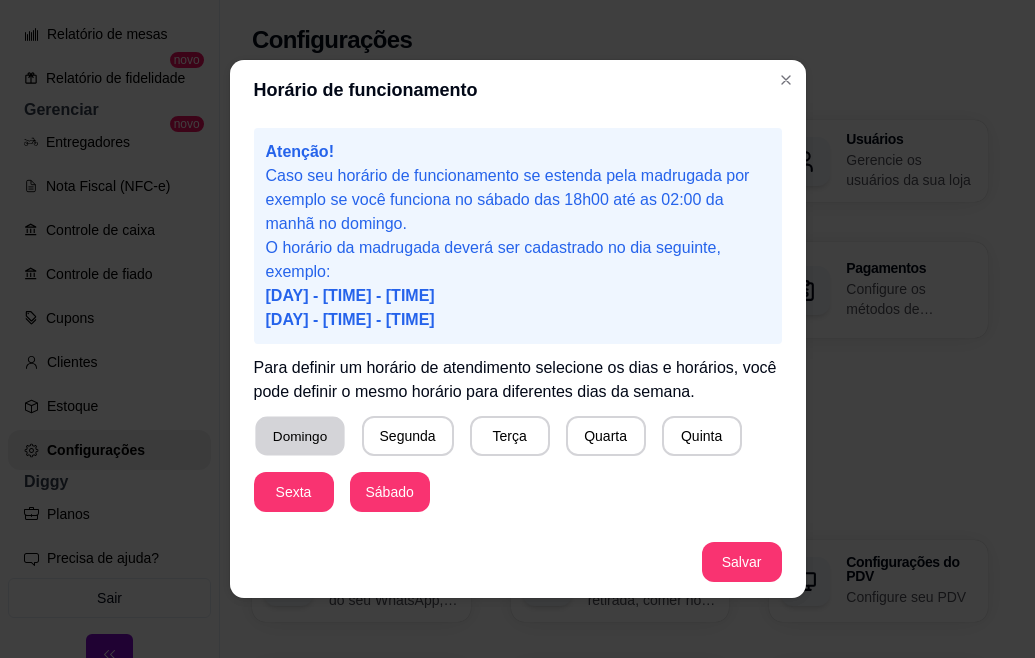 click on "Domingo" at bounding box center [299, 436] 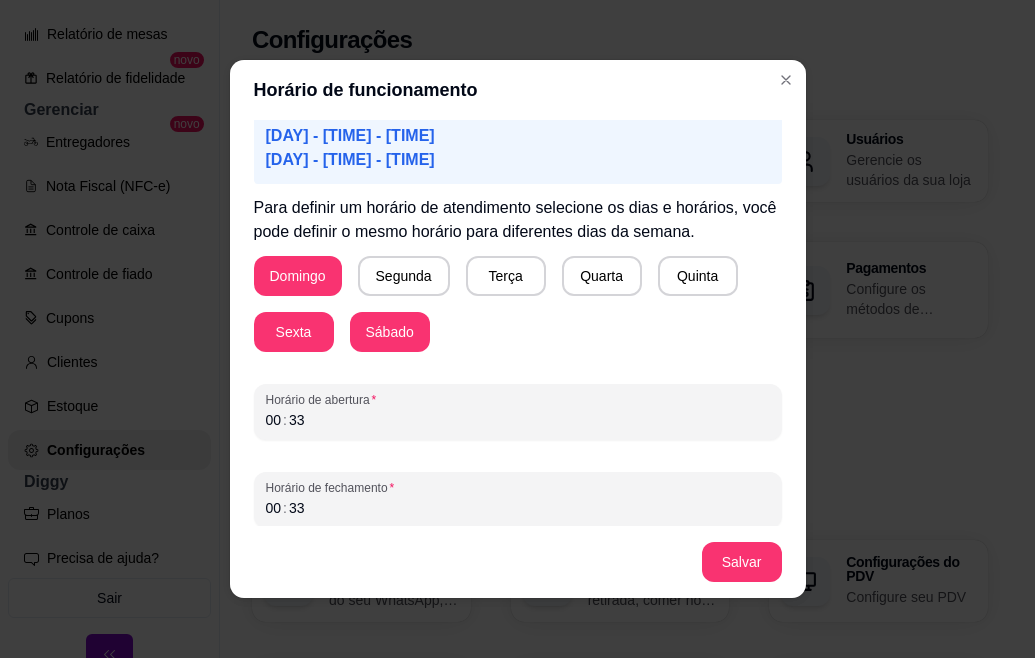 scroll, scrollTop: 170, scrollLeft: 0, axis: vertical 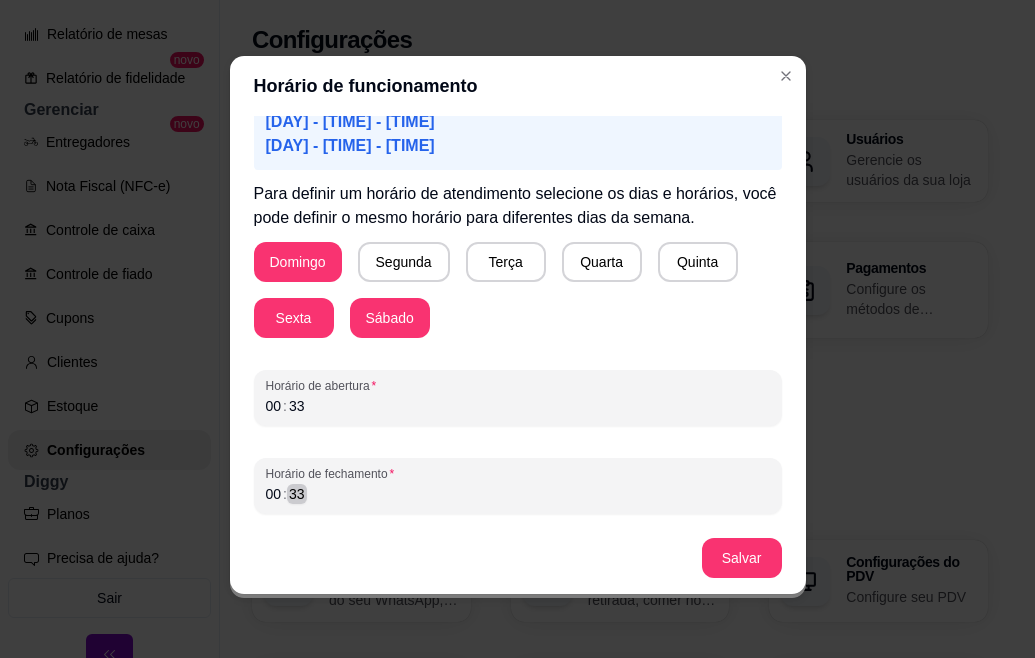 click on "[TIME]" at bounding box center (518, 494) 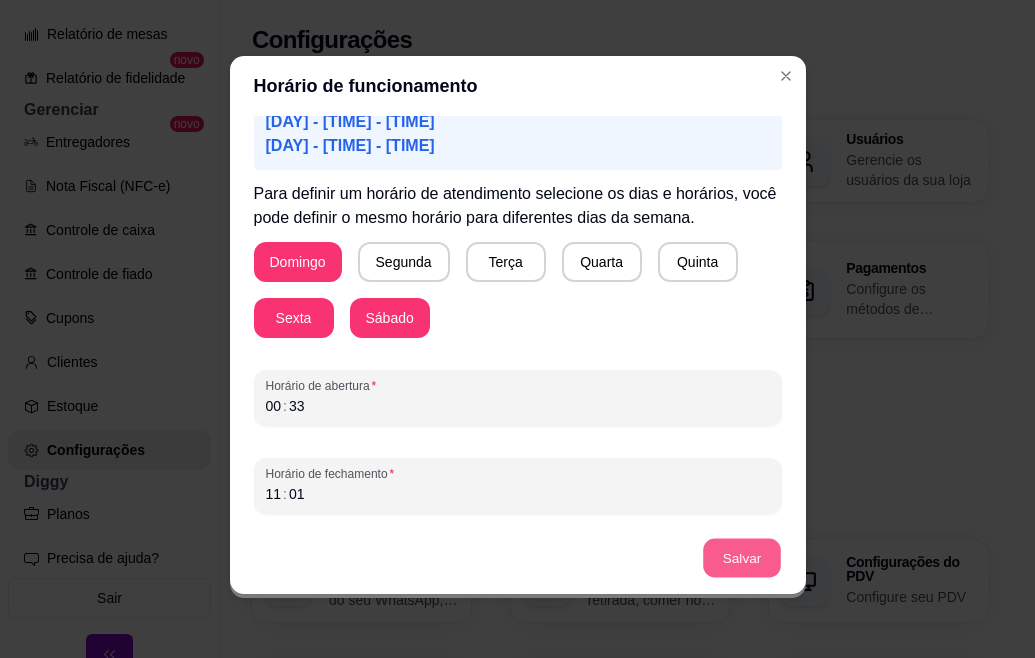 click on "Salvar" at bounding box center (742, 558) 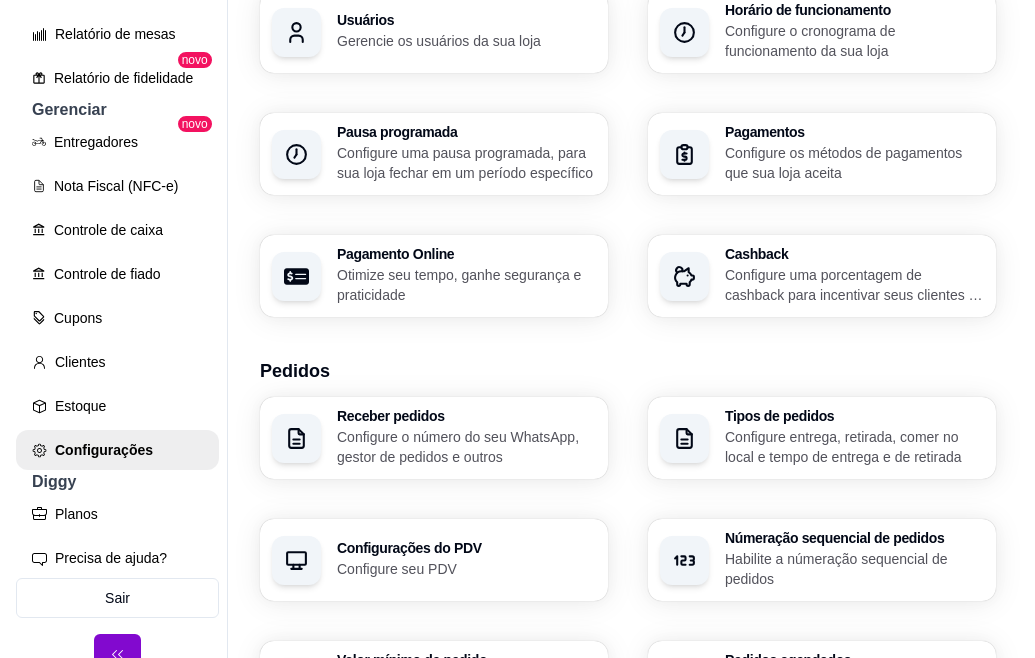 scroll, scrollTop: 280, scrollLeft: 0, axis: vertical 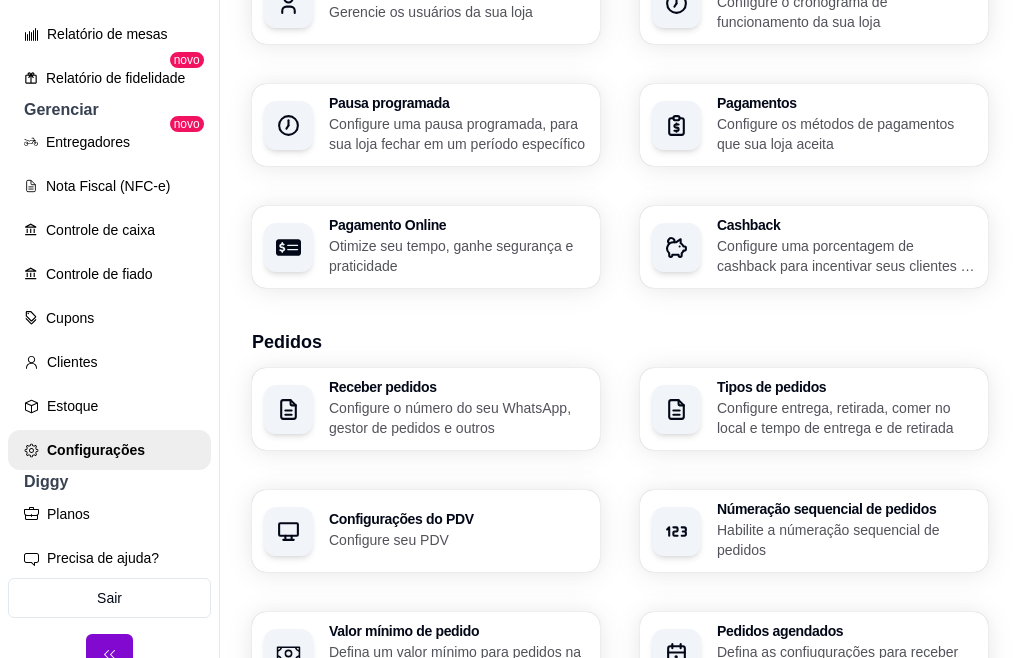 click on "Configure sua taxa de entrega para delivery" at bounding box center [845, 783] 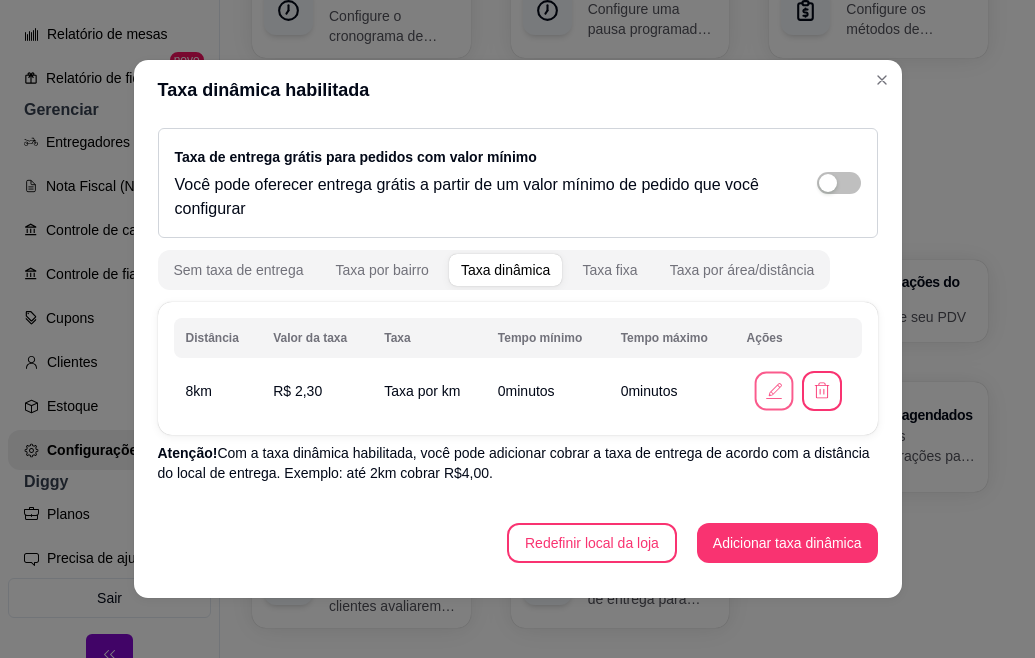 click 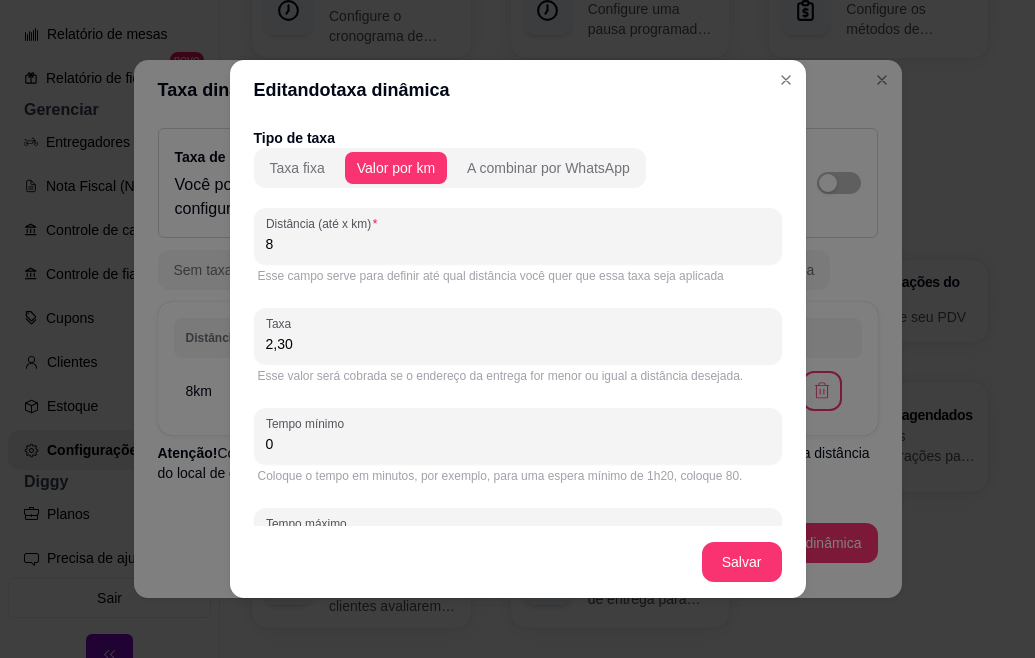 click on "2,30" at bounding box center (518, 344) 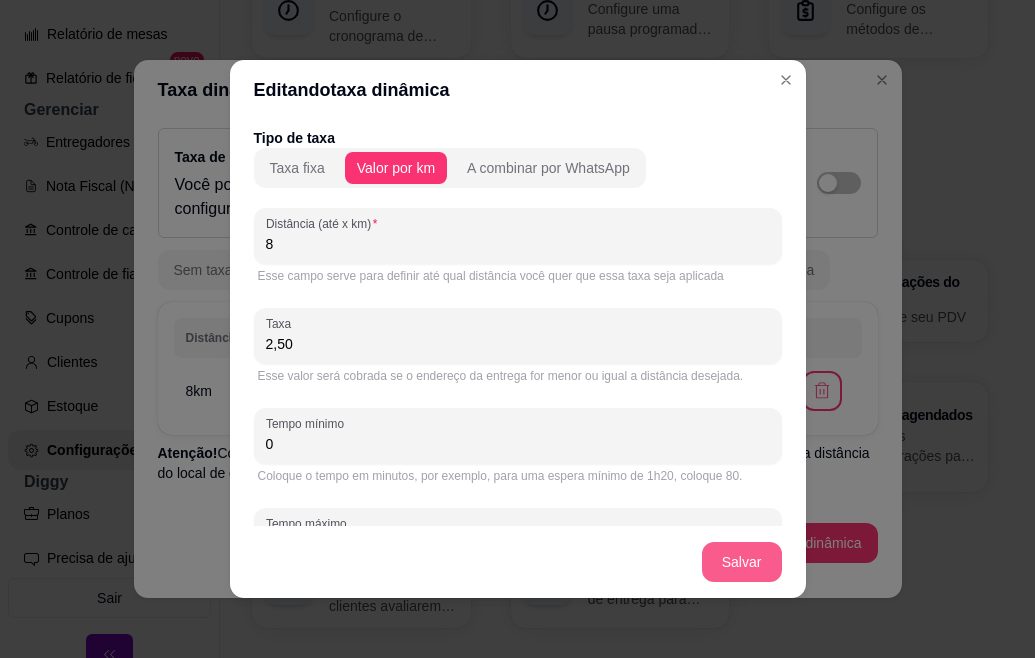 type on "2,50" 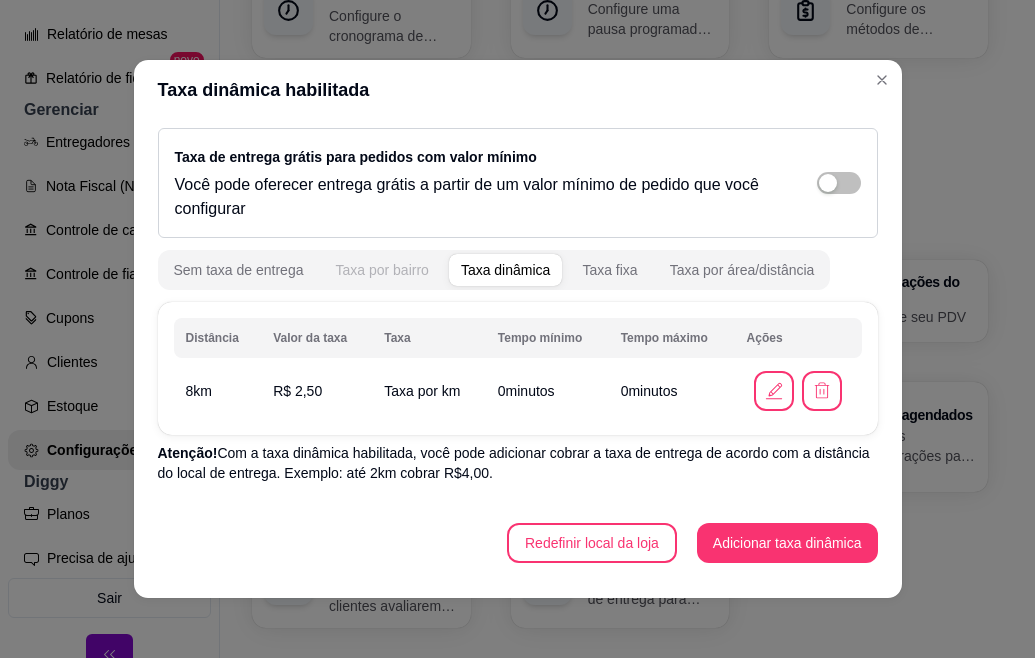 click on "Taxa por bairro" at bounding box center [381, 270] 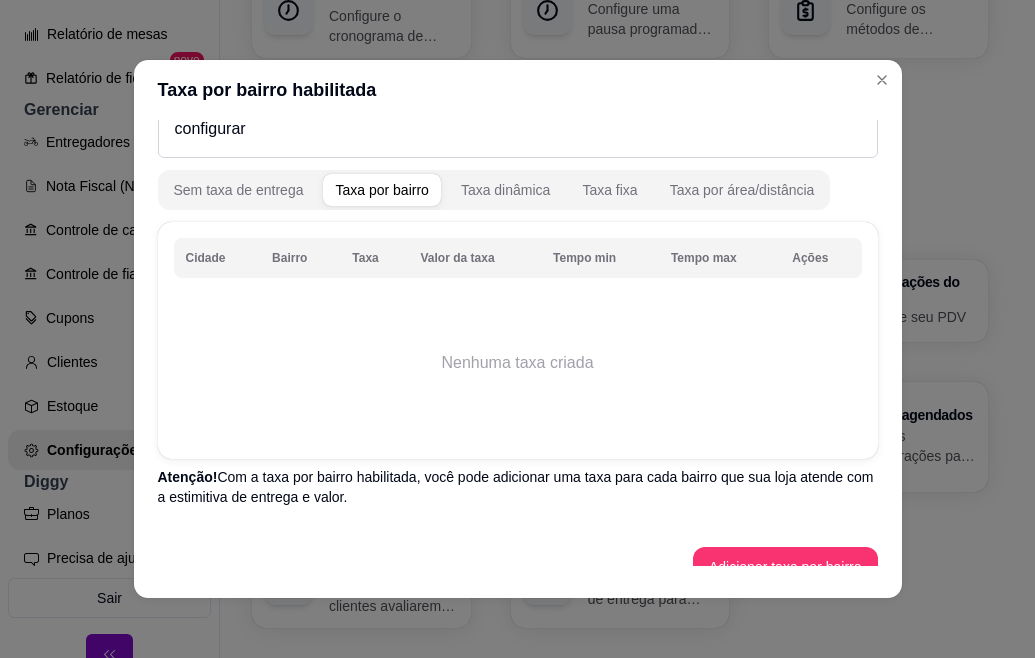 scroll, scrollTop: 109, scrollLeft: 0, axis: vertical 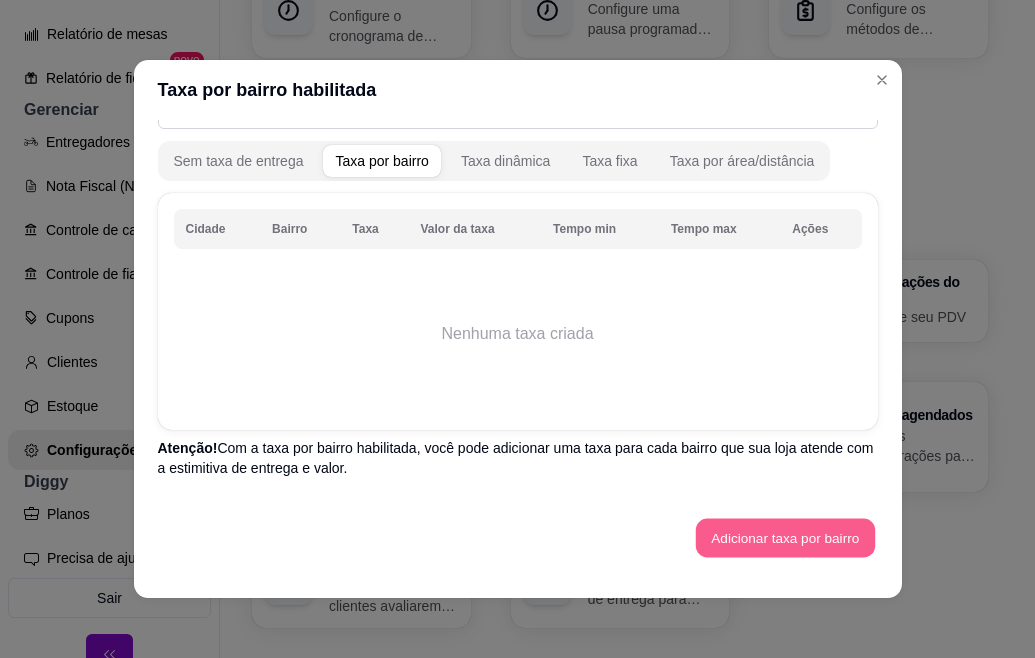 click on "Adicionar taxa por bairro" at bounding box center [785, 538] 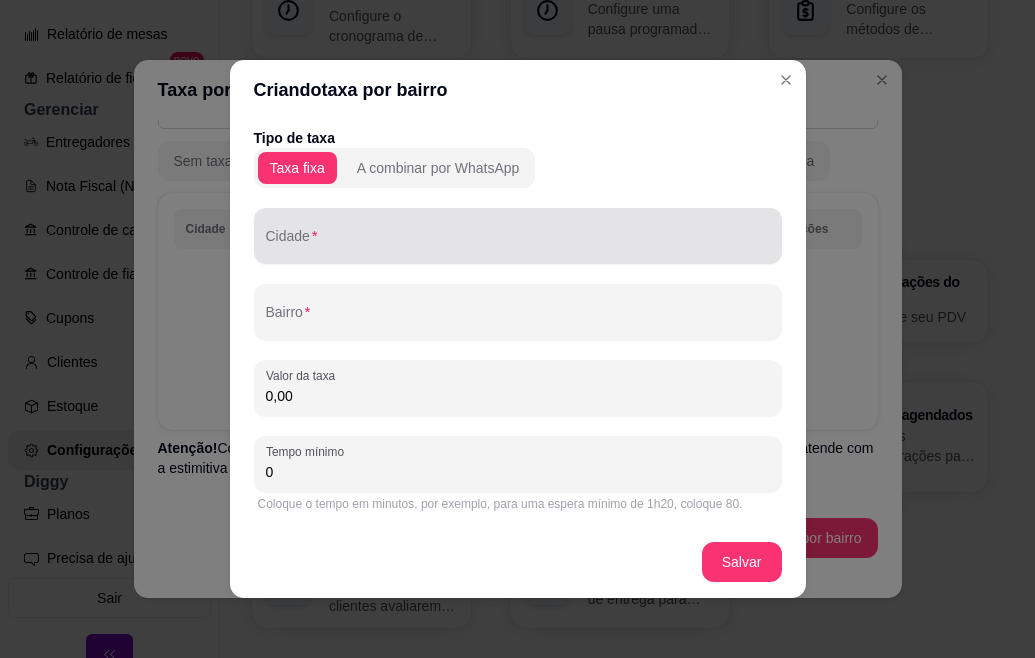 click on "Cidade" at bounding box center [518, 244] 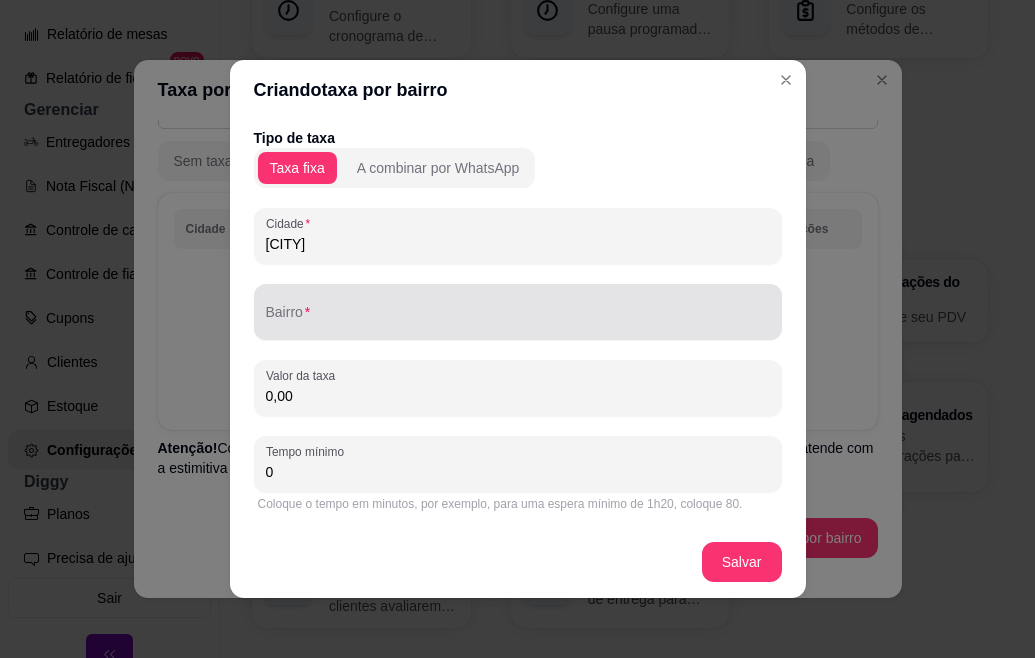 type on "[CITY]" 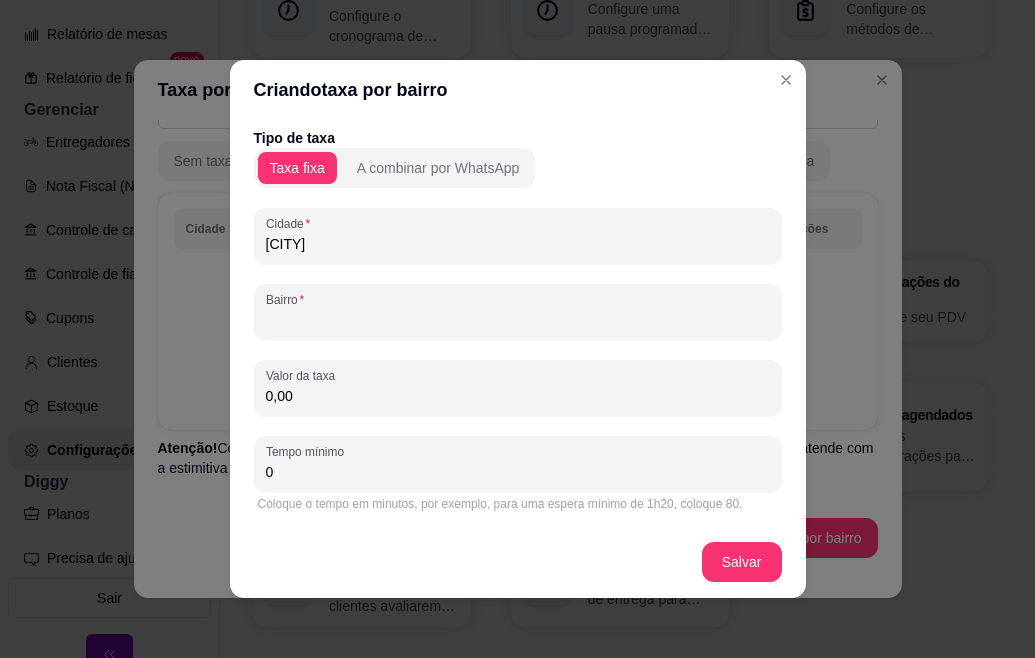 click on "Bairro" at bounding box center [518, 320] 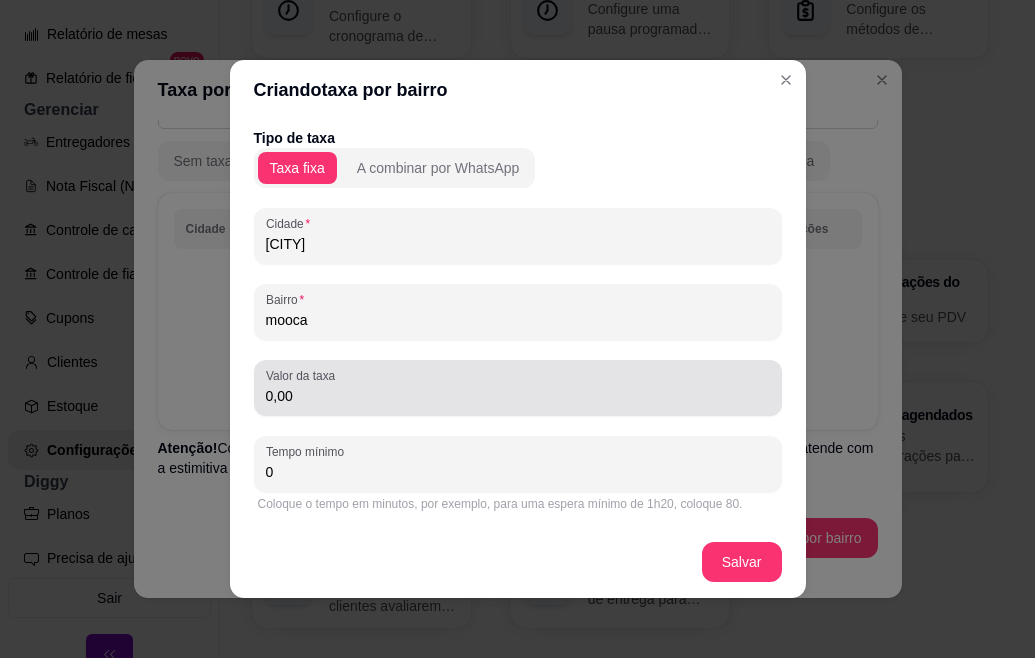 type on "mooca" 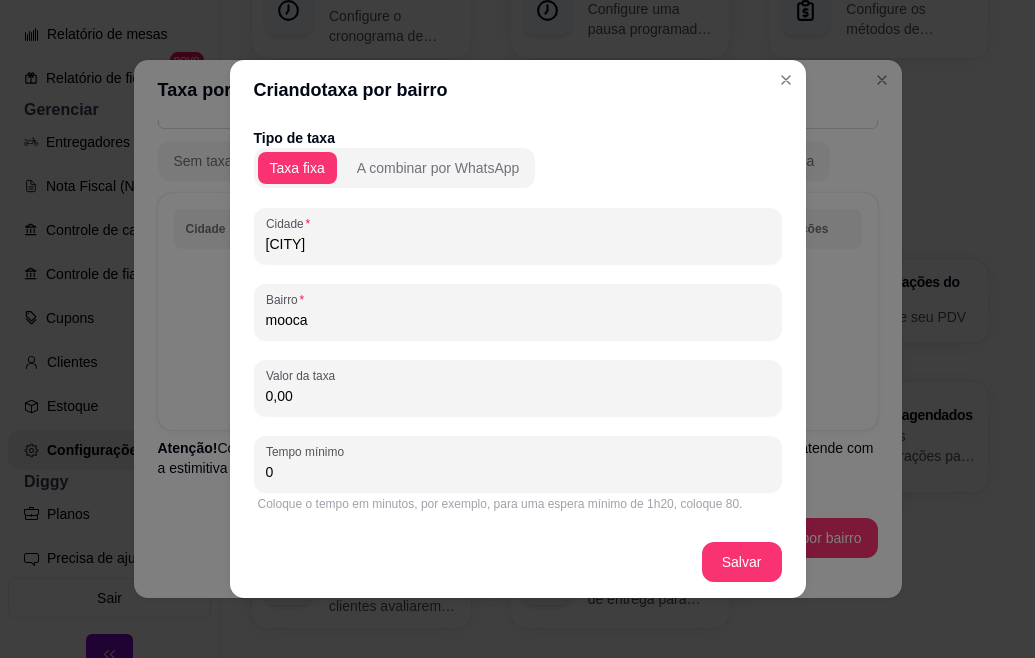 click on "0,00" at bounding box center (518, 396) 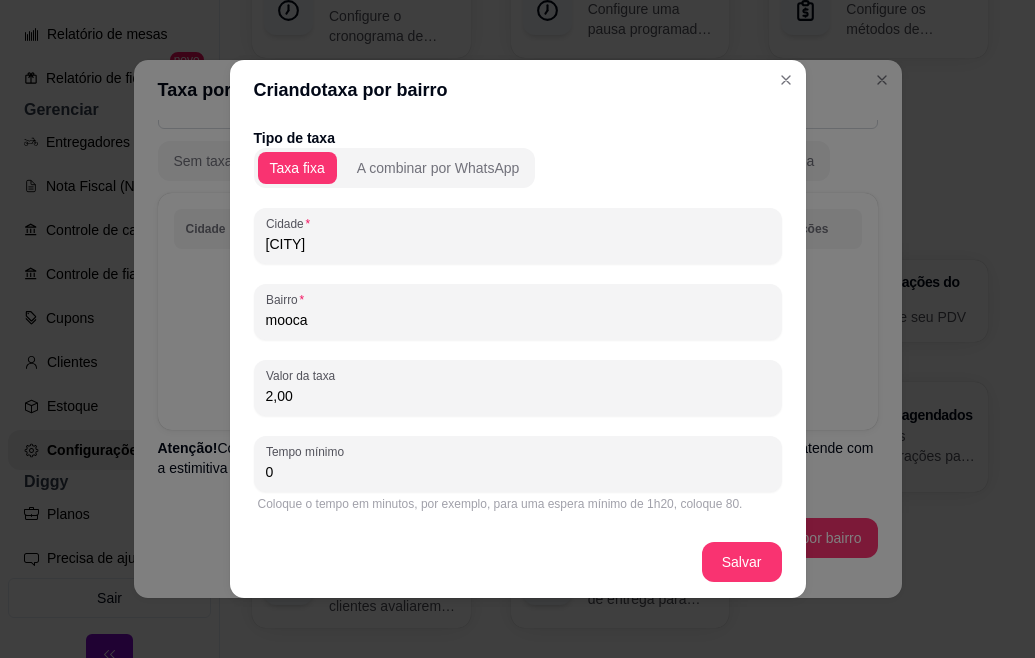type on "2,00" 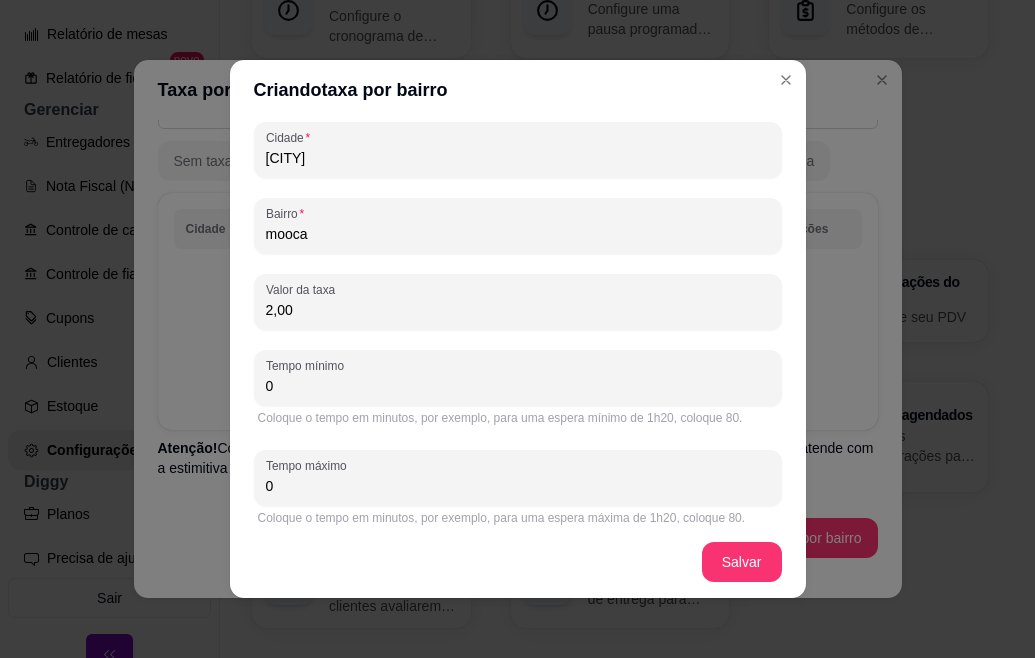 scroll, scrollTop: 98, scrollLeft: 0, axis: vertical 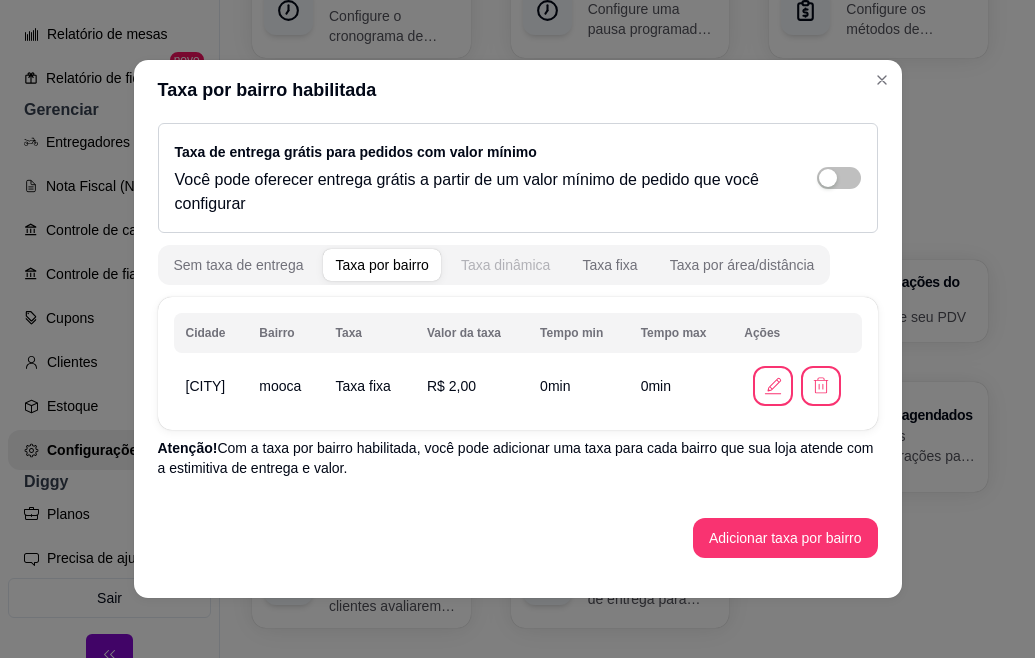 click on "Taxa dinâmica" at bounding box center (506, 265) 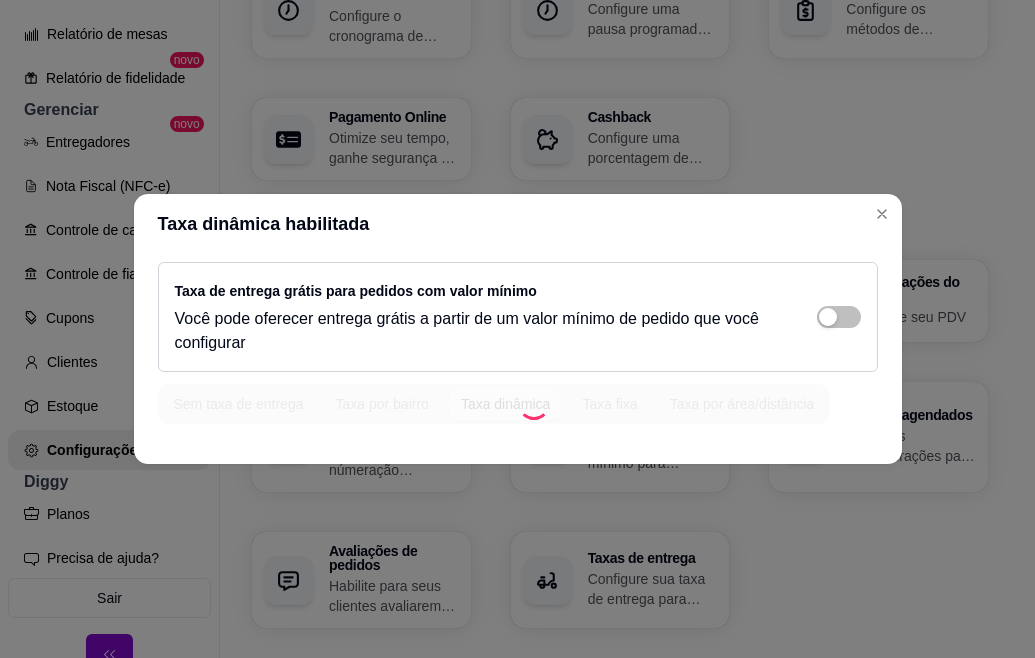 scroll, scrollTop: 0, scrollLeft: 0, axis: both 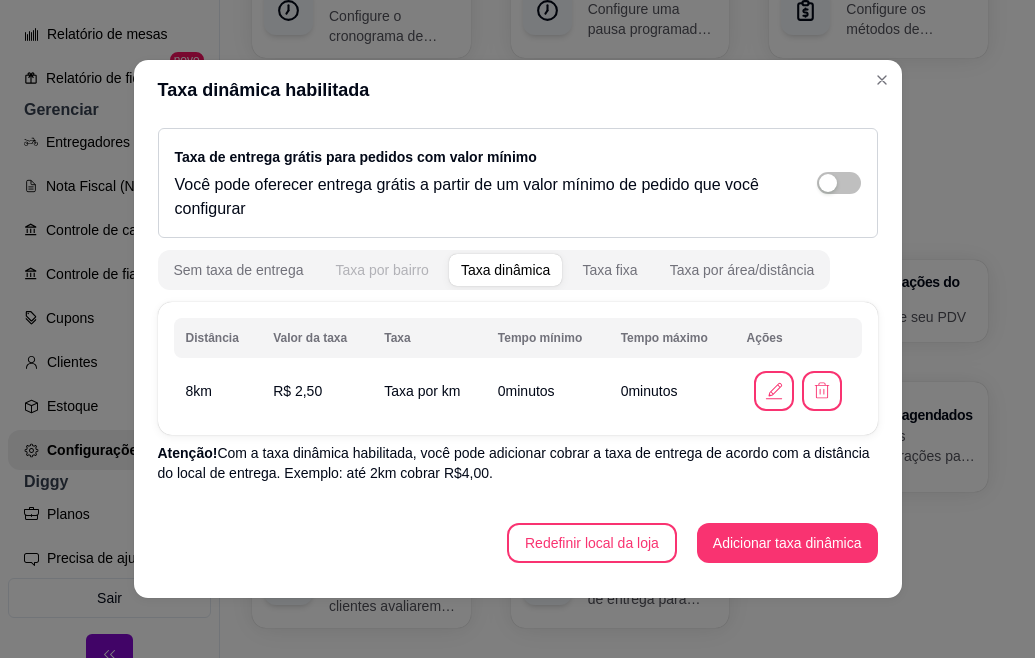 click on "Taxa por bairro" at bounding box center [381, 270] 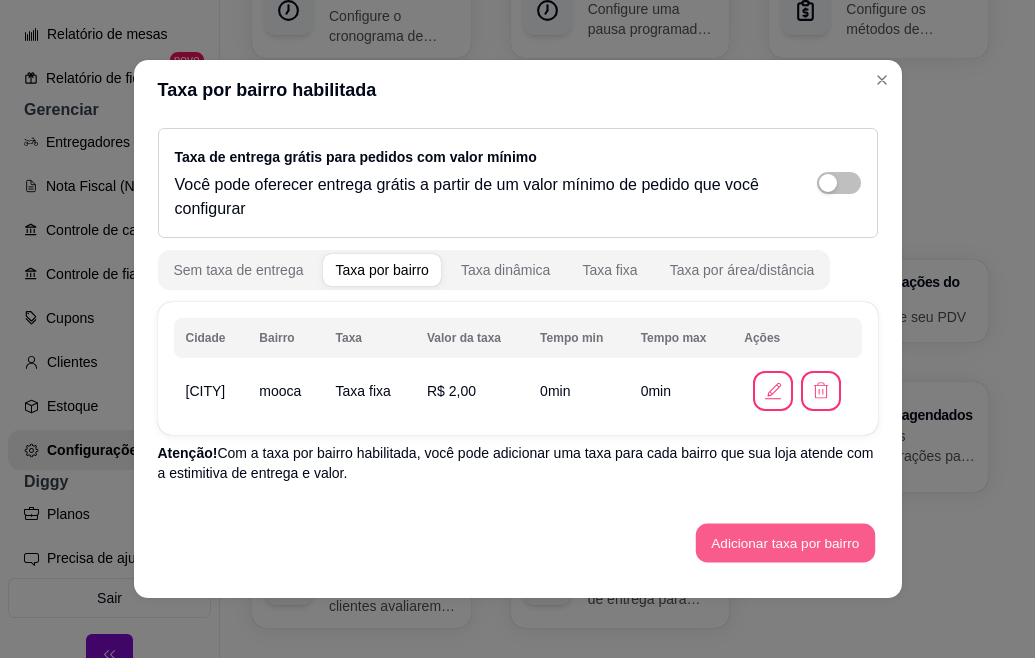 click on "Adicionar taxa por bairro" at bounding box center [785, 543] 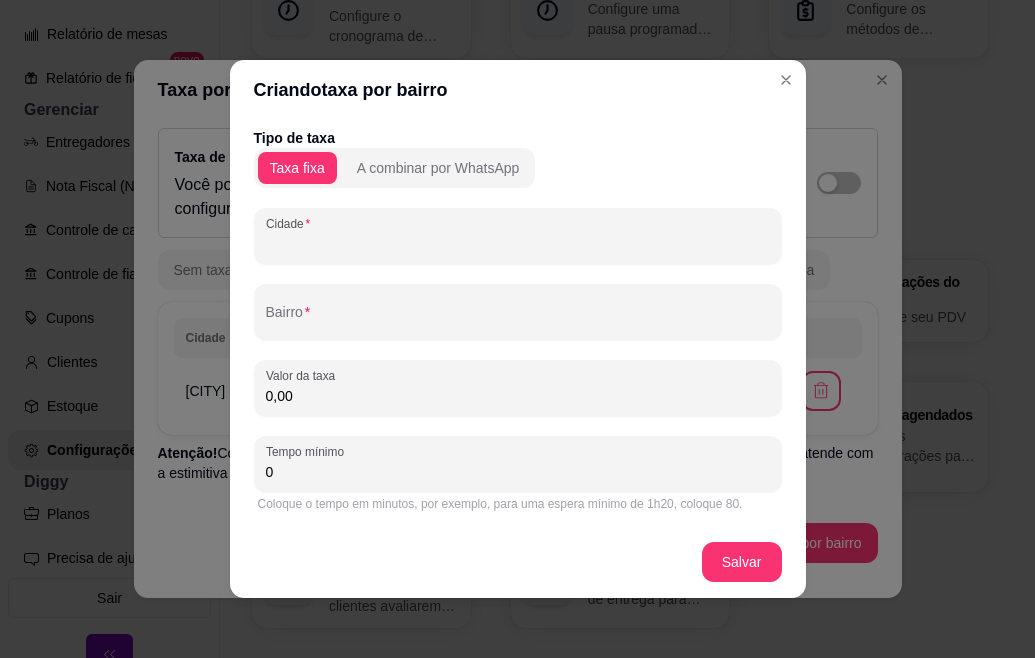 click on "Cidade" at bounding box center (518, 244) 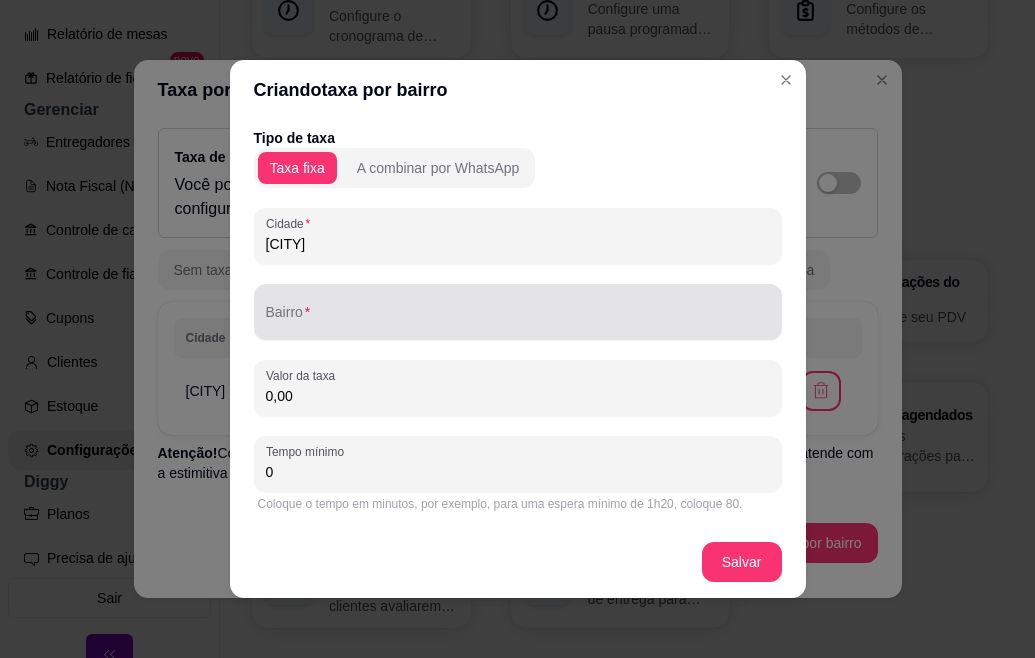 type on "[CITY]" 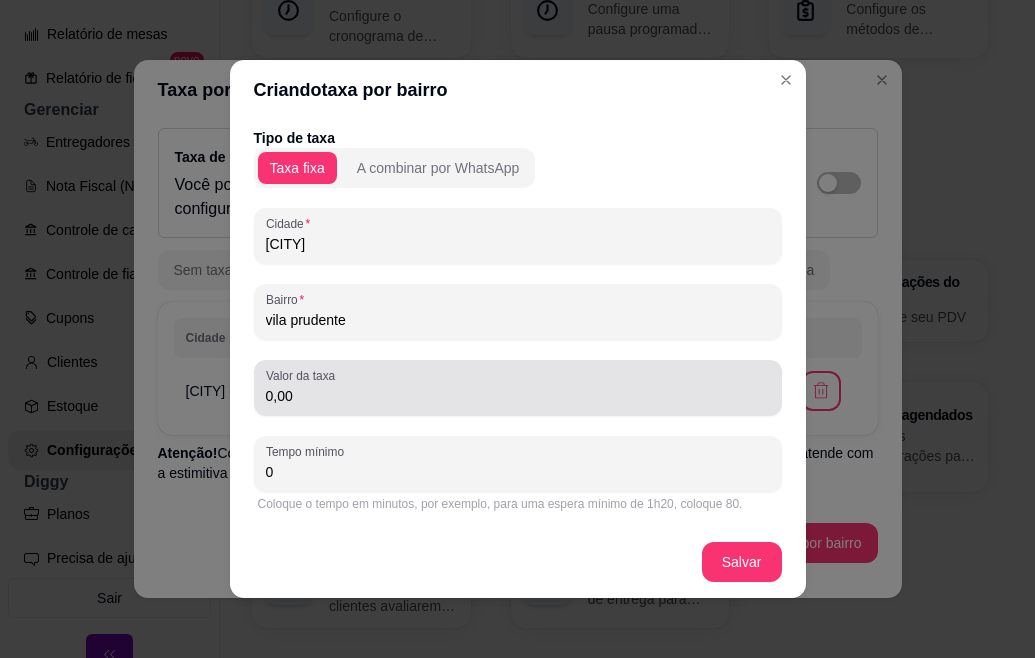 type on "vila prudente" 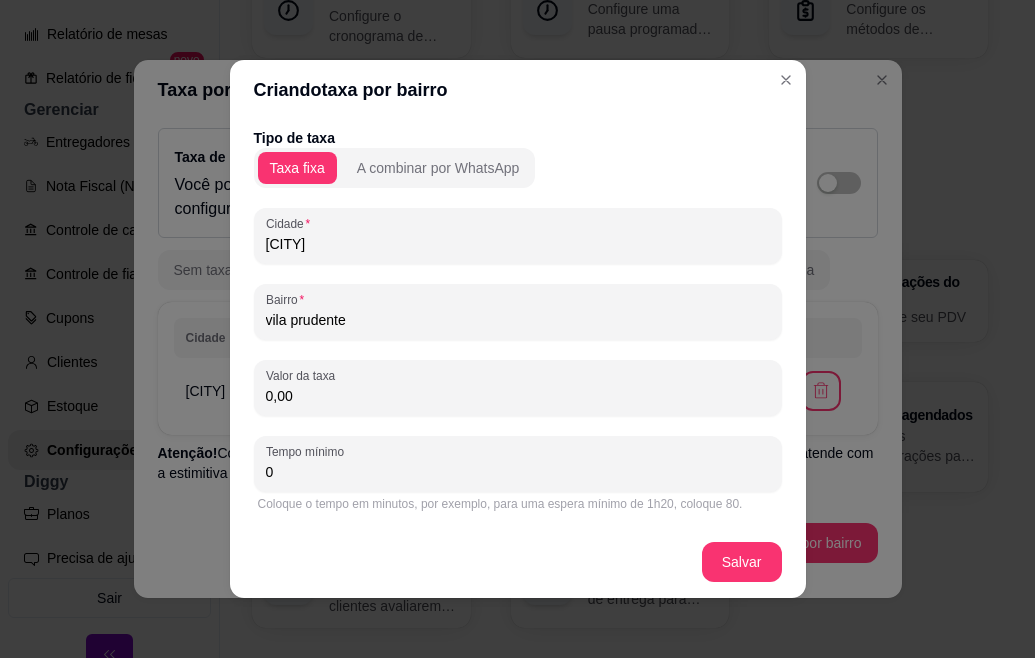 click on "0,00" at bounding box center (518, 396) 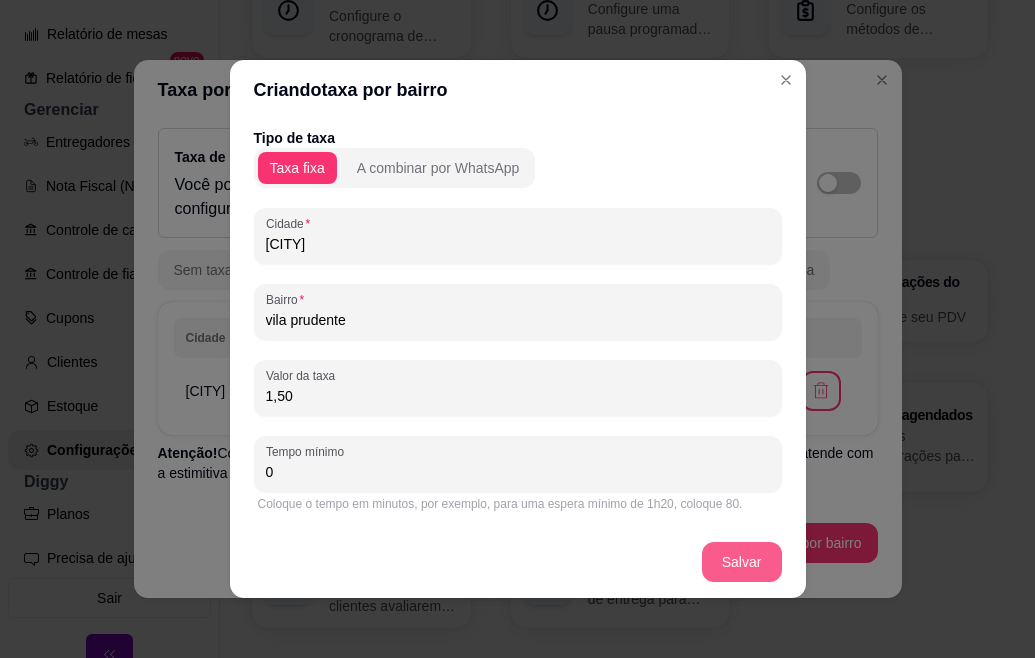 type on "1,50" 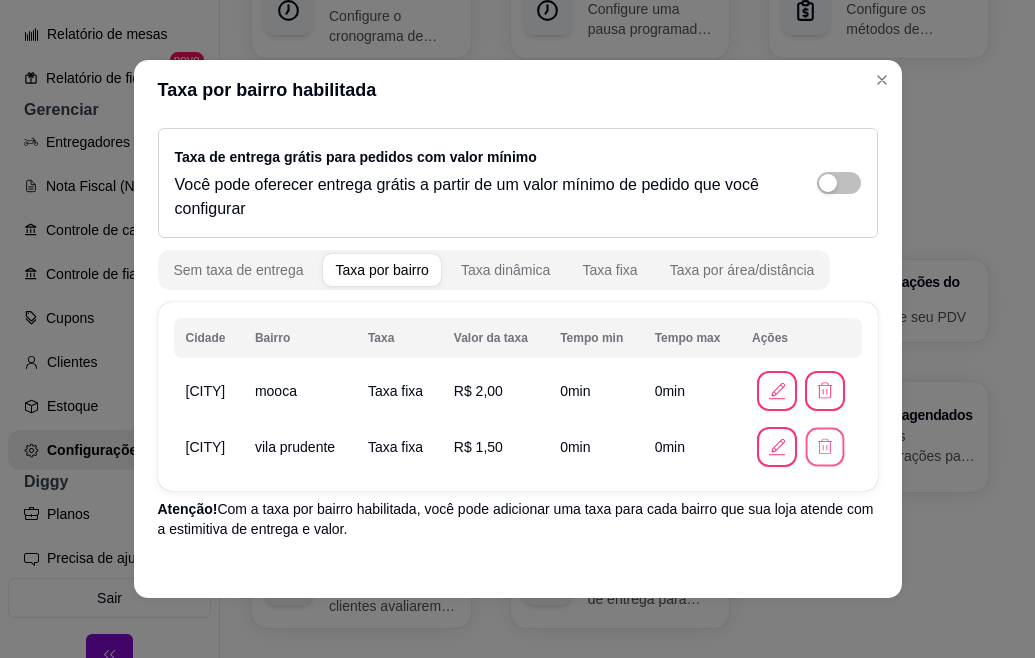 click 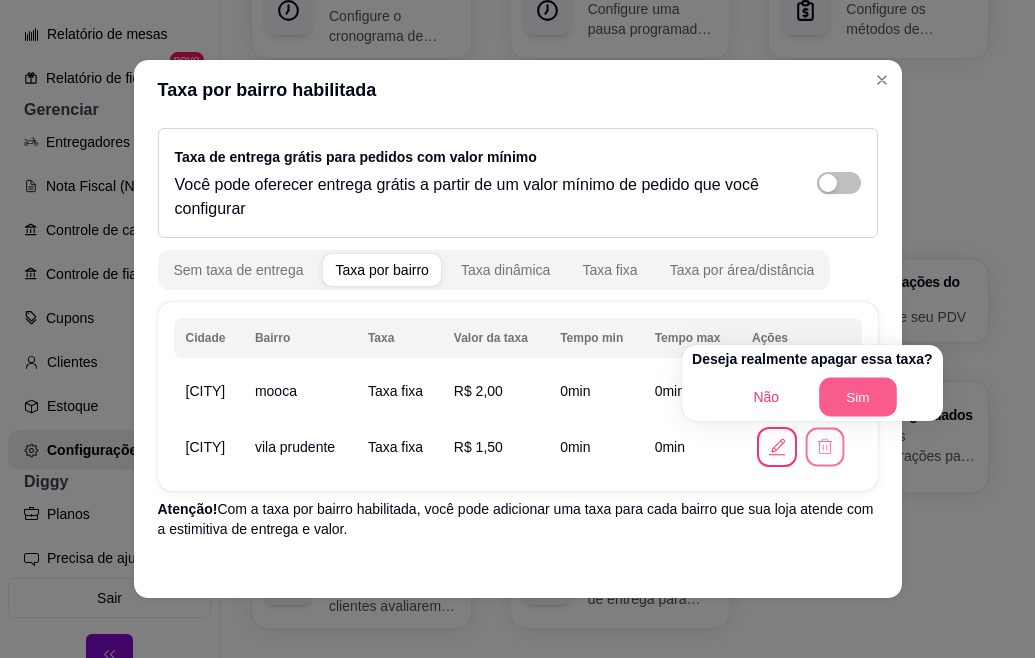 click on "Sim" at bounding box center [858, 397] 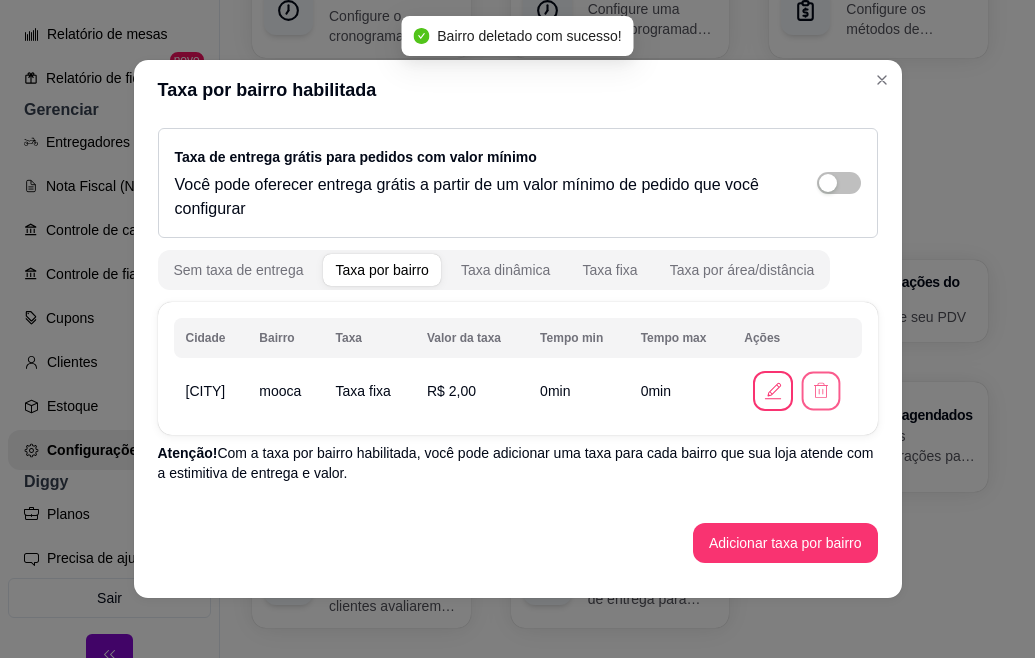click 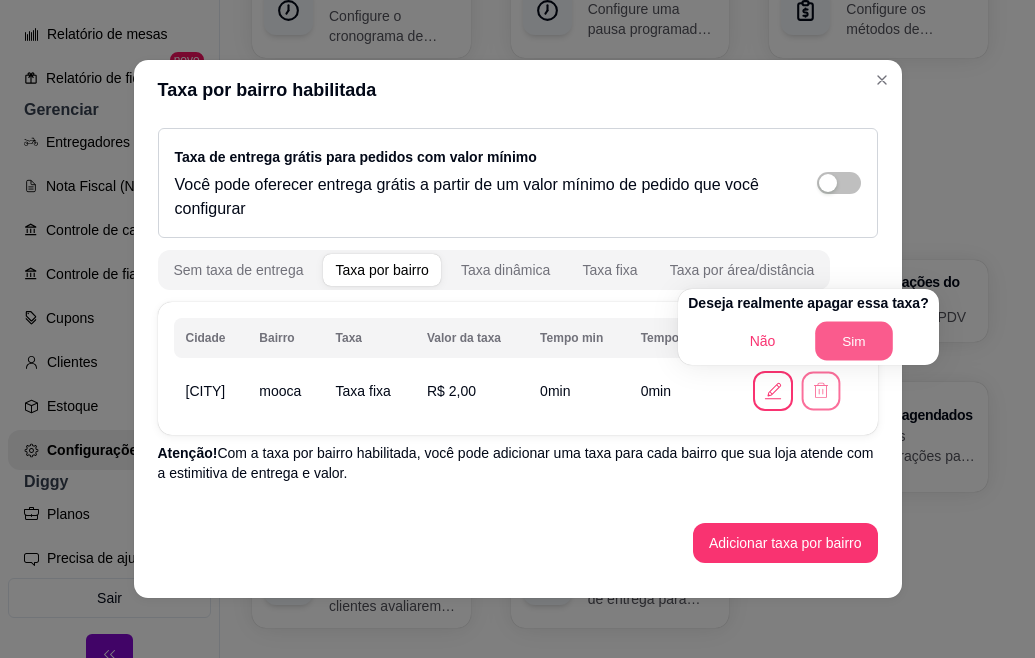 click on "Sim" at bounding box center (855, 341) 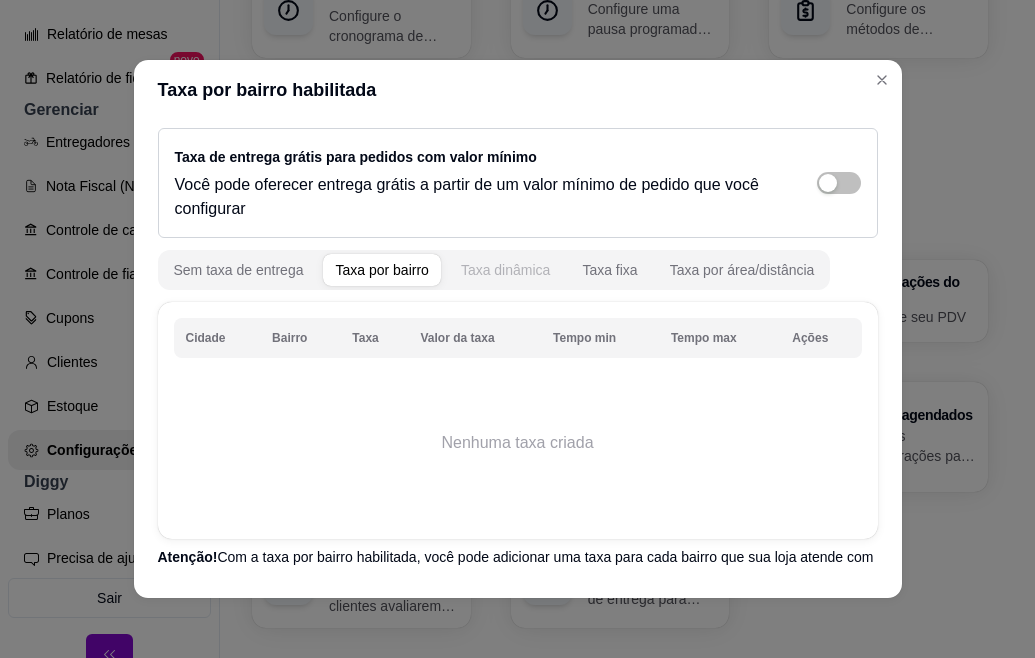 click on "Taxa dinâmica" at bounding box center [506, 270] 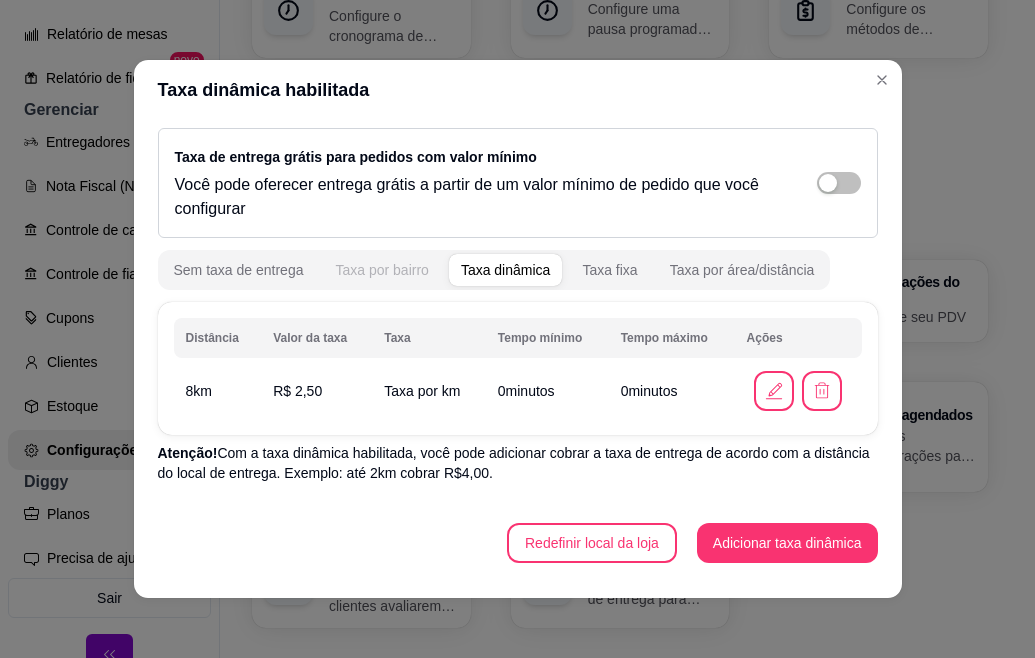 click on "Taxa por bairro" at bounding box center (381, 270) 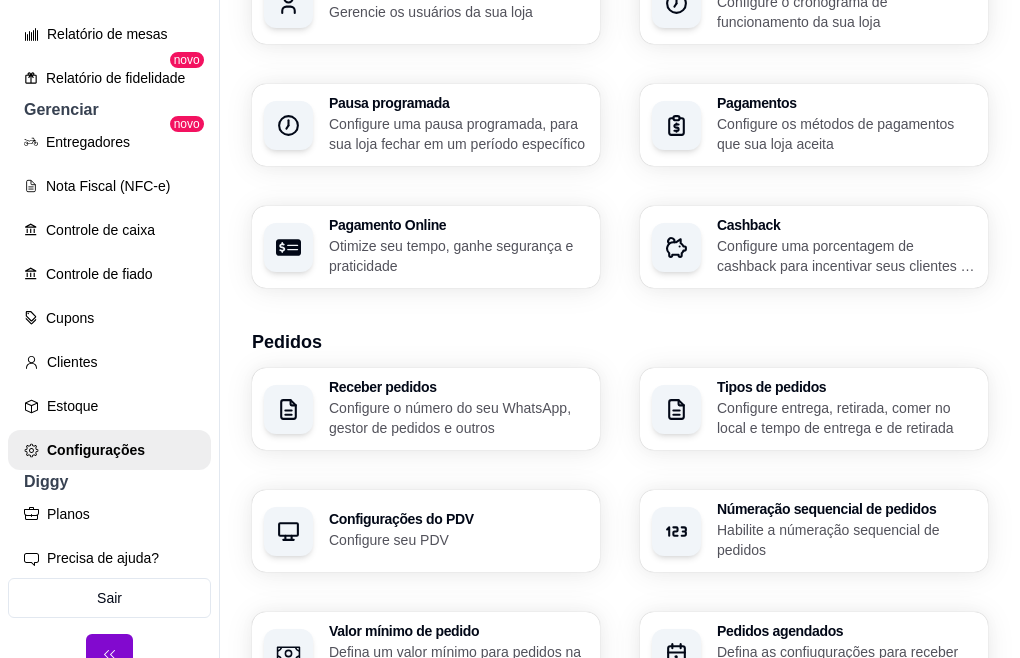 click on "Configure sua taxa de entrega para delivery" at bounding box center [845, 783] 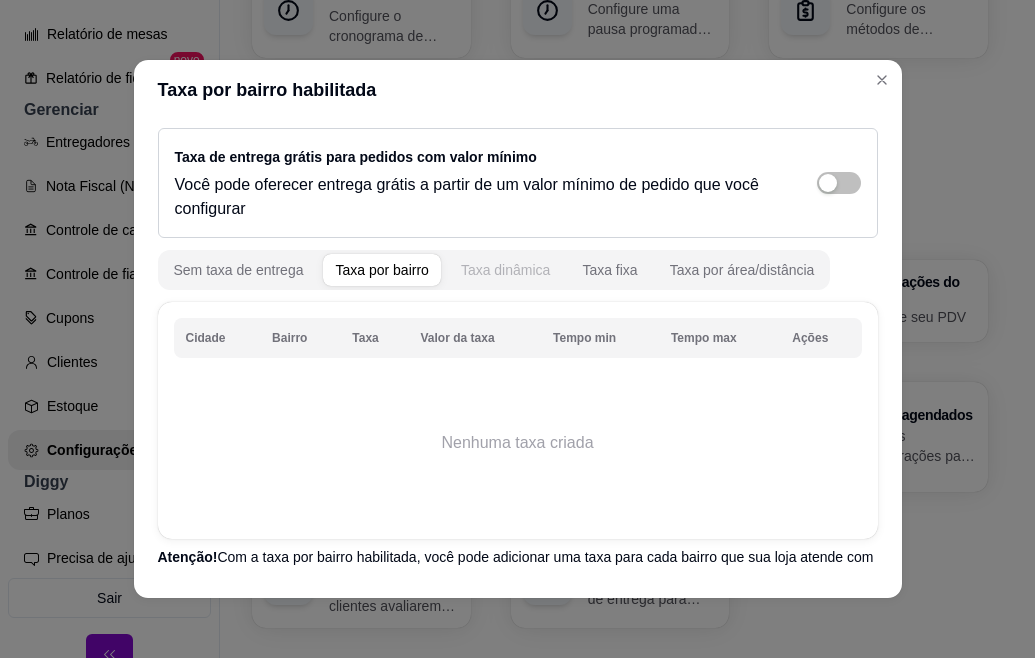 click on "Taxa dinâmica" at bounding box center (506, 270) 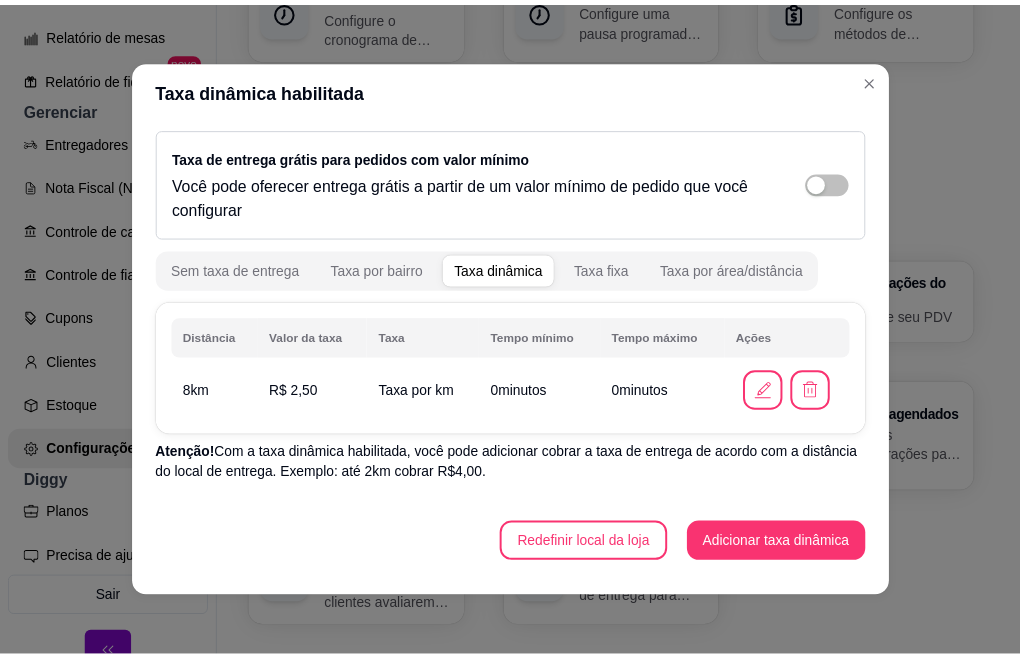 scroll, scrollTop: 5, scrollLeft: 0, axis: vertical 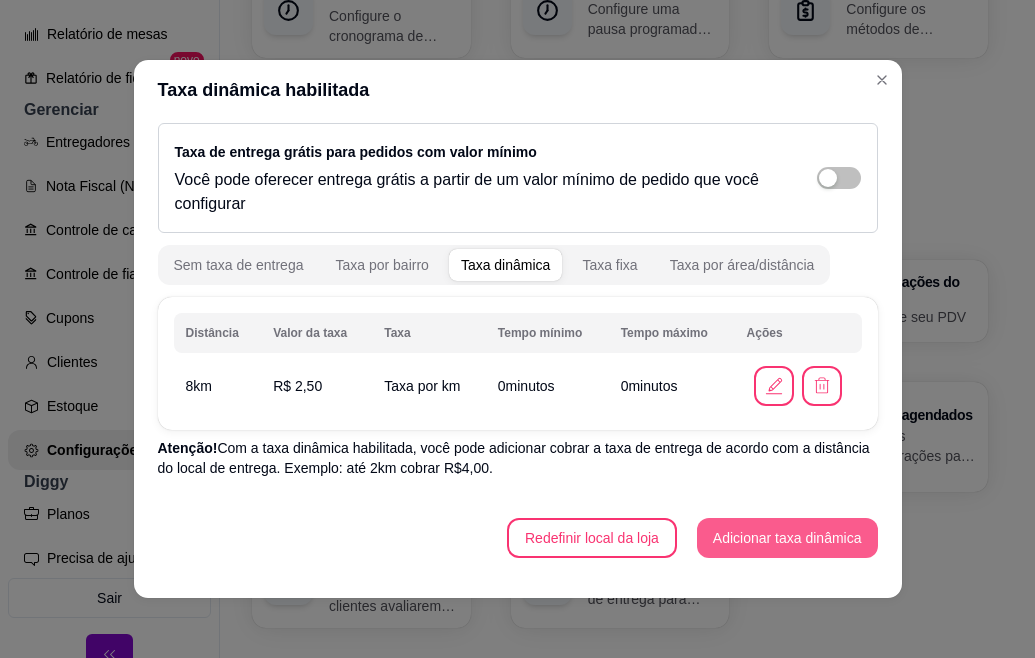 click on "Adicionar taxa dinâmica" at bounding box center [787, 538] 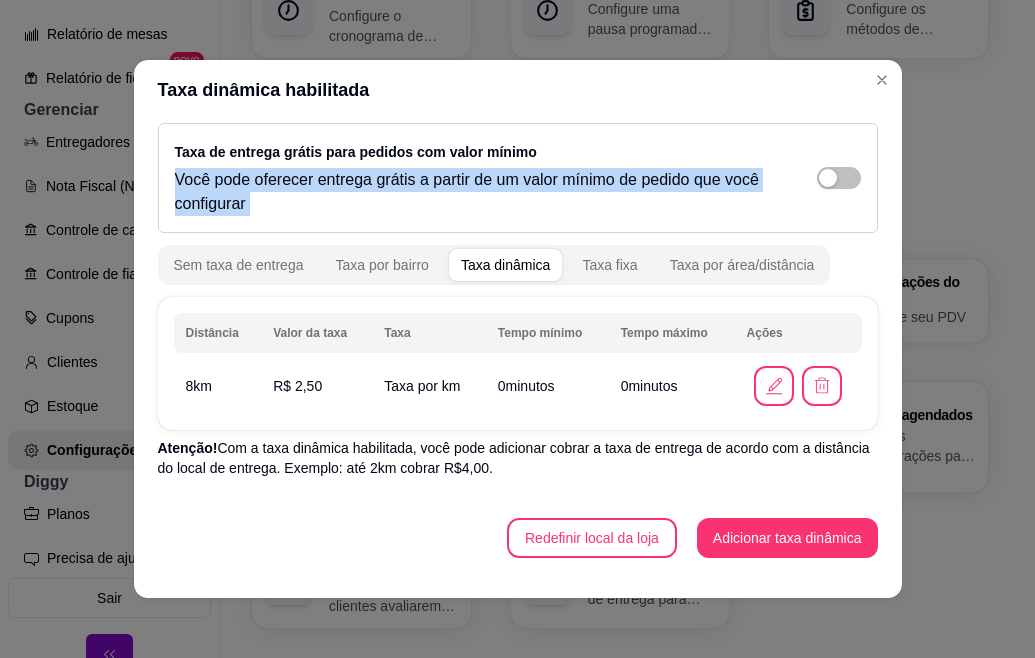 drag, startPoint x: 778, startPoint y: 141, endPoint x: 783, endPoint y: 243, distance: 102.122475 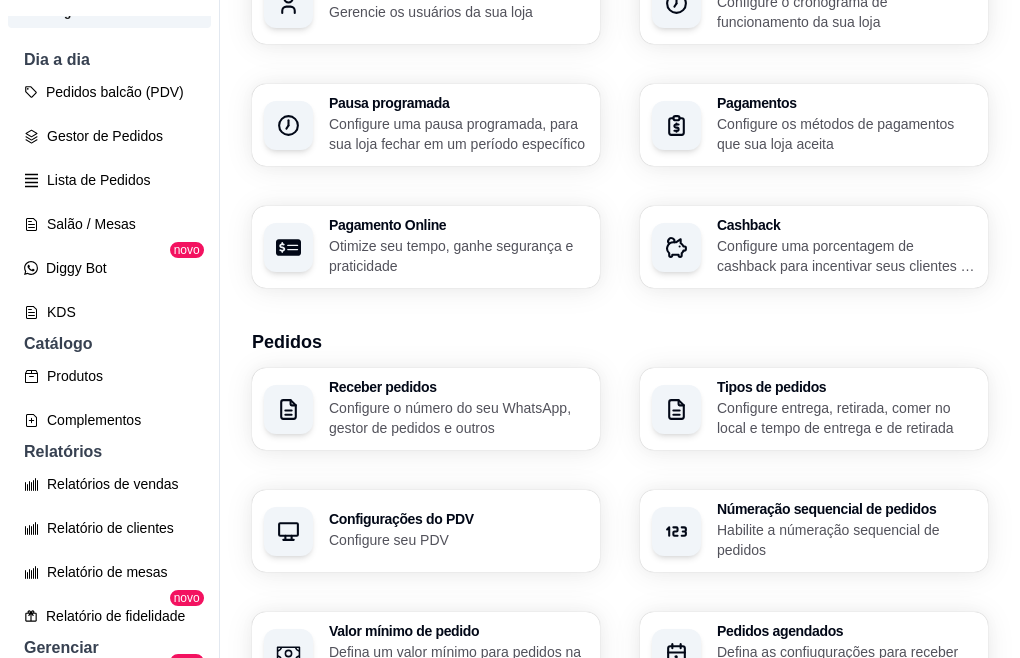 scroll, scrollTop: 156, scrollLeft: 0, axis: vertical 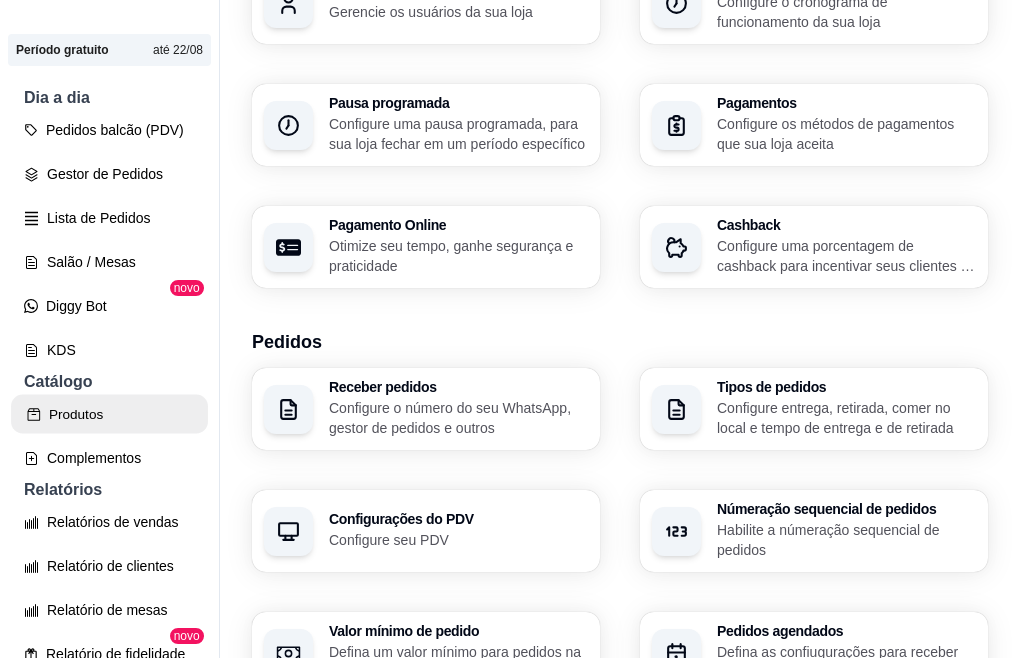 click on "Produtos" at bounding box center (109, 414) 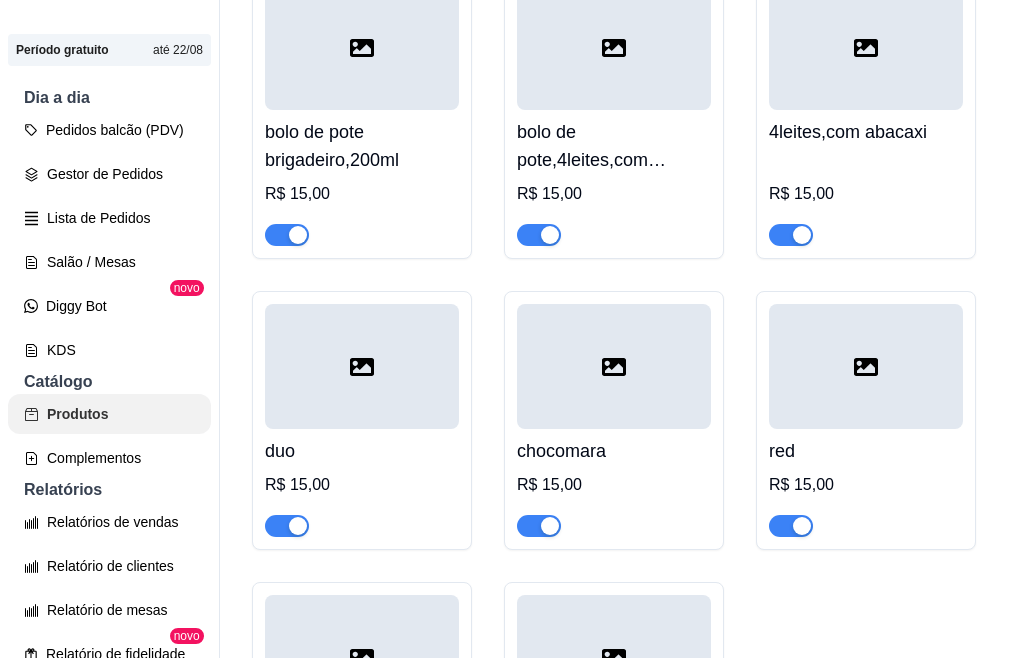 scroll, scrollTop: 0, scrollLeft: 0, axis: both 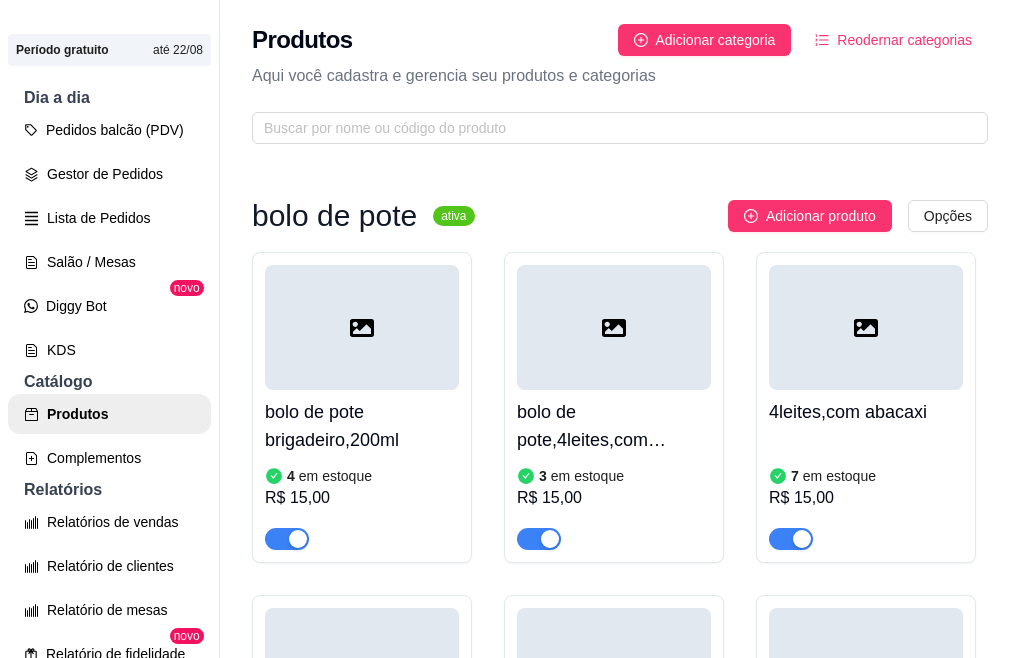 click on "3 em estoque" at bounding box center [614, 476] 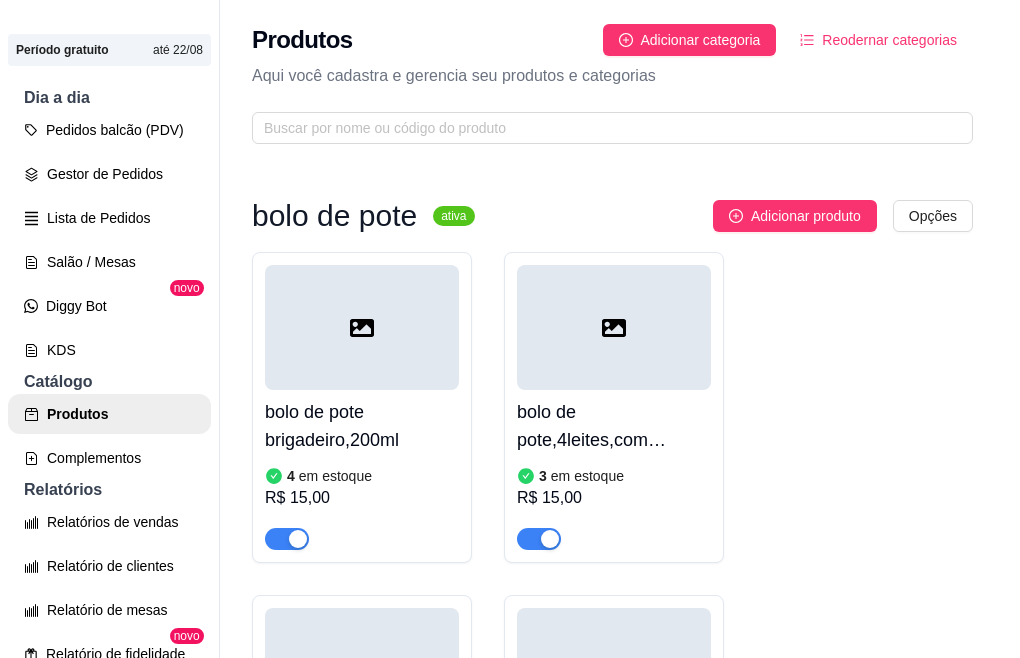 type 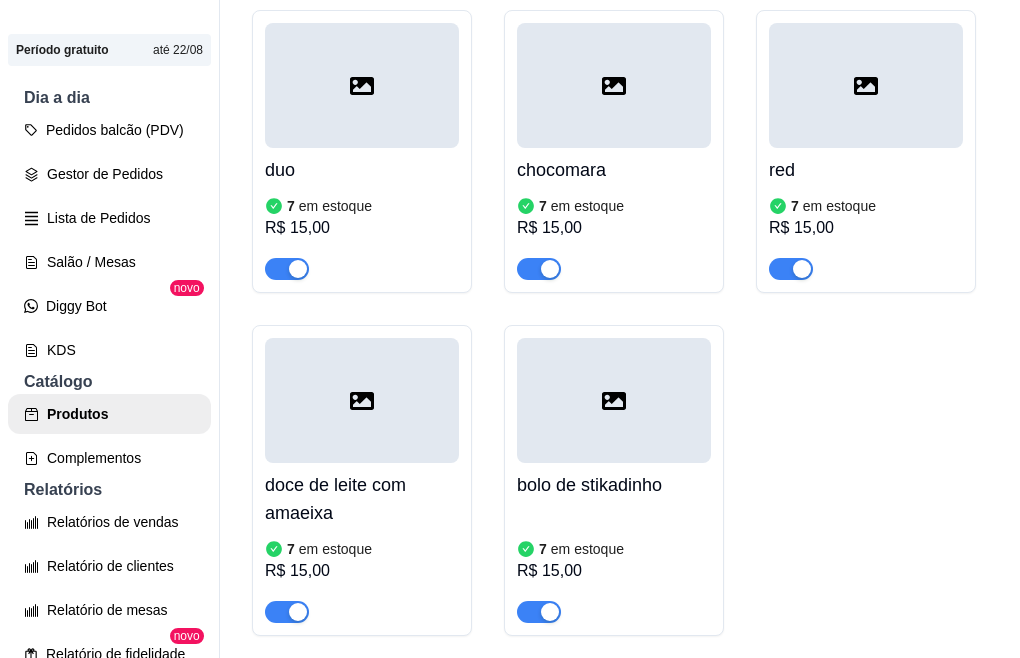 scroll, scrollTop: 600, scrollLeft: 0, axis: vertical 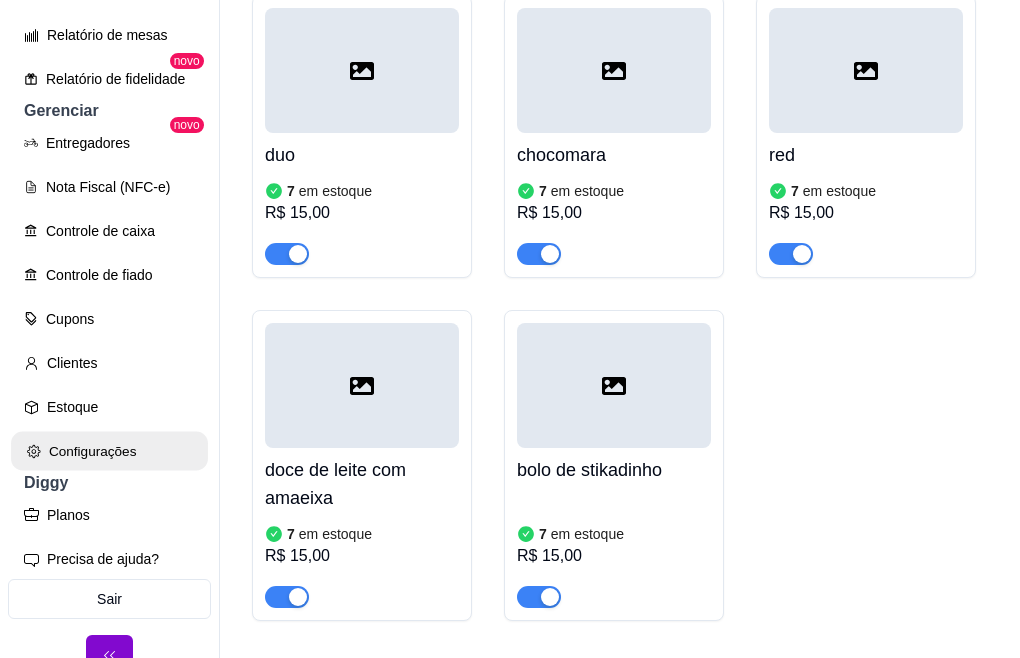 click on "Configurações" at bounding box center (109, 451) 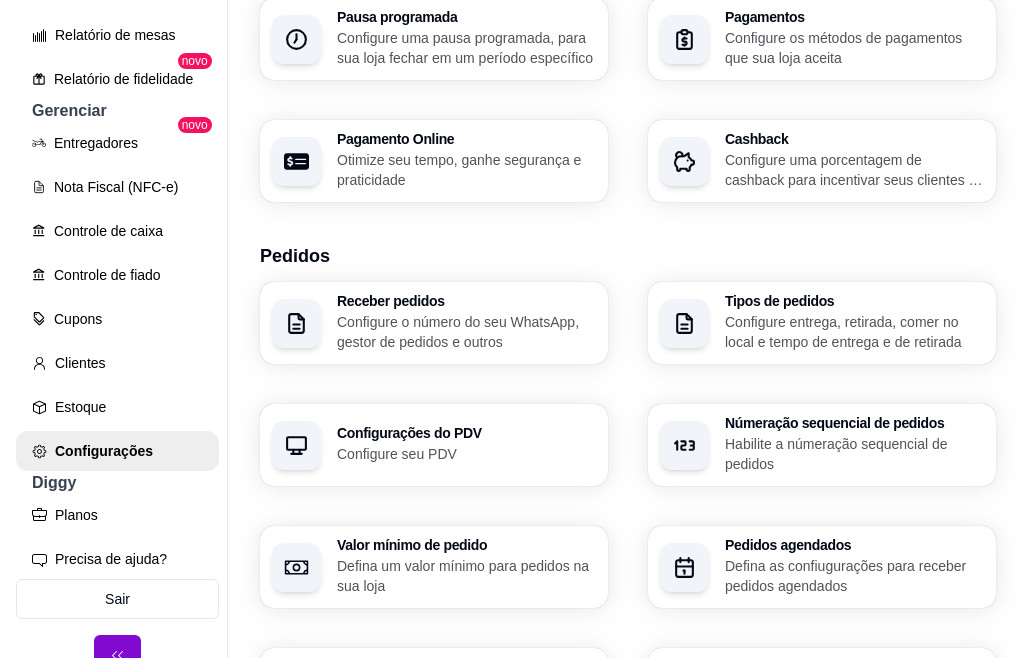 scroll, scrollTop: 400, scrollLeft: 0, axis: vertical 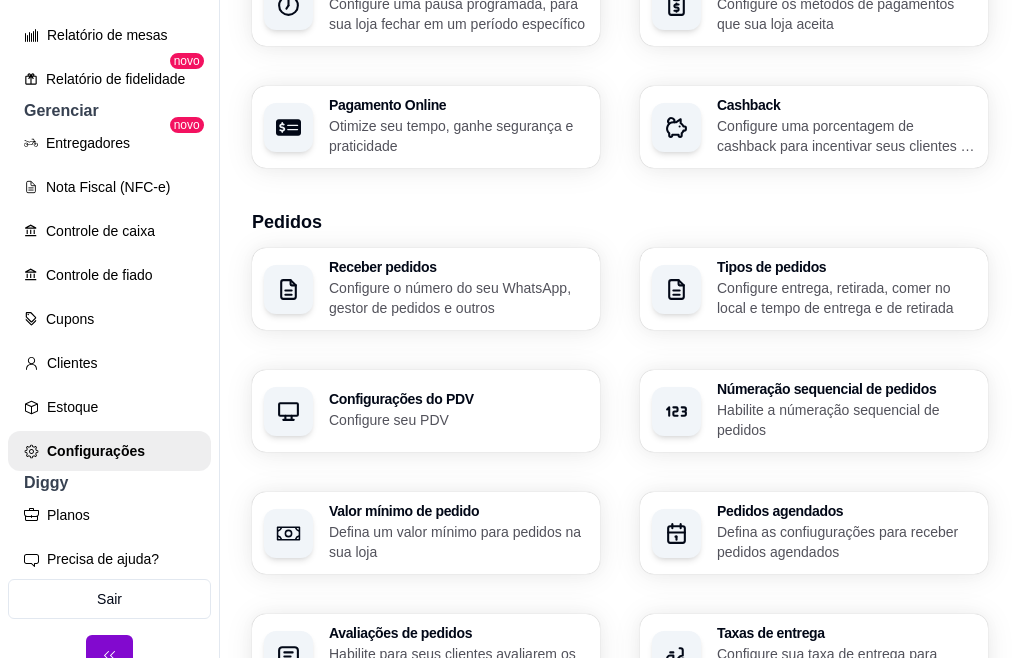 click on "Configure sua taxa de entrega para delivery" at bounding box center [846, 664] 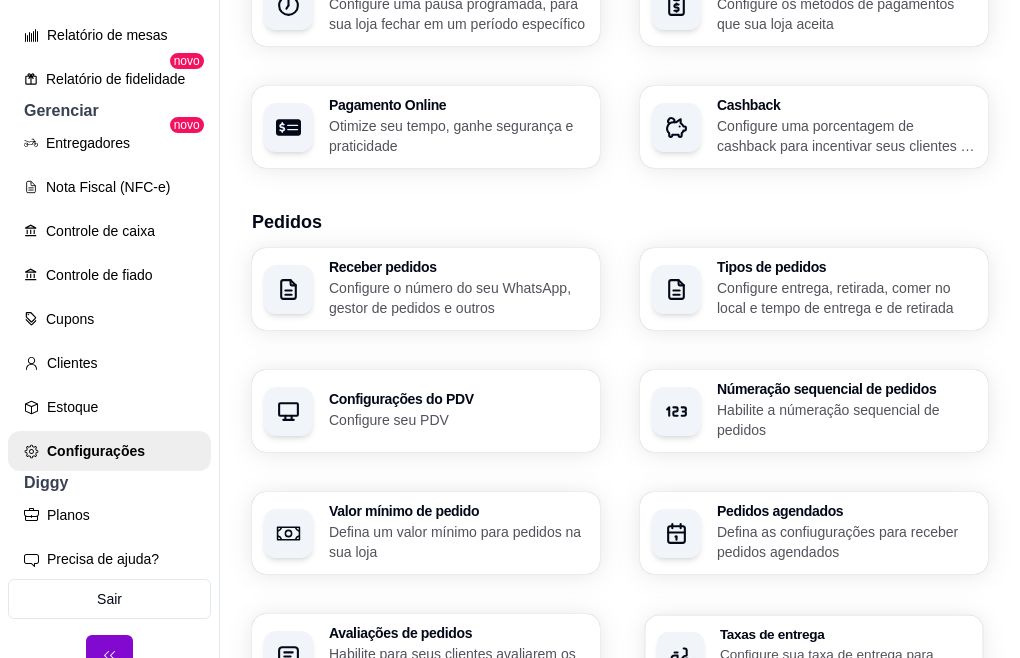 click on "Taxas de entrega Configure sua taxa de entrega para delivery" at bounding box center (814, 655) 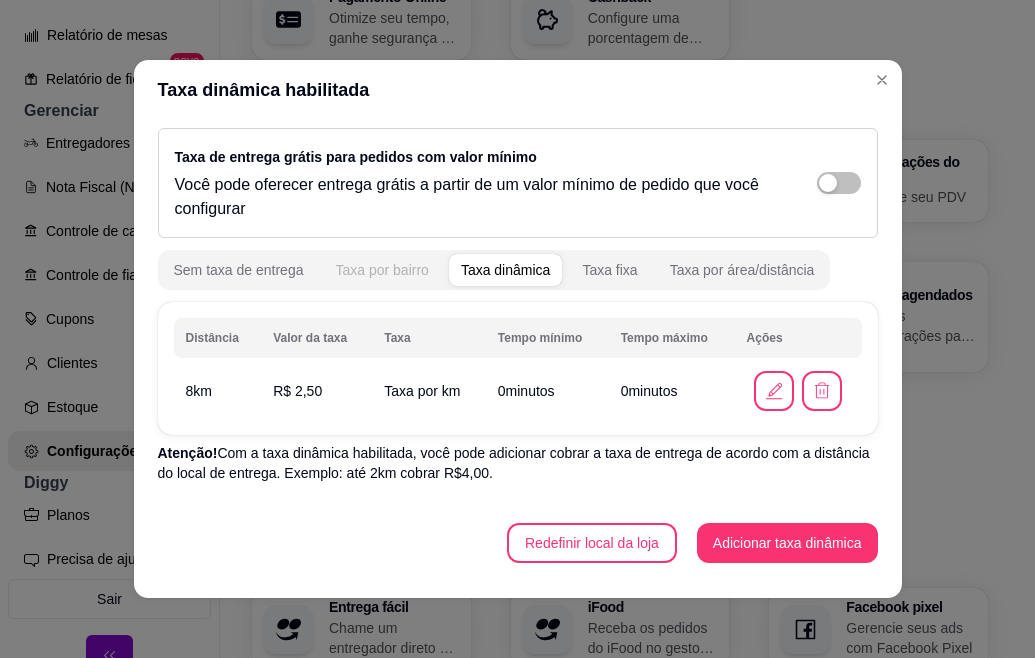 click on "Taxa por bairro" at bounding box center (381, 270) 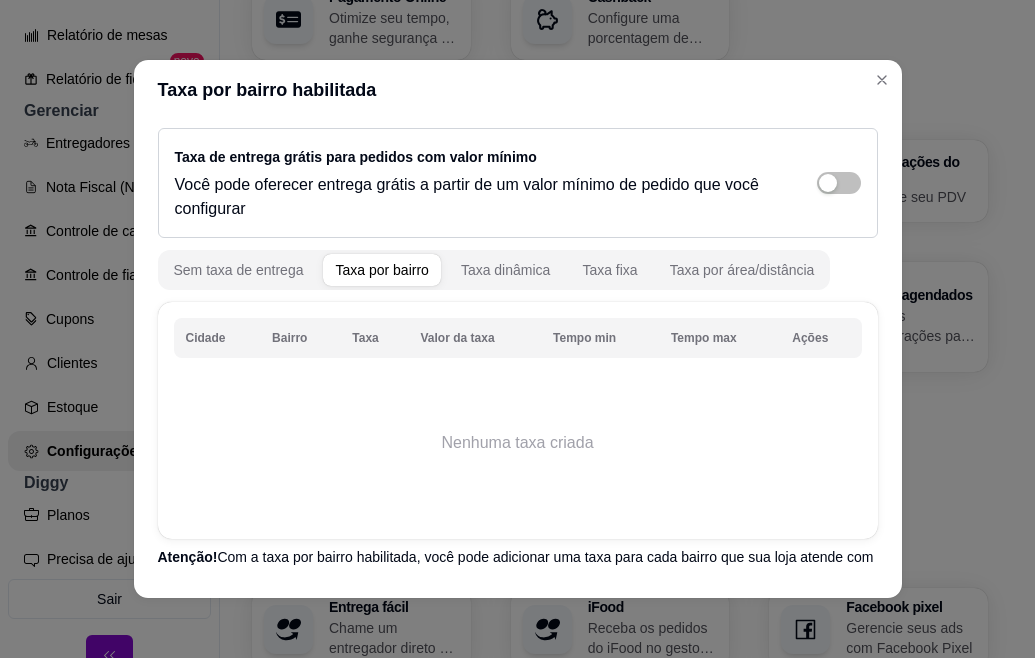 click on "Taxa de entrega grátis para pedidos com valor mínimo Você pode oferecer entrega grátis a partir de um valor mínimo de pedido que você configurar Sem taxa de entrega Taxa por bairro Taxa dinâmica Taxa fixa Taxa por área/distância Cidade Bairro Taxa Valor da taxa Tempo min Tempo max Ações Nenhuma taxa criada Atenção!  Com a taxa por bairro habilitada, você pode adicionar uma taxa para cada bairro que sua loja atende com a estimitiva de entrega e valor. Adicionar taxa por bairro" at bounding box center (518, 343) 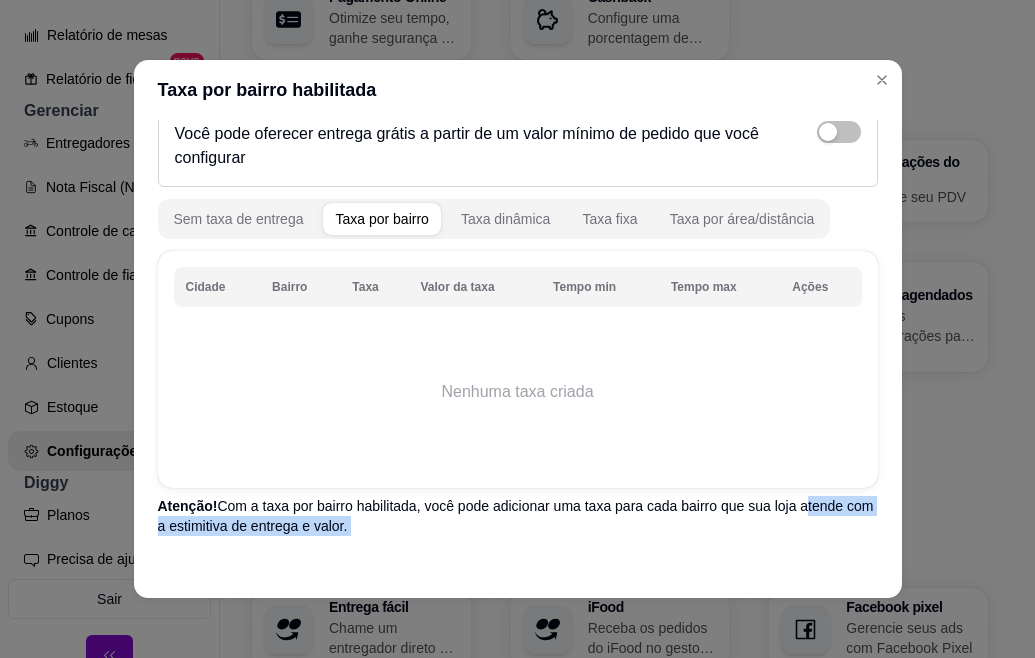 click on "Taxa de entrega grátis para pedidos com valor mínimo Você pode oferecer entrega grátis a partir de um valor mínimo de pedido que você configurar Sem taxa de entrega Taxa por bairro Taxa dinâmica Taxa fixa Taxa por área/distância Cidade Bairro Taxa Valor da taxa Tempo min Tempo max Ações Nenhuma taxa criada Atenção!  Com a taxa por bairro habilitada, você pode adicionar uma taxa para cada bairro que sua loja atende com a estimitiva de entrega e valor. Adicionar taxa por bairro" at bounding box center (518, 343) 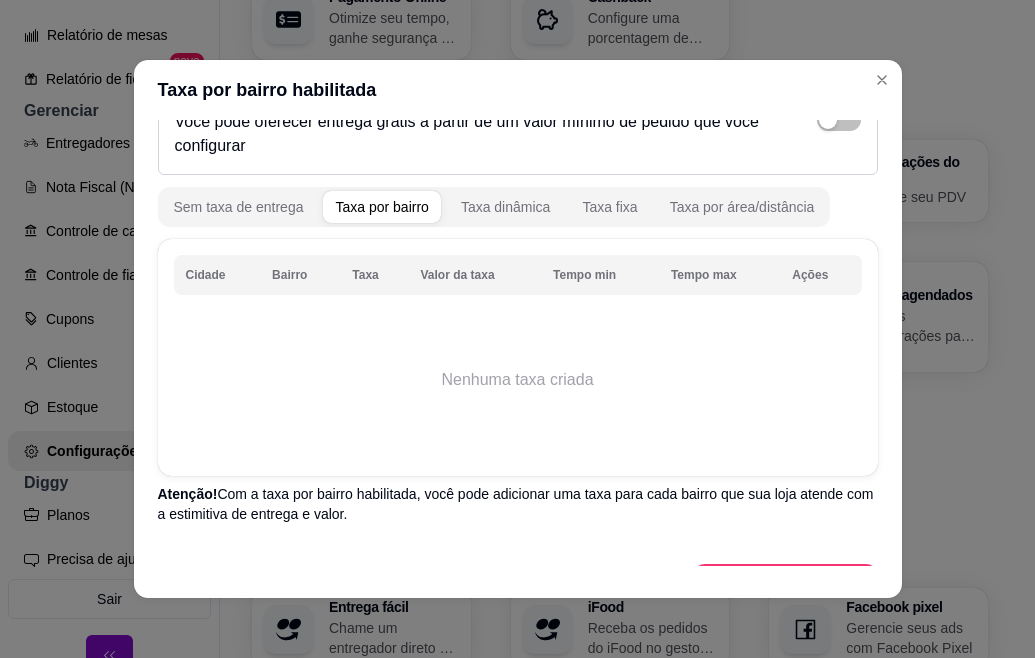 scroll, scrollTop: 109, scrollLeft: 0, axis: vertical 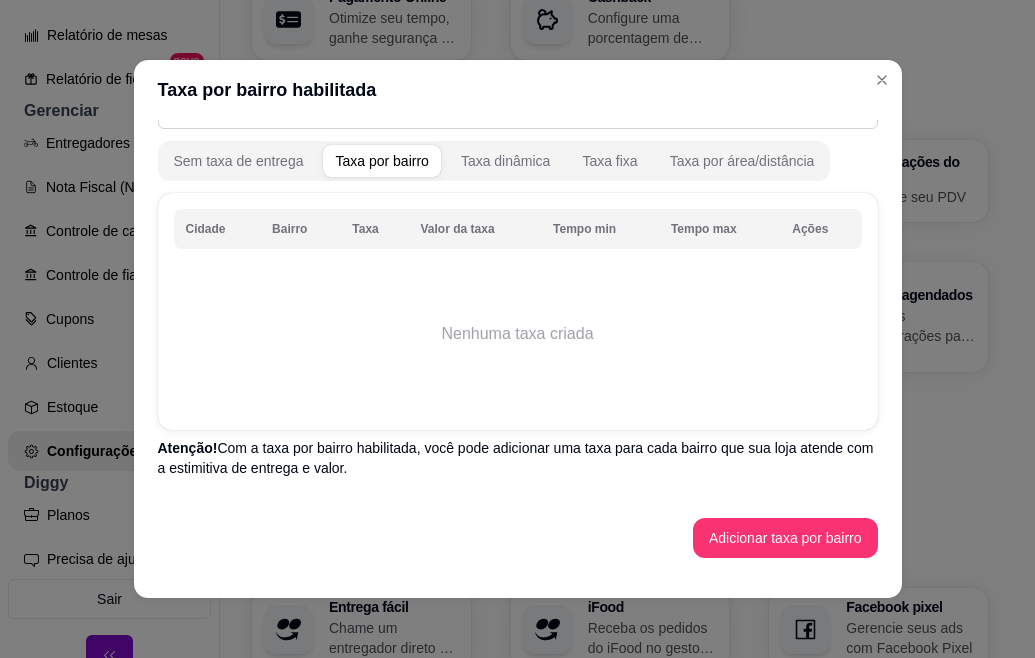 click on "Taxa de entrega grátis para pedidos com valor mínimo Você pode oferecer entrega grátis a partir de um valor mínimo de pedido que você configurar Sem taxa de entrega Taxa por bairro Taxa dinâmica Taxa fixa Taxa por área/distância Cidade Bairro Taxa Valor da taxa Tempo min Tempo max Ações Nenhuma taxa criada Atenção!  Com a taxa por bairro habilitada, você pode adicionar uma taxa para cada bairro que sua loja atende com a estimitiva de entrega e valor. Adicionar taxa por bairro" at bounding box center (518, 343) 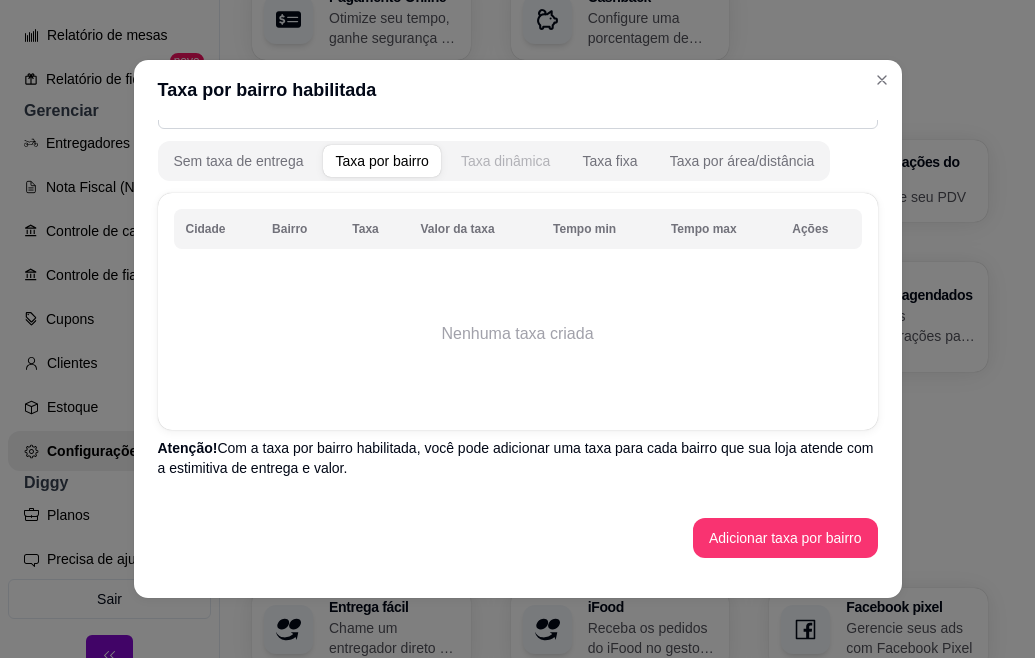click on "Taxa dinâmica" at bounding box center [506, 161] 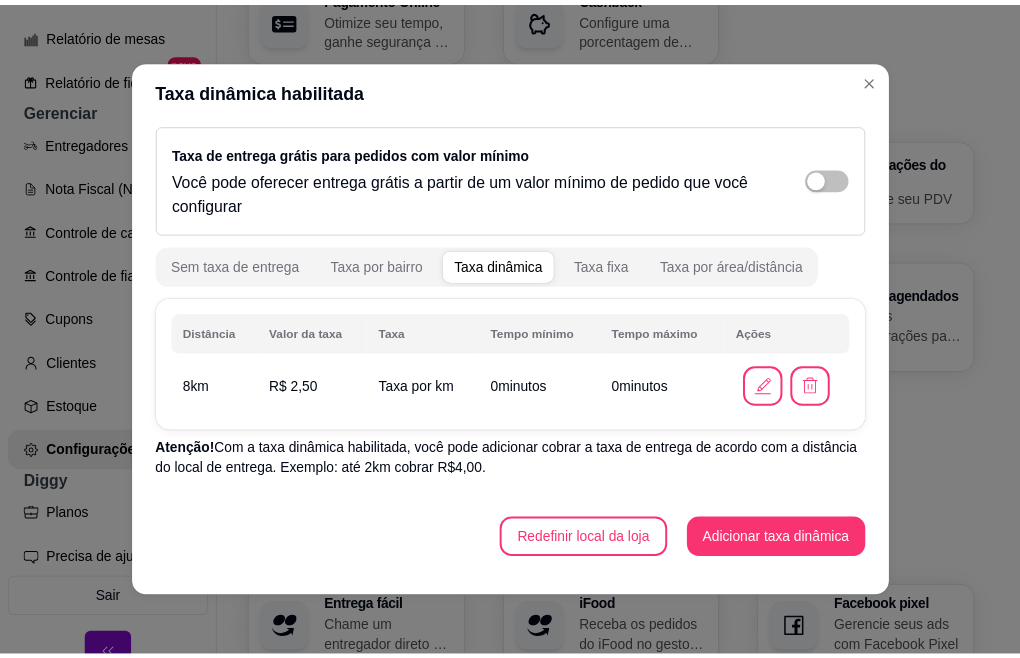 scroll, scrollTop: 5, scrollLeft: 0, axis: vertical 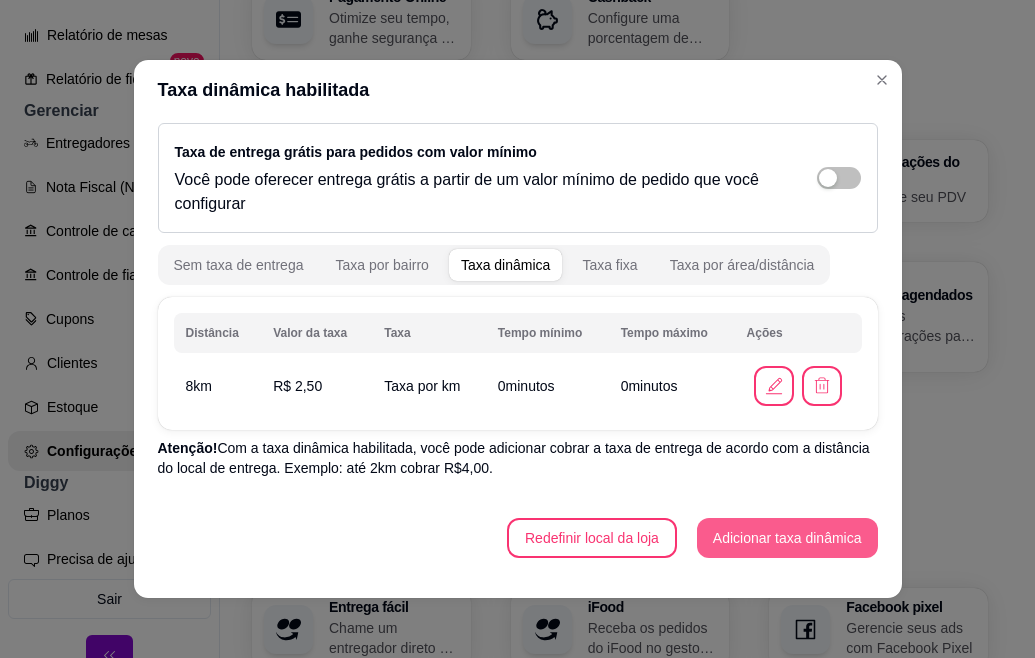 click on "Adicionar taxa dinâmica" at bounding box center [787, 538] 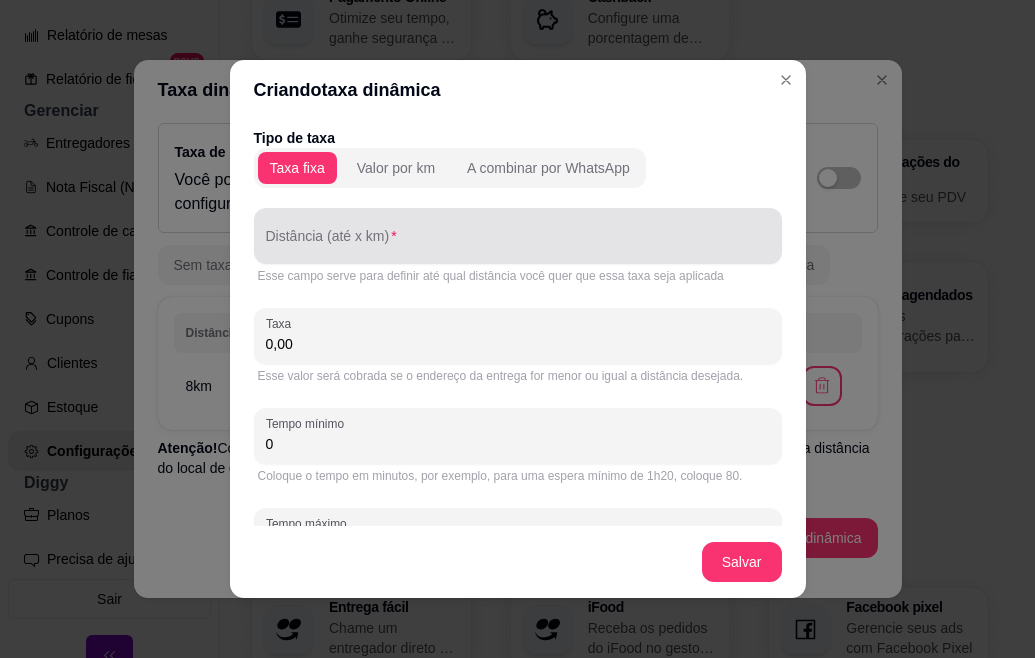 click on "Distância (até x km)" at bounding box center (518, 236) 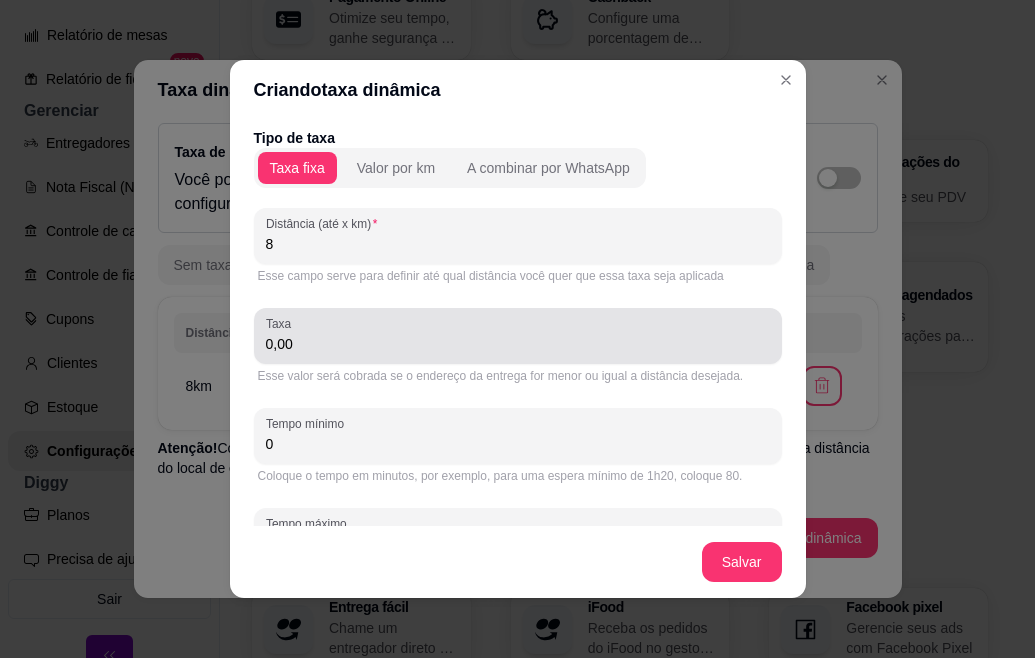 type on "8" 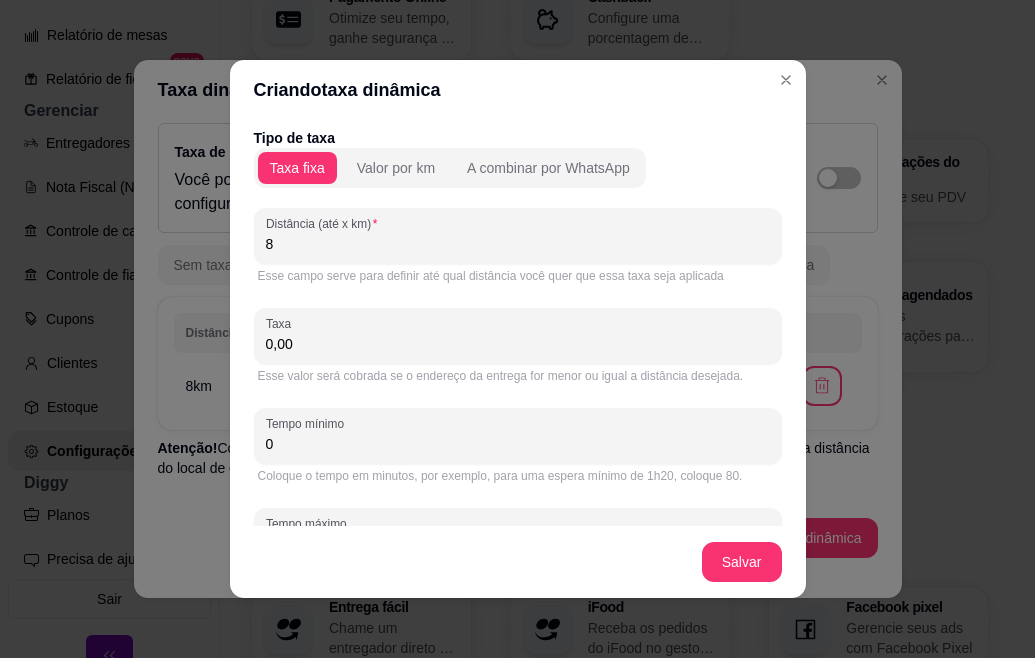 click on "0,00" at bounding box center [518, 344] 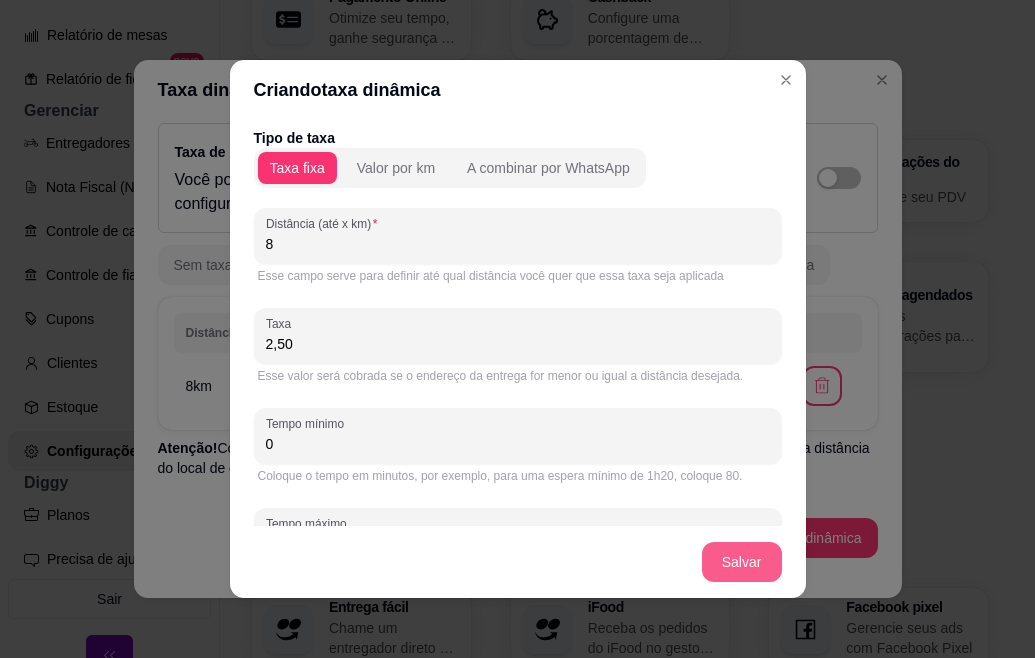 type on "2,50" 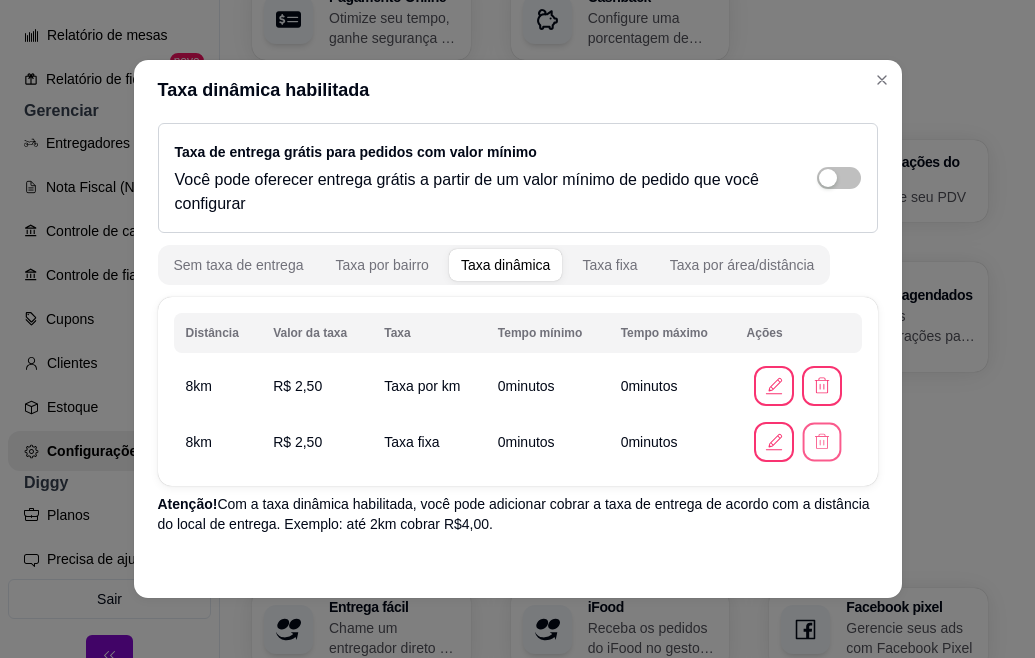 click 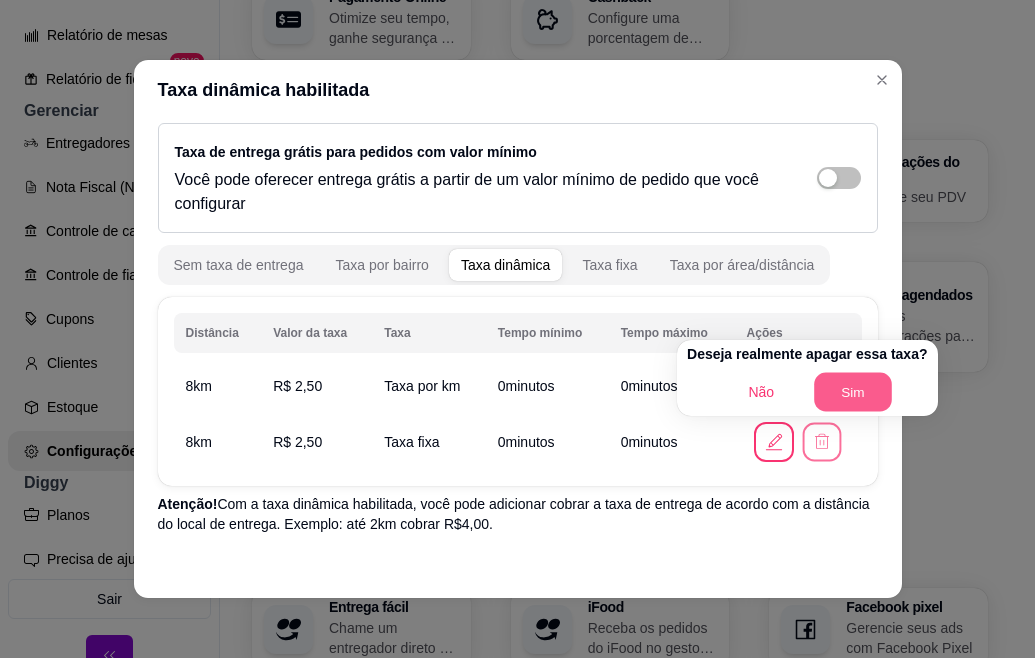 click on "Sim" at bounding box center [853, 392] 